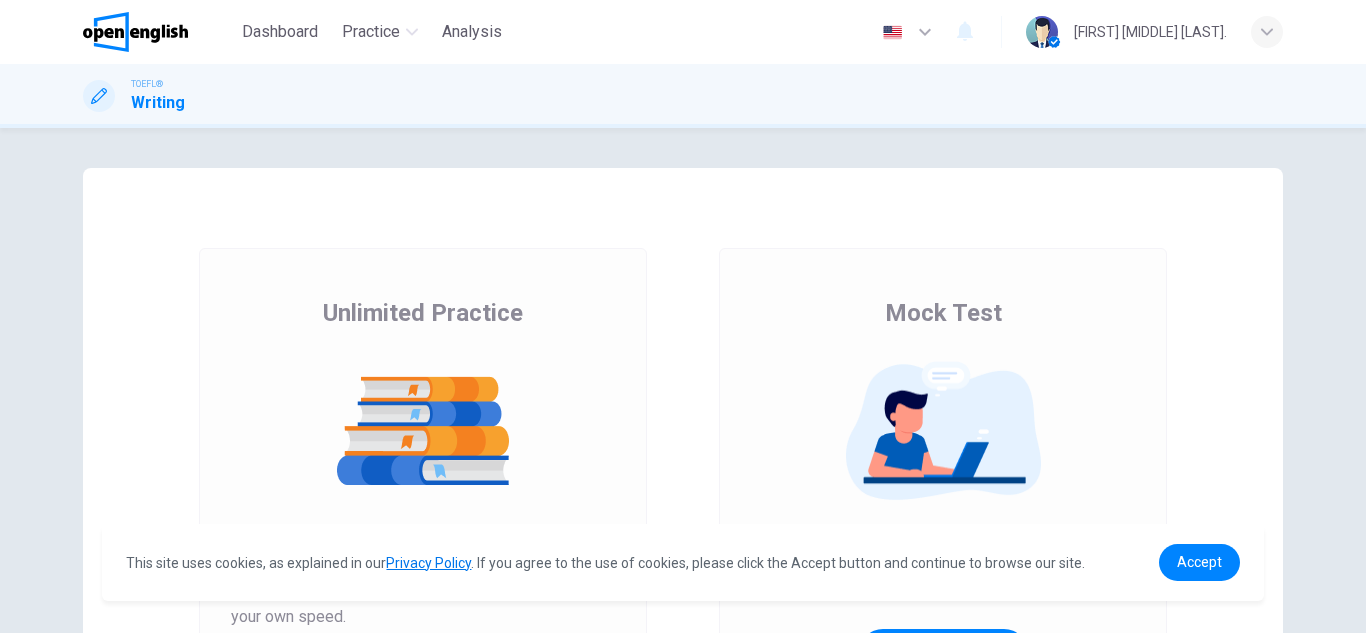 scroll, scrollTop: 0, scrollLeft: 0, axis: both 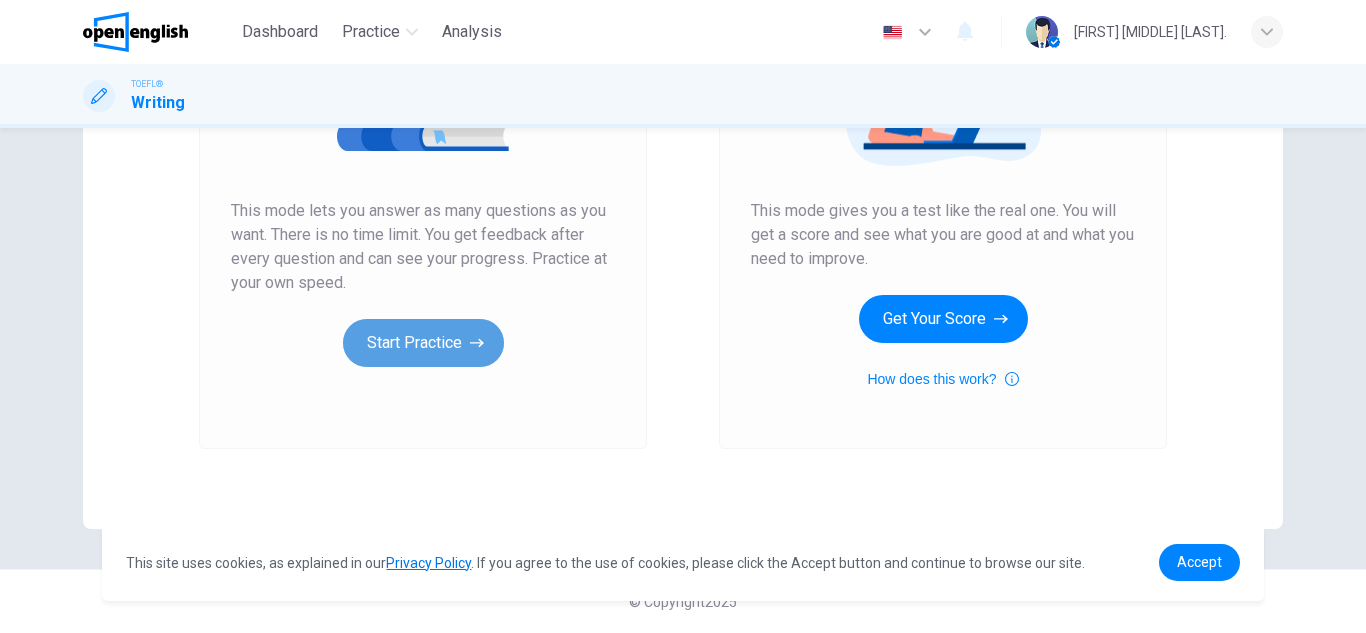 click on "Start Practice" at bounding box center (423, 343) 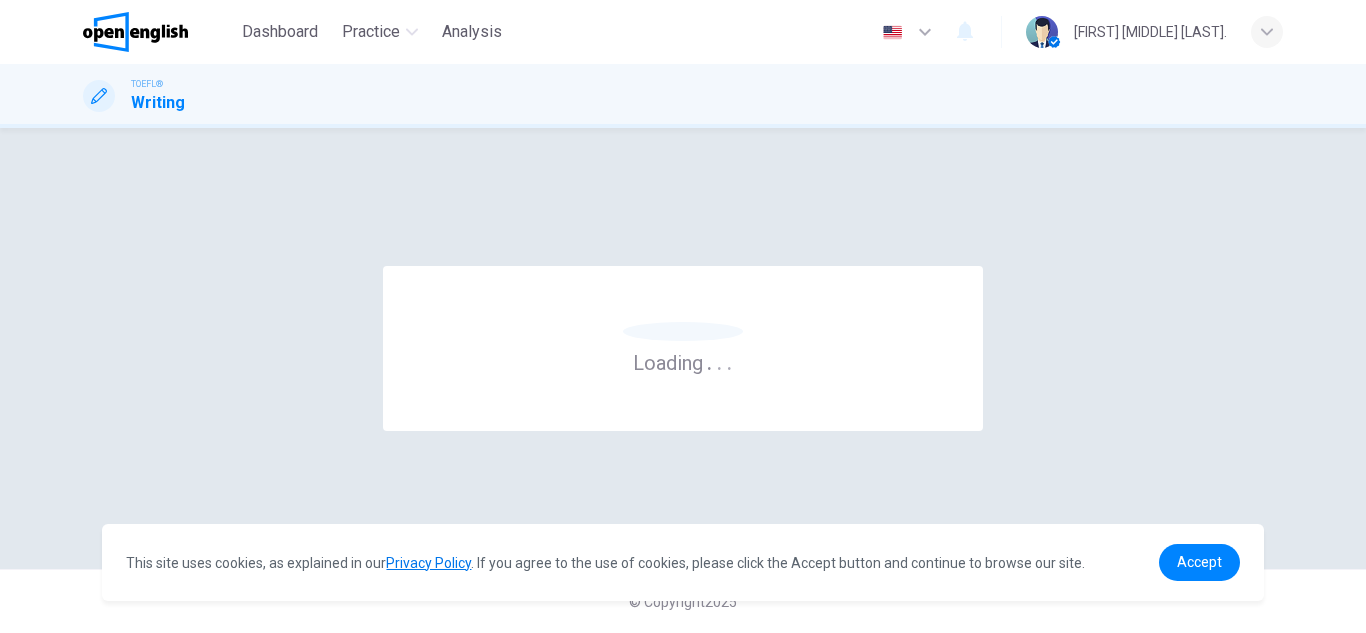 scroll, scrollTop: 0, scrollLeft: 0, axis: both 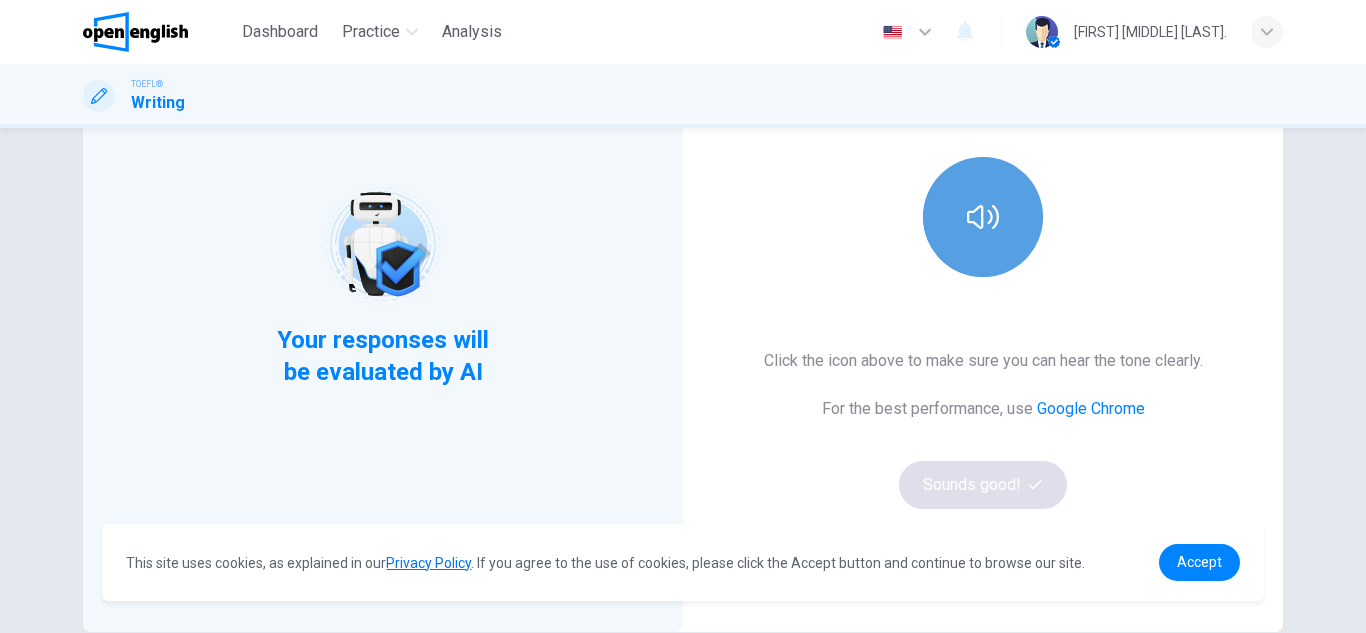 click at bounding box center (983, 217) 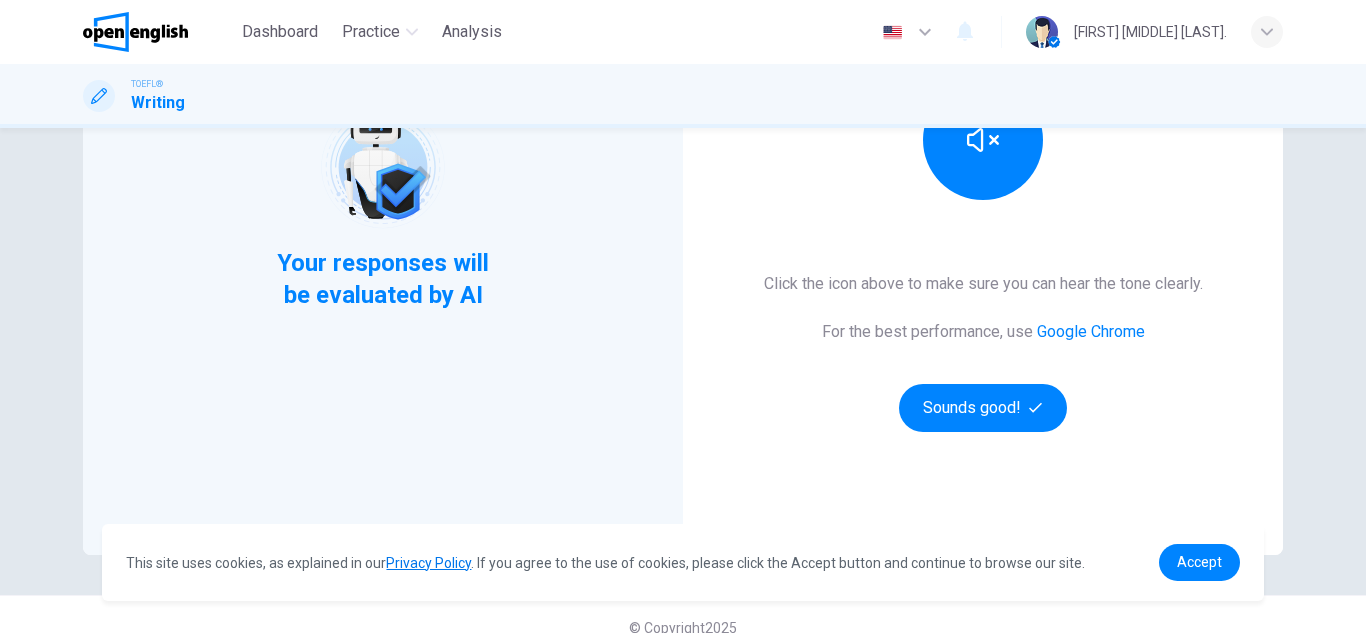 scroll, scrollTop: 310, scrollLeft: 0, axis: vertical 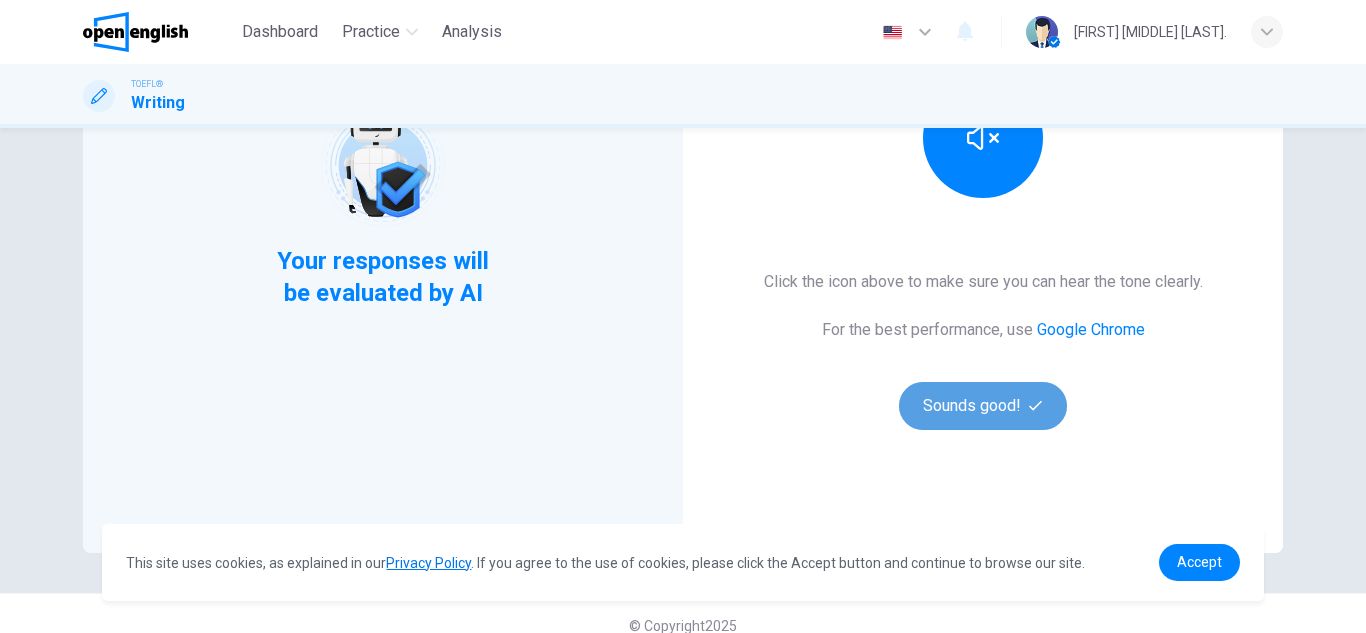 click on "Sounds good!" at bounding box center [983, 406] 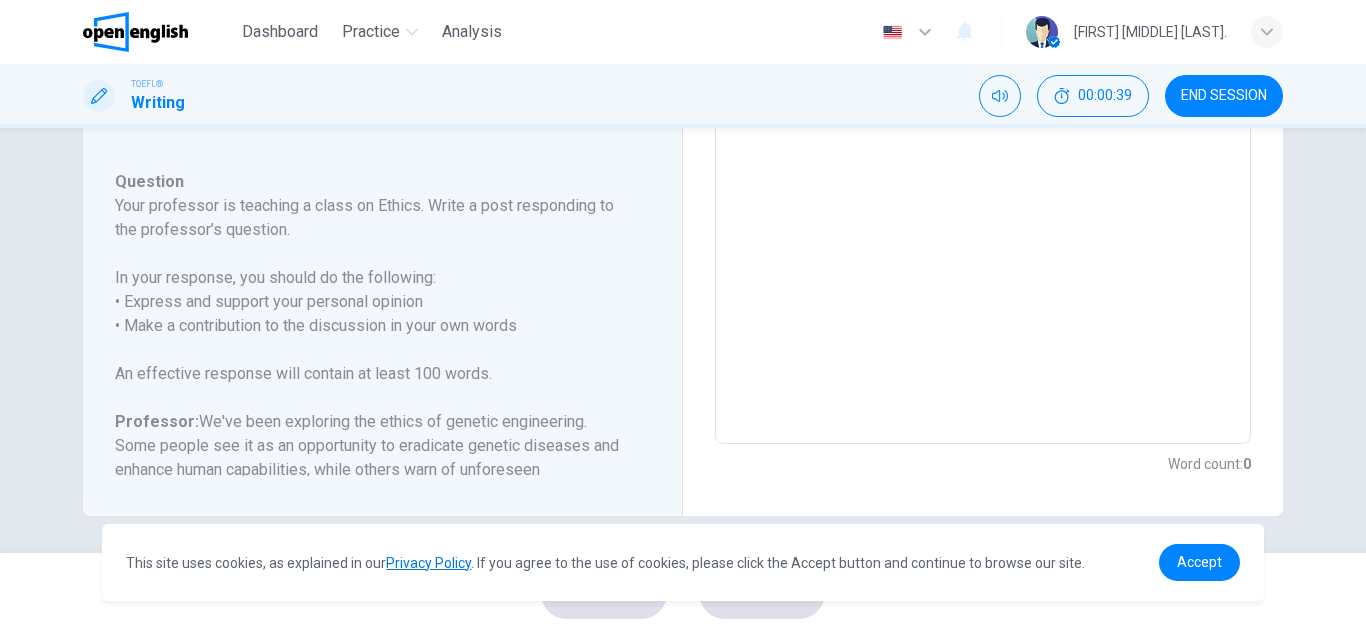 scroll, scrollTop: 465, scrollLeft: 0, axis: vertical 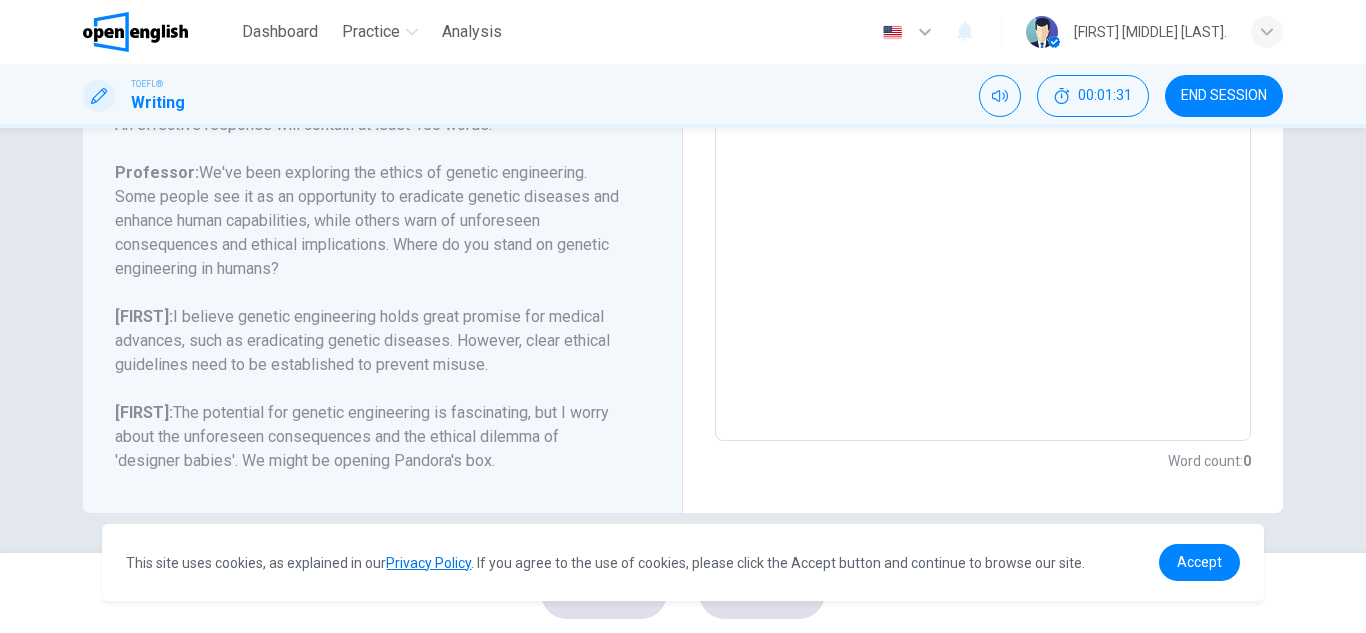 drag, startPoint x: 647, startPoint y: 293, endPoint x: 652, endPoint y: 323, distance: 30.413813 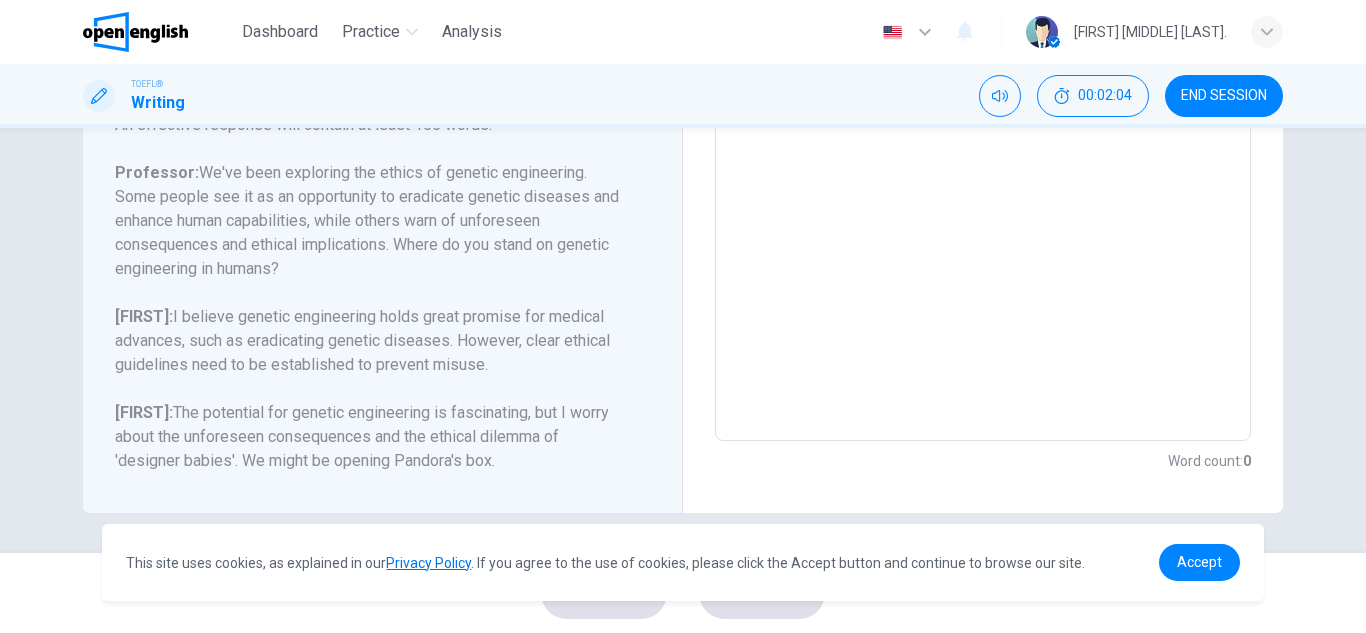 click at bounding box center (983, 107) 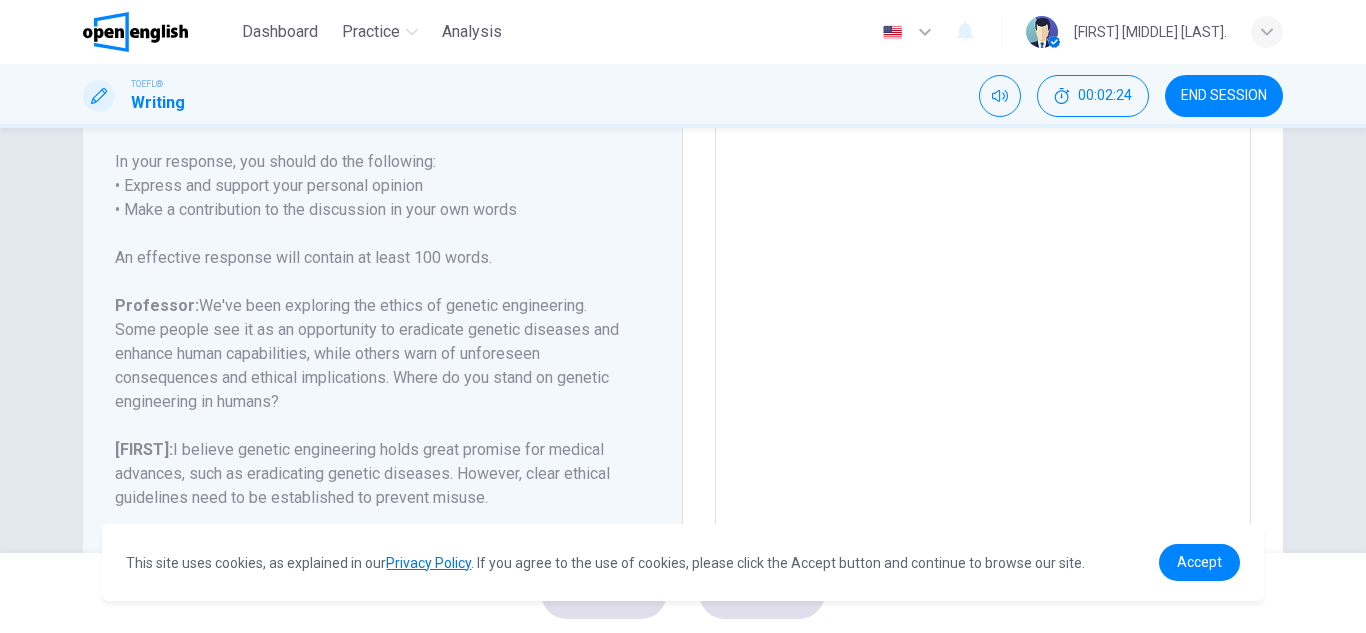 scroll, scrollTop: 0, scrollLeft: 0, axis: both 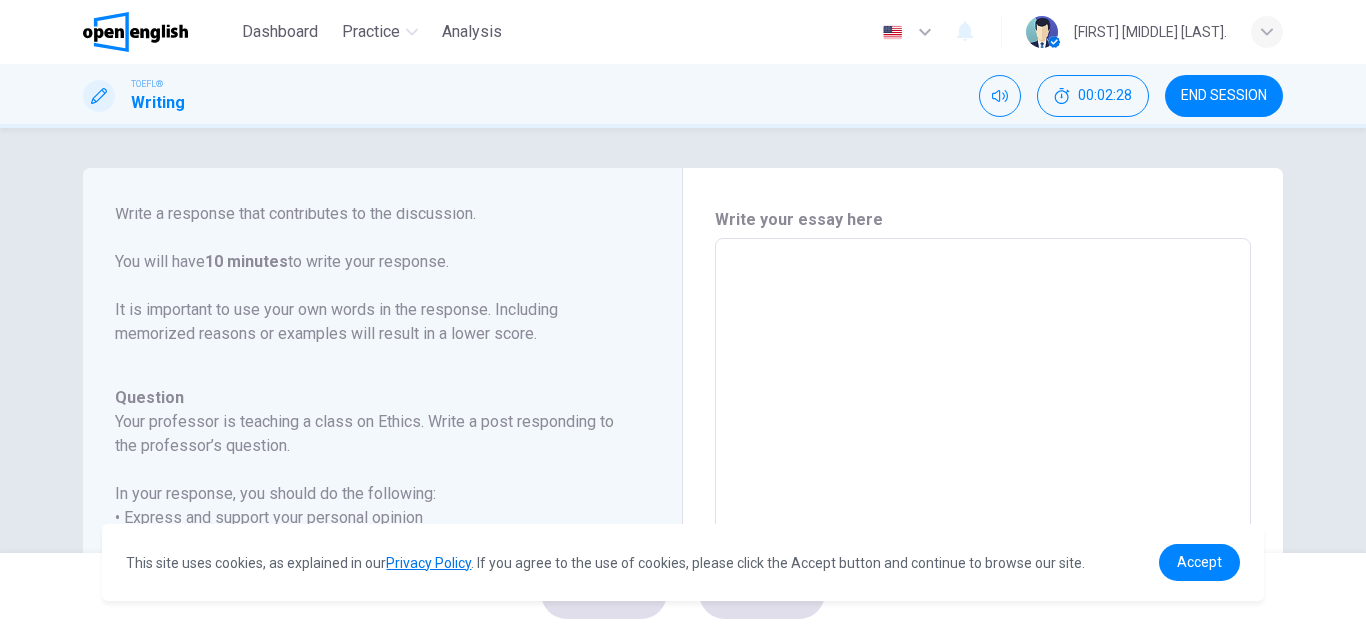 type on "*" 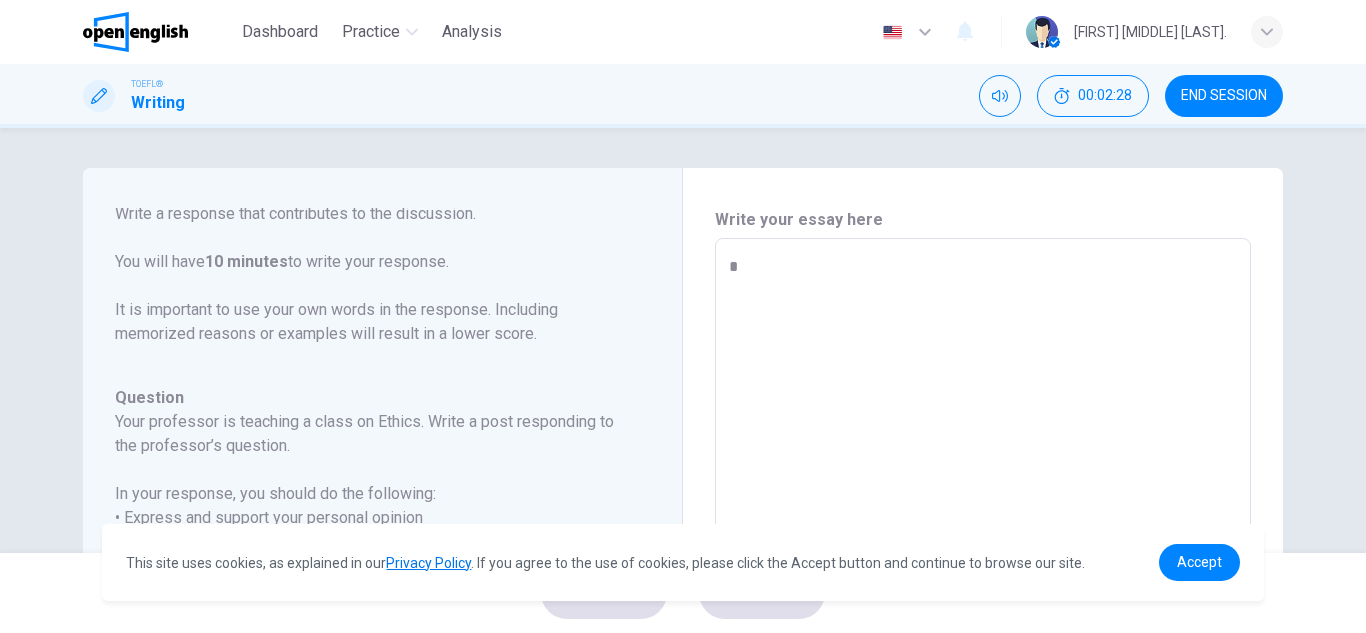 type on "*" 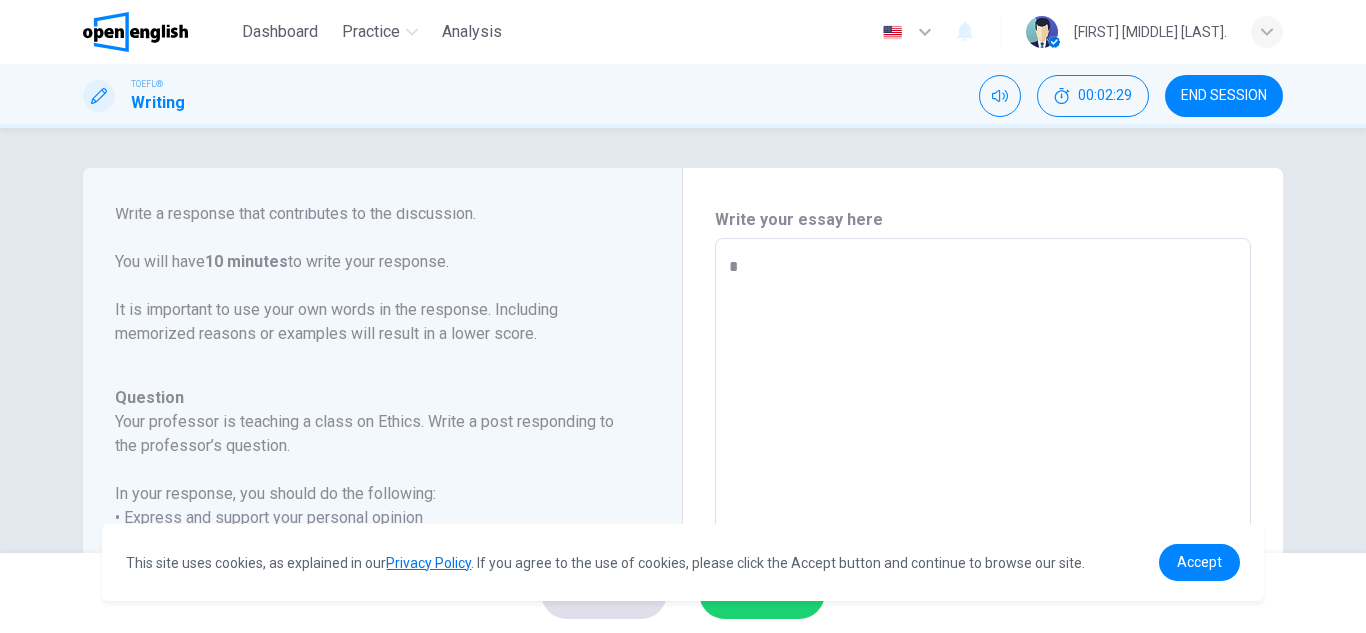 type on "*" 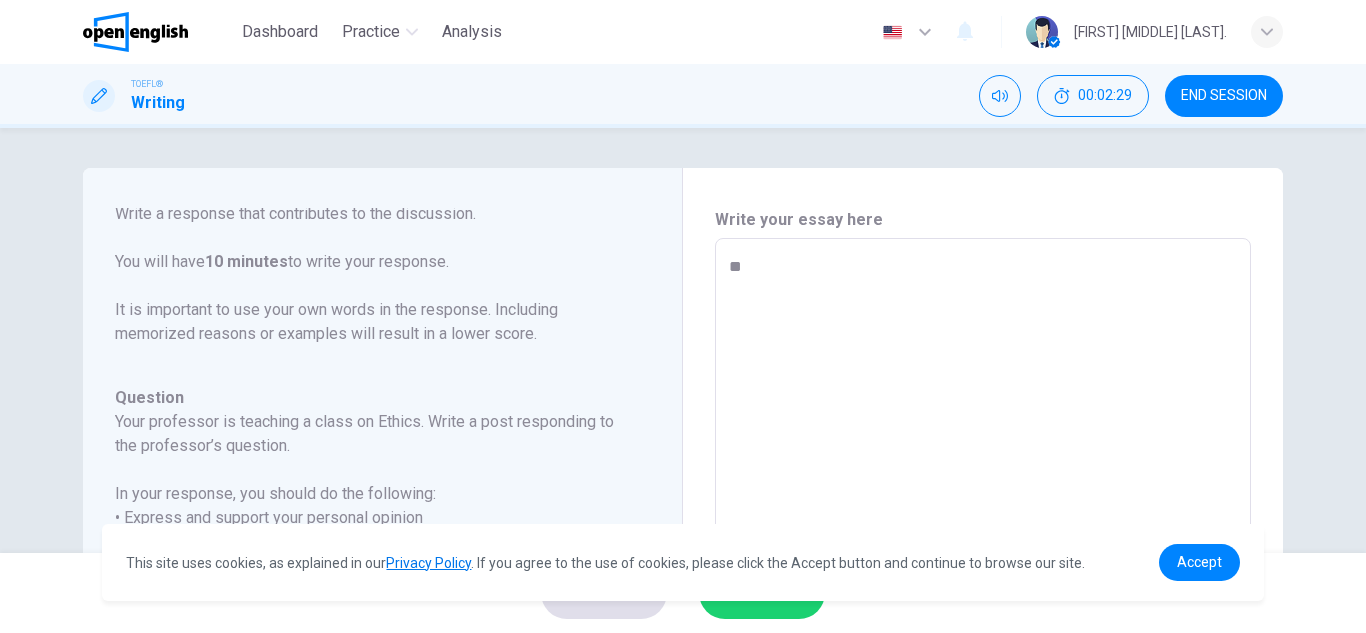 type on "*" 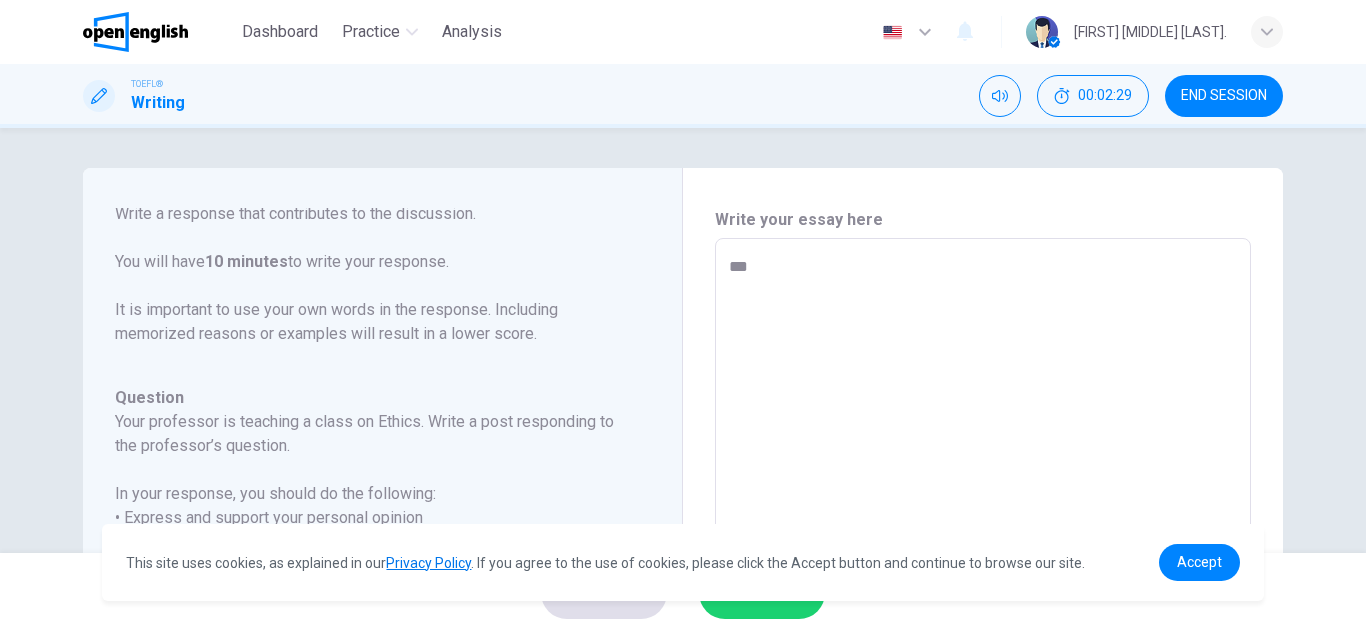 type on "*" 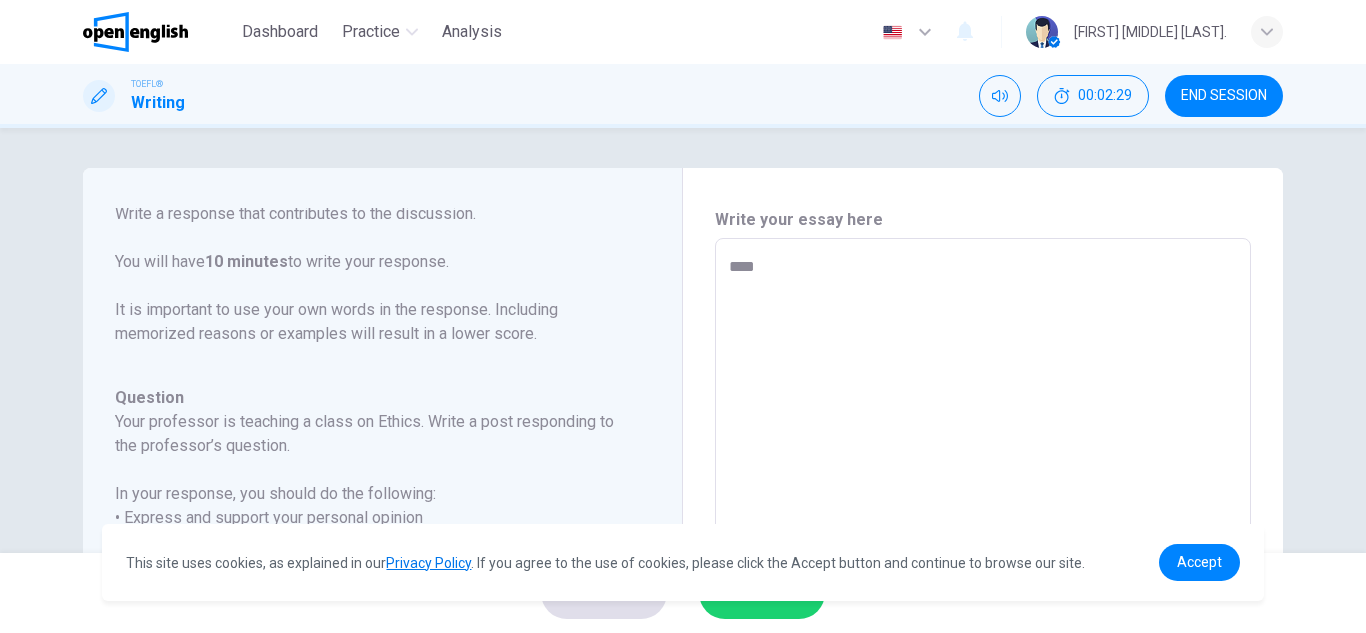 type on "*" 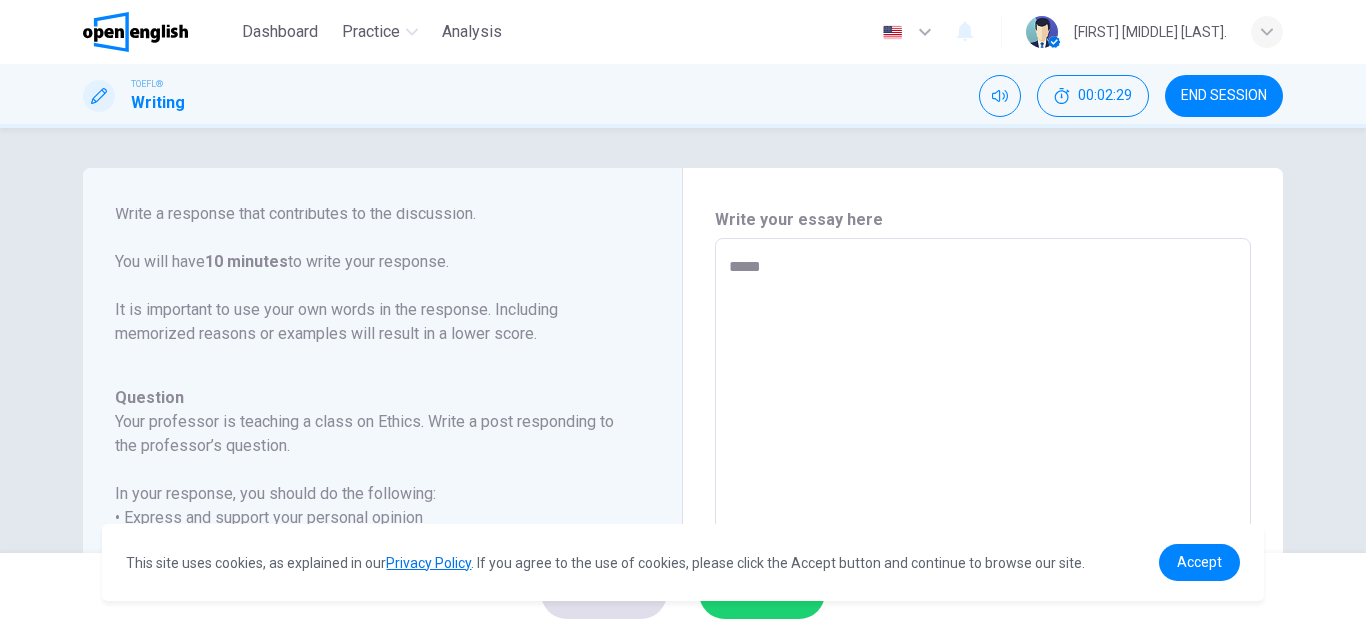 type on "*" 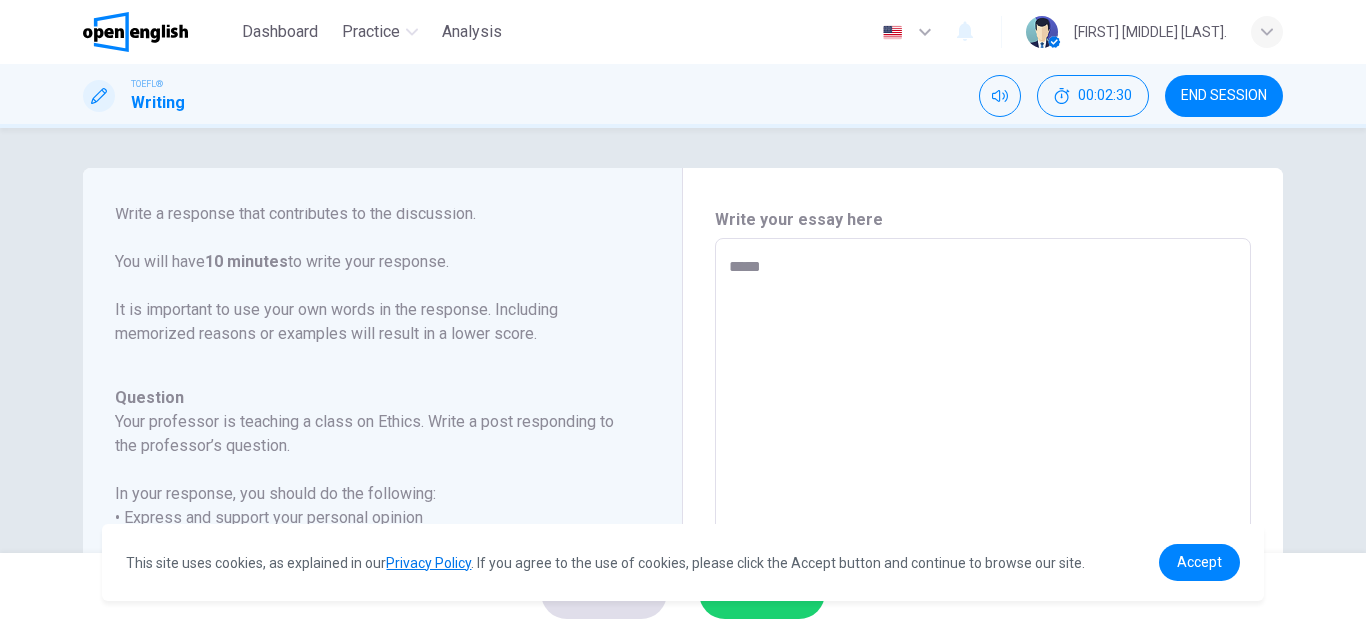 type on "******" 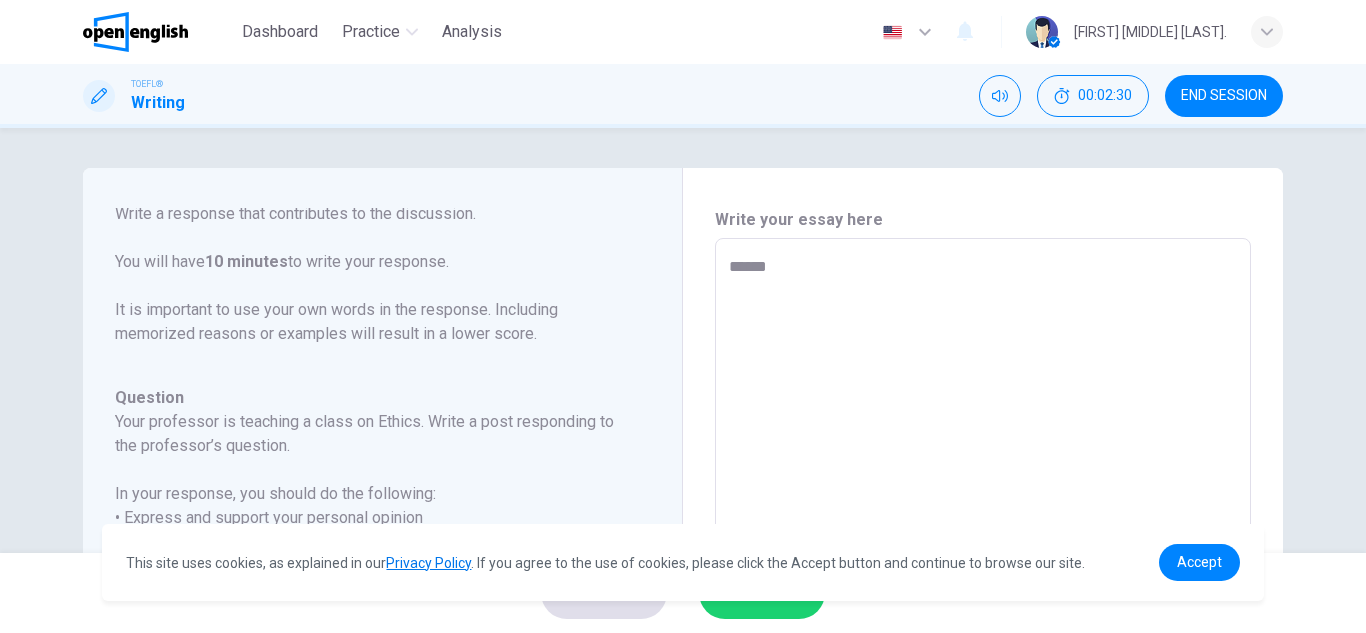 type on "*" 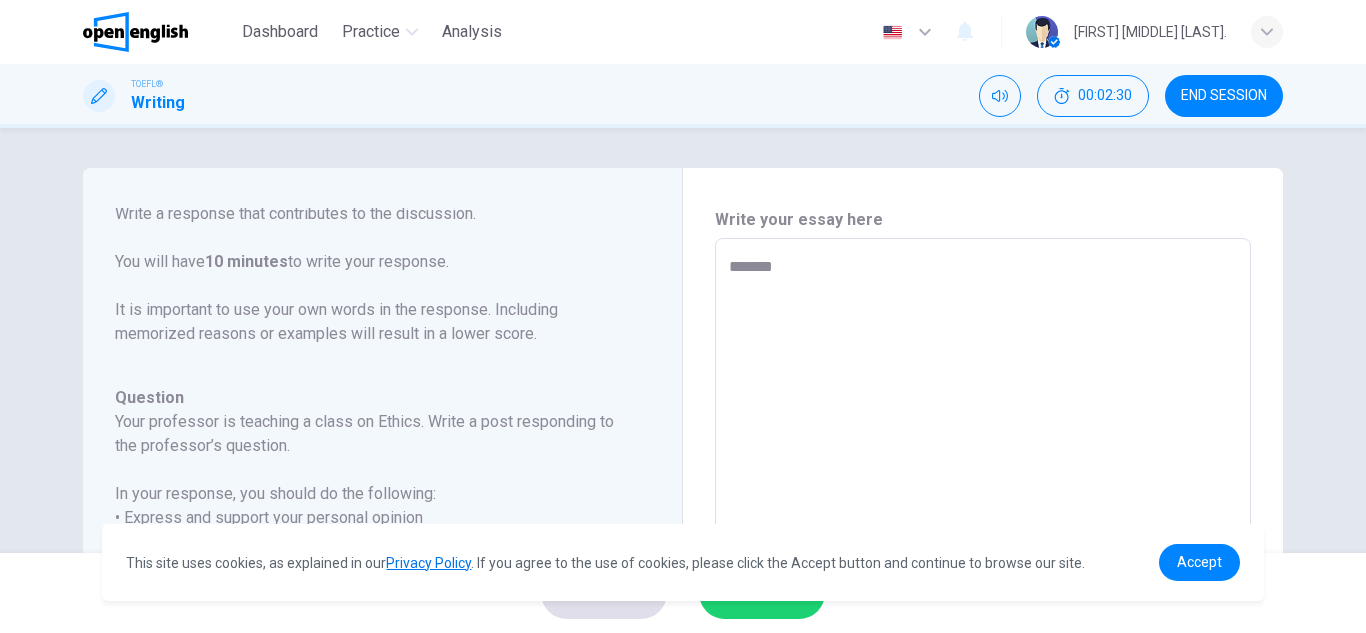 type on "*" 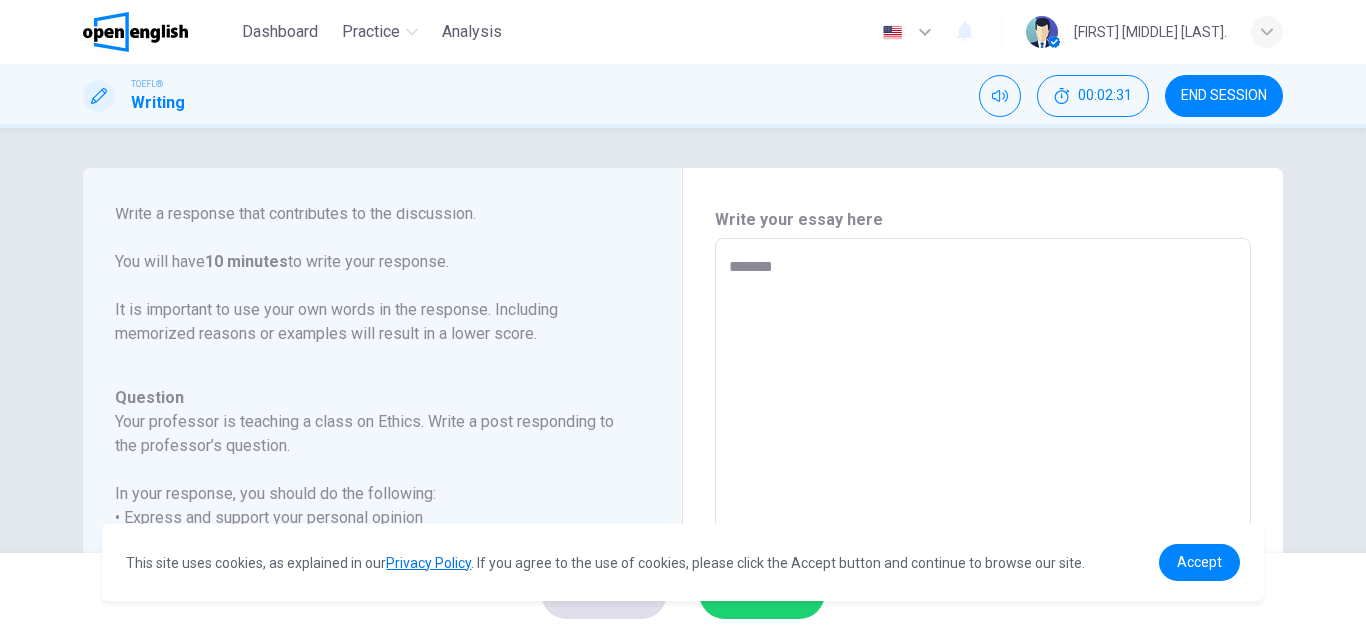 type on "******" 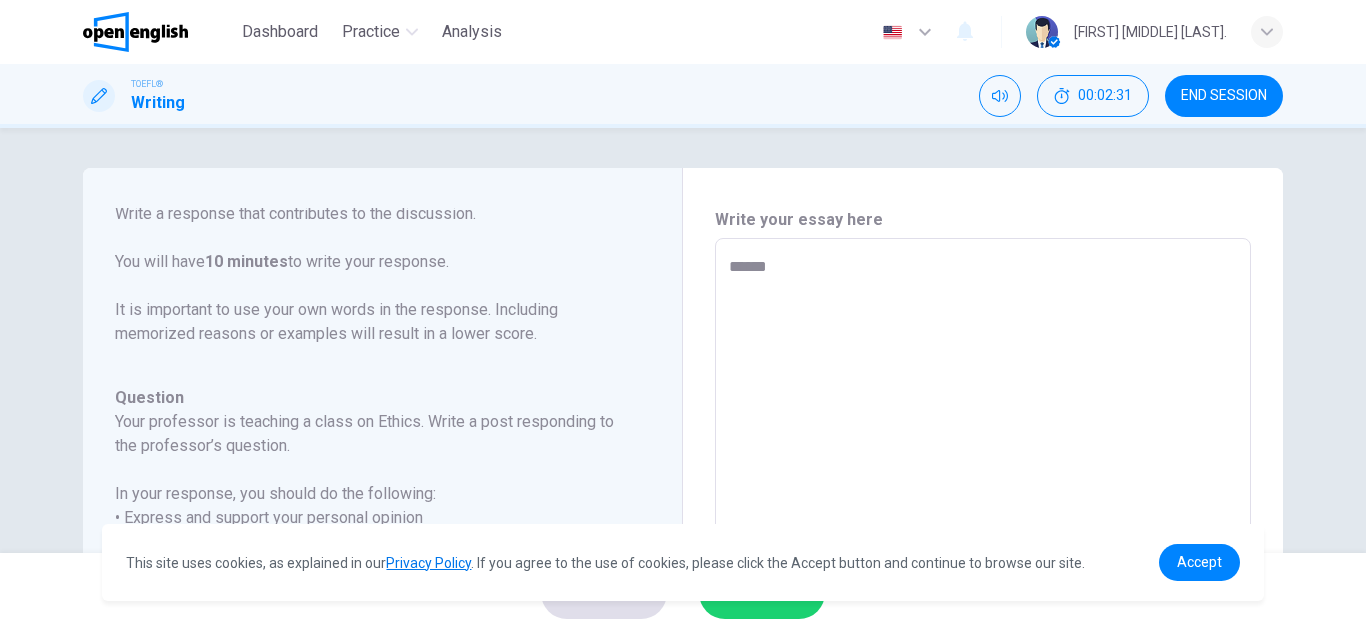 type on "*" 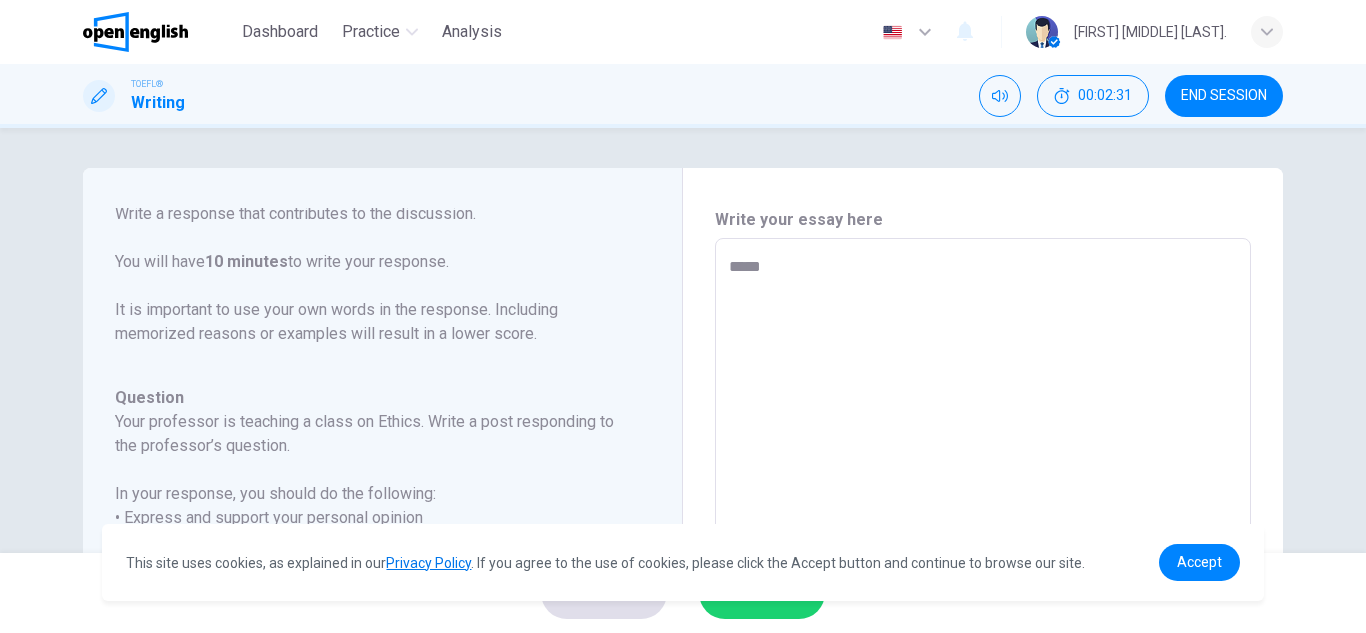 type on "****" 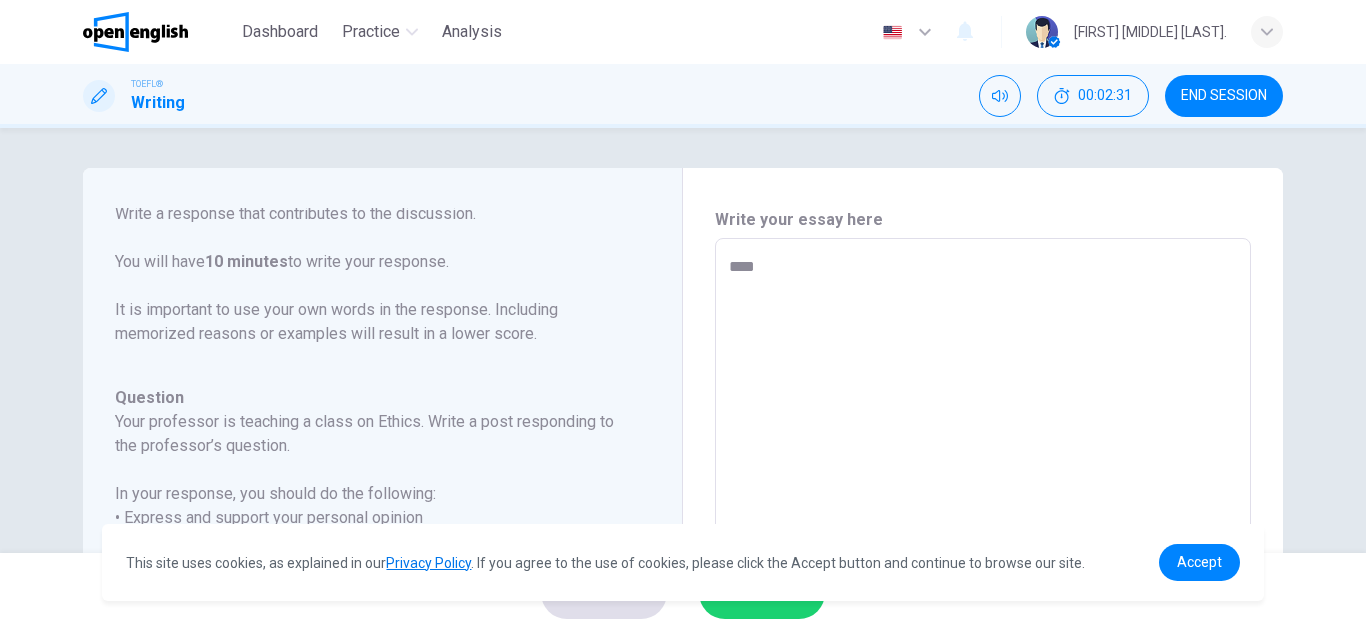type on "*" 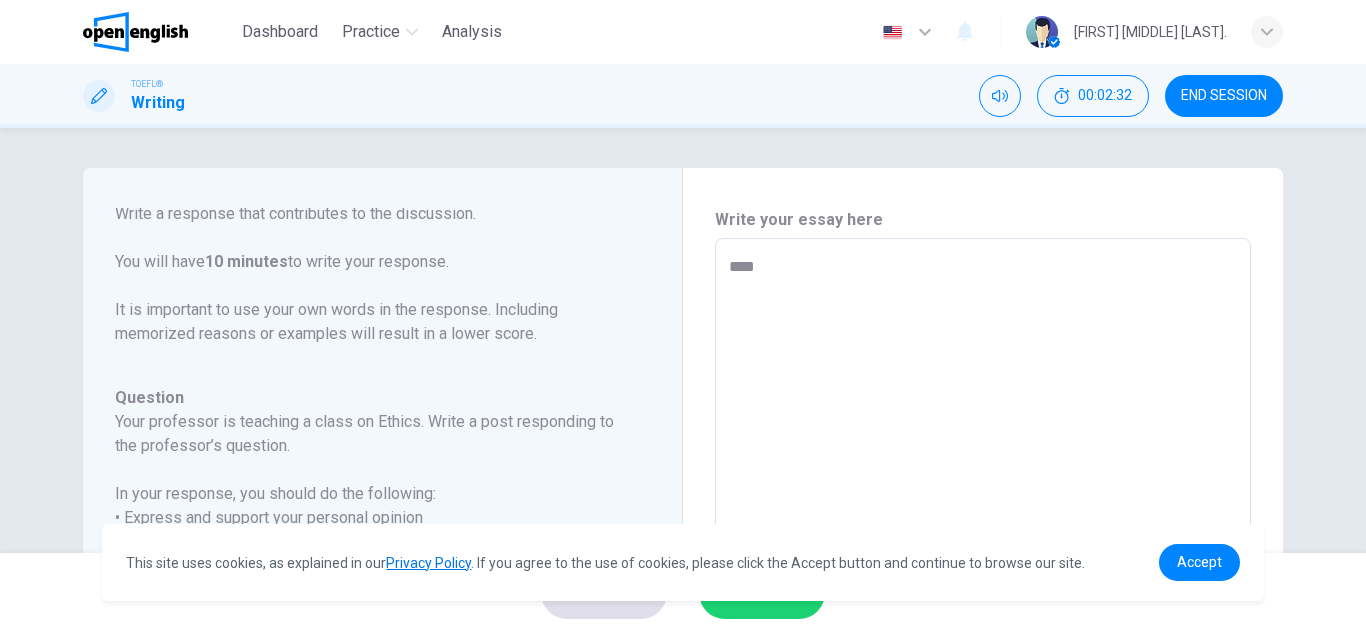 type on "***" 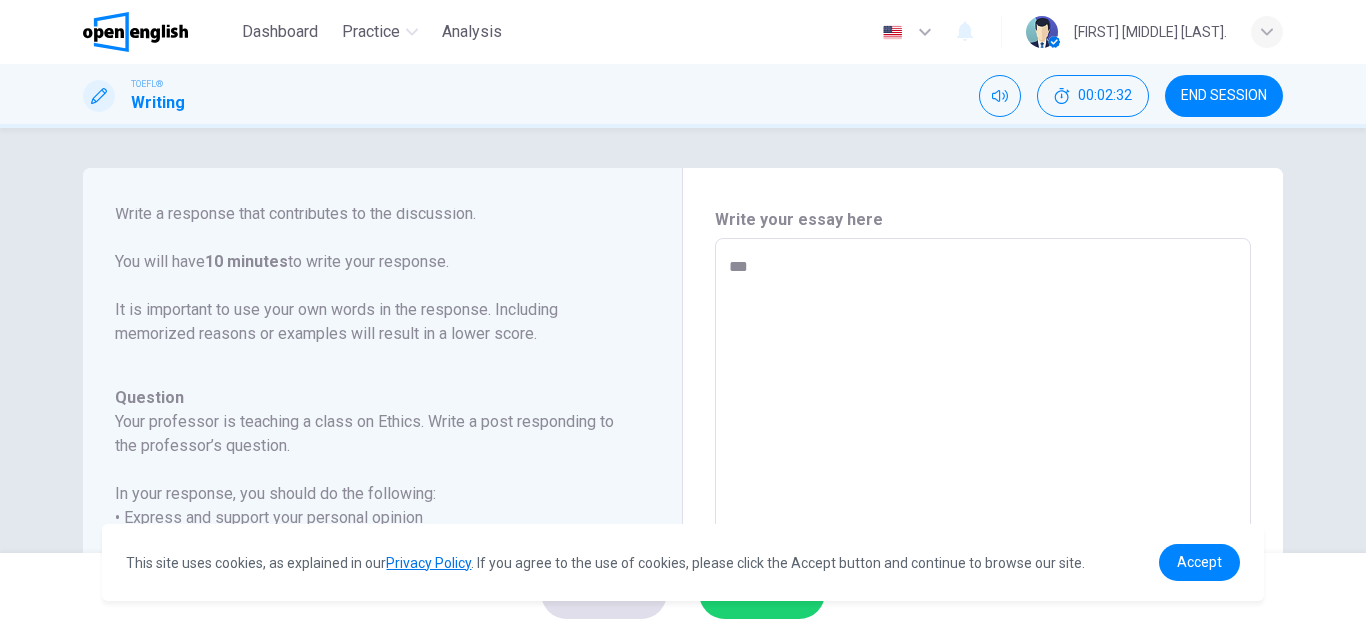type on "*" 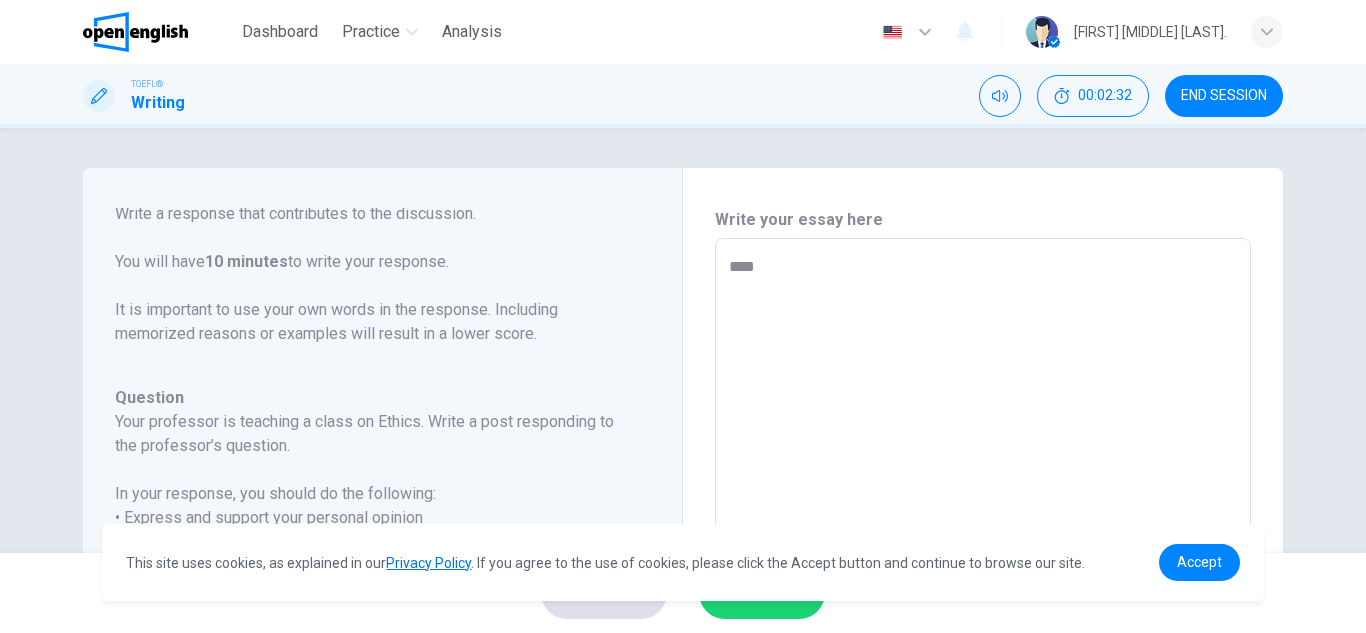 type on "*" 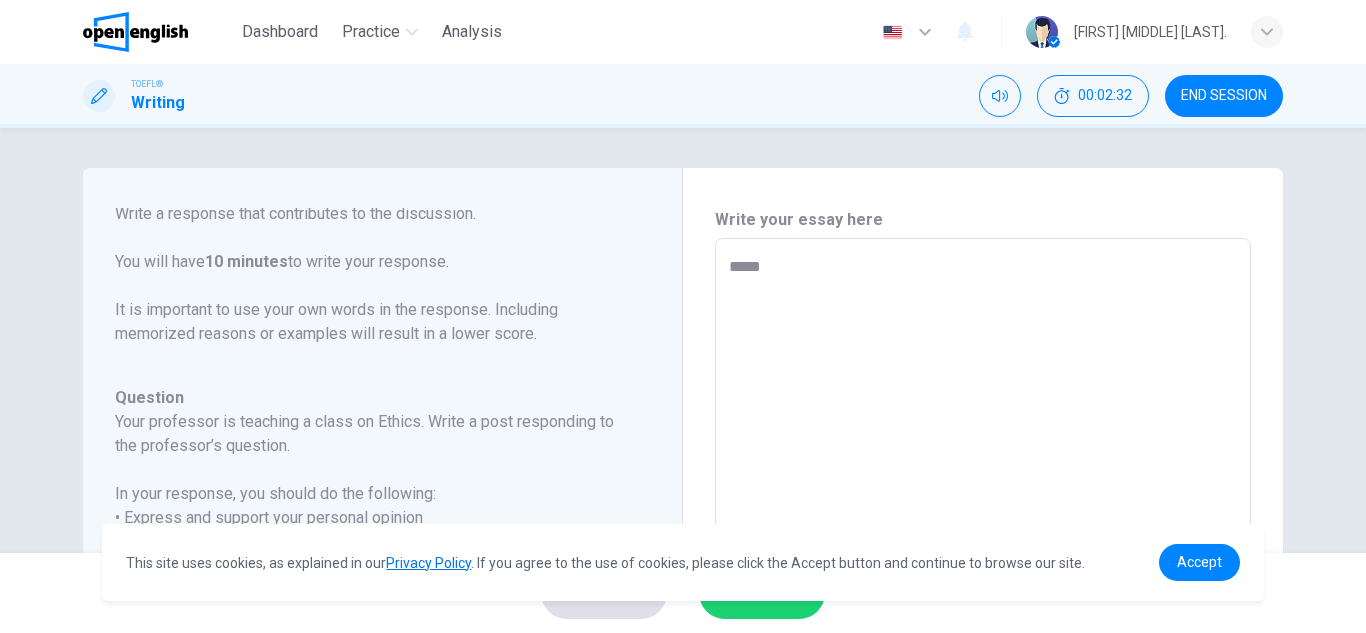 type on "*" 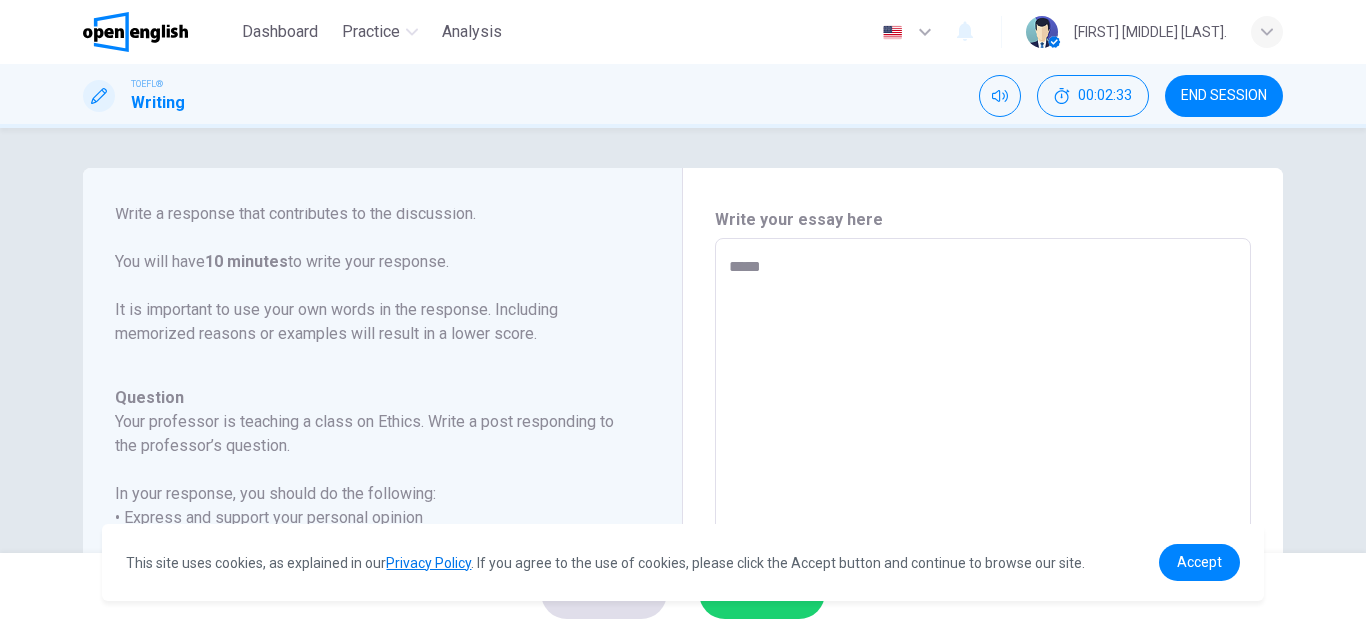 type on "******" 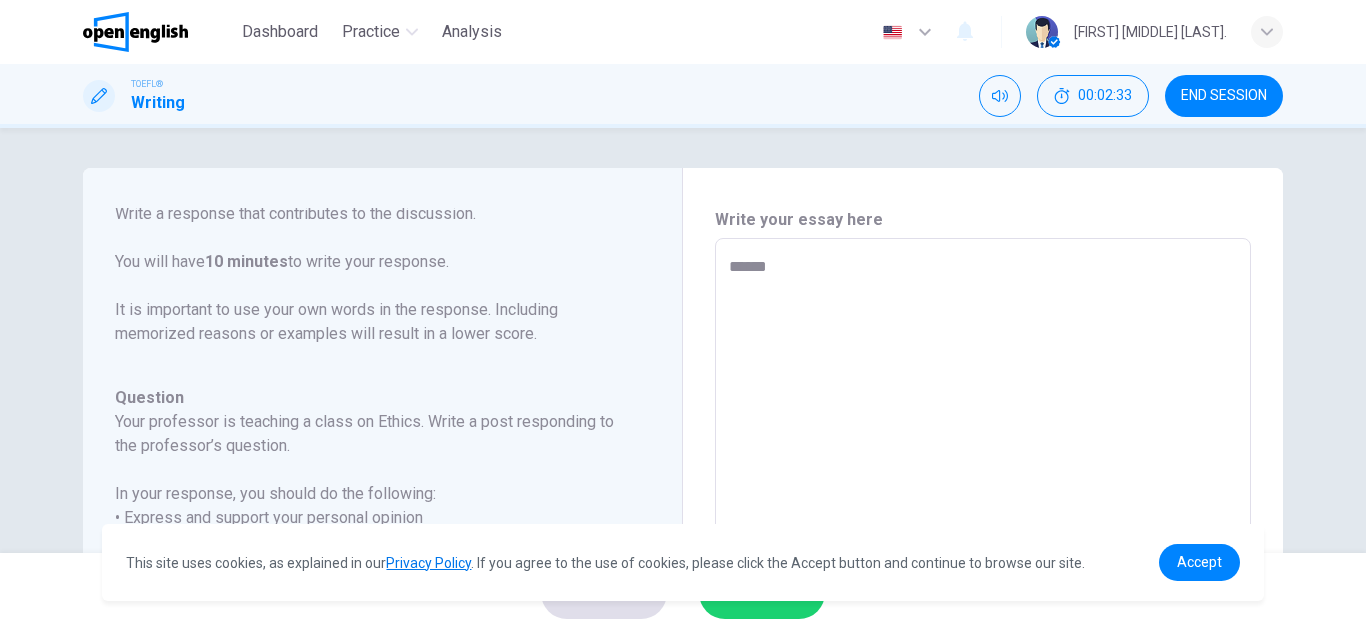 type on "*" 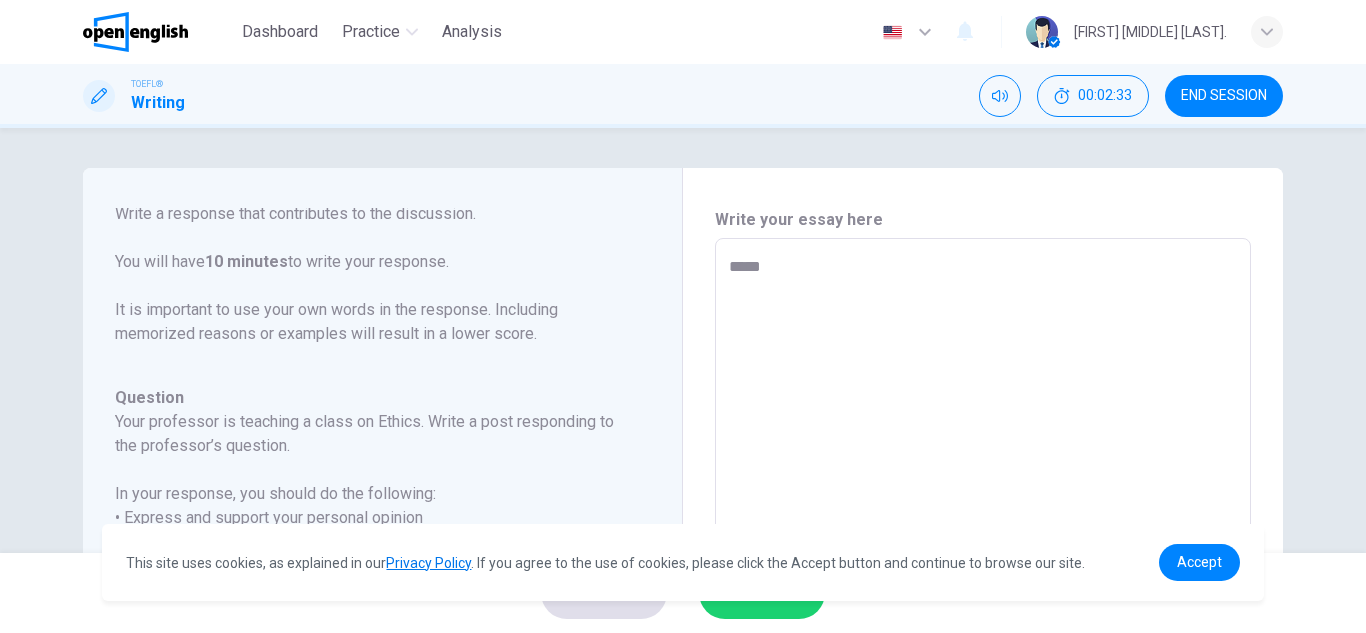 type on "*" 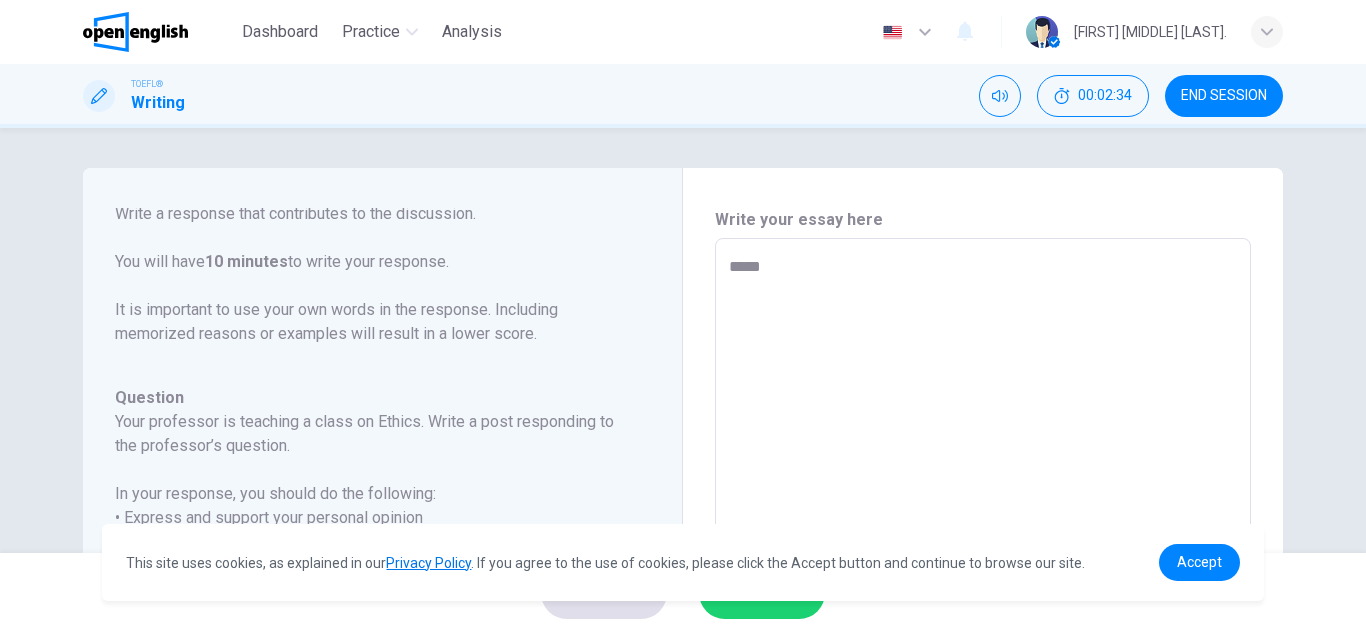 type on "******" 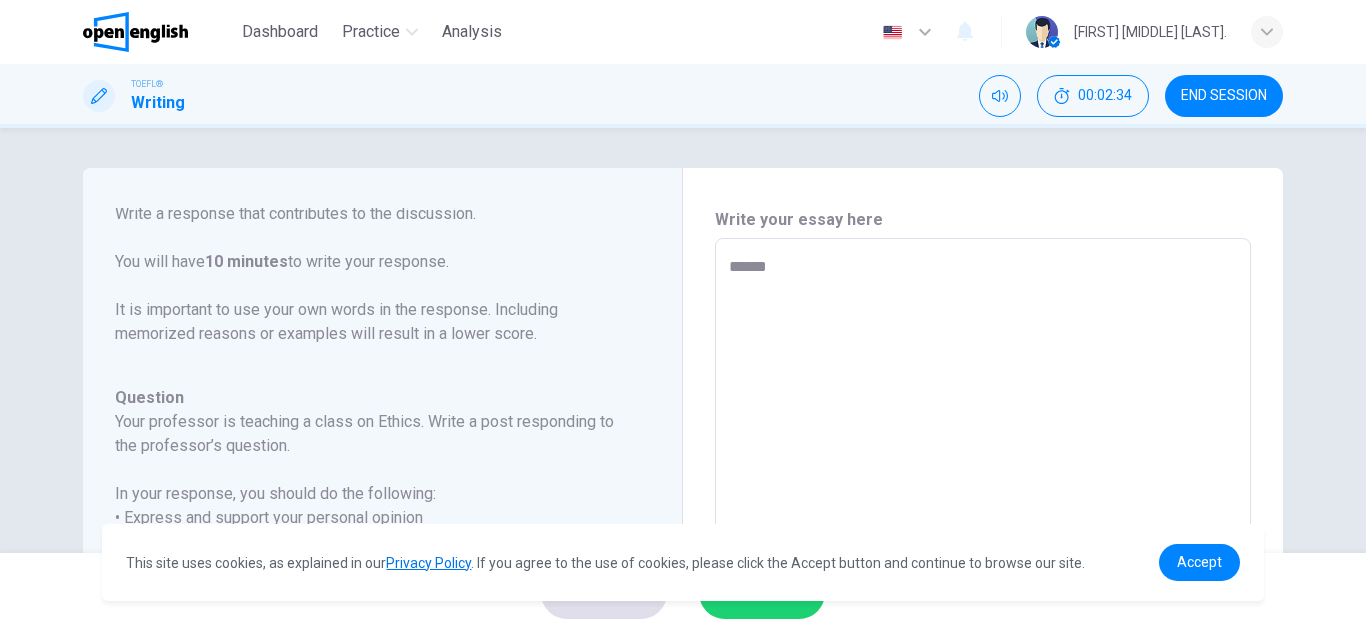 type on "*" 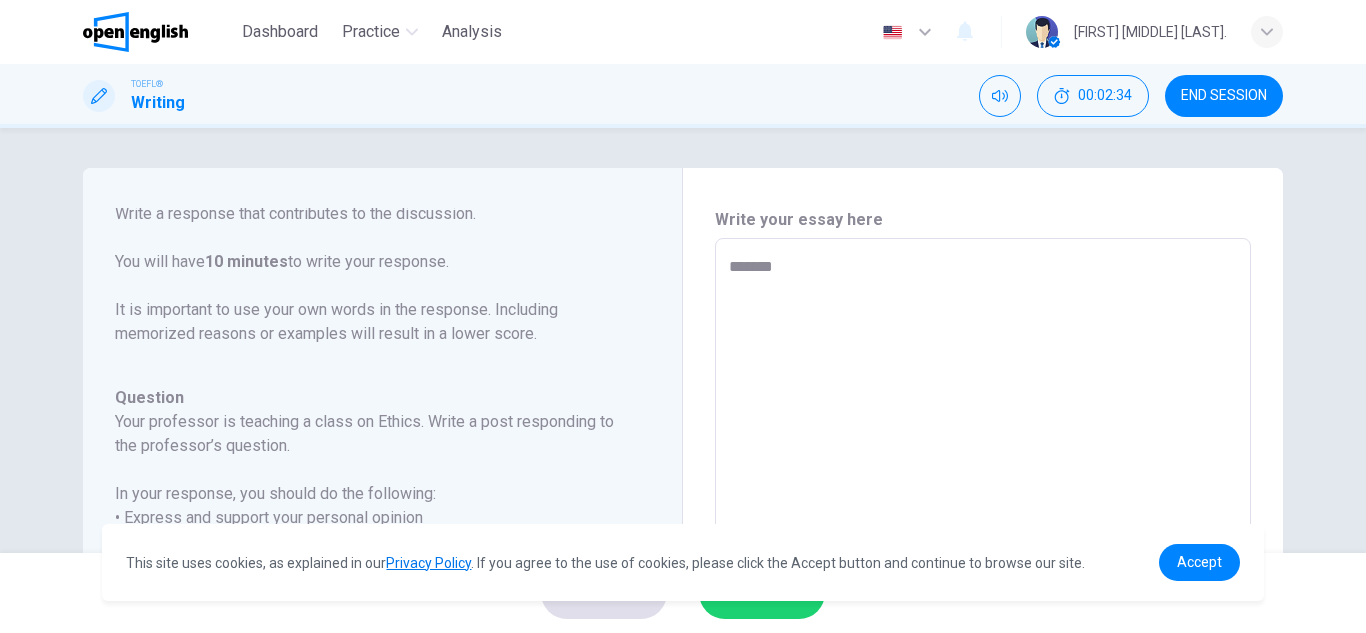 type on "*" 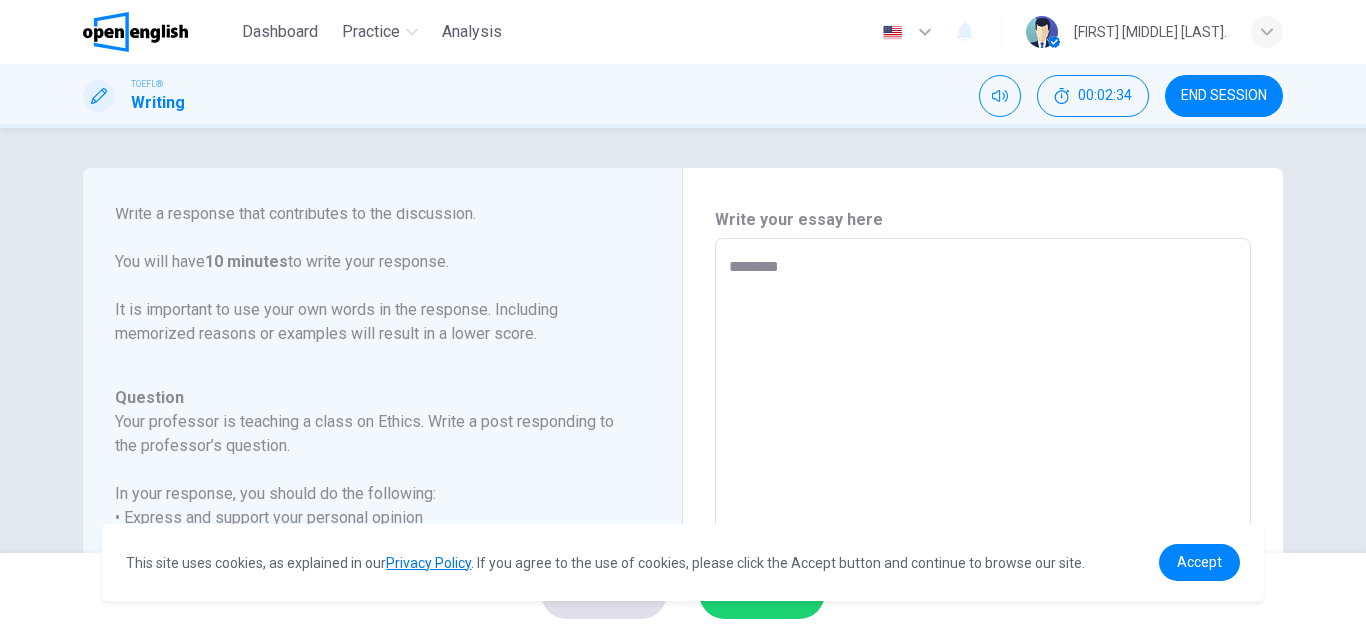 type on "*" 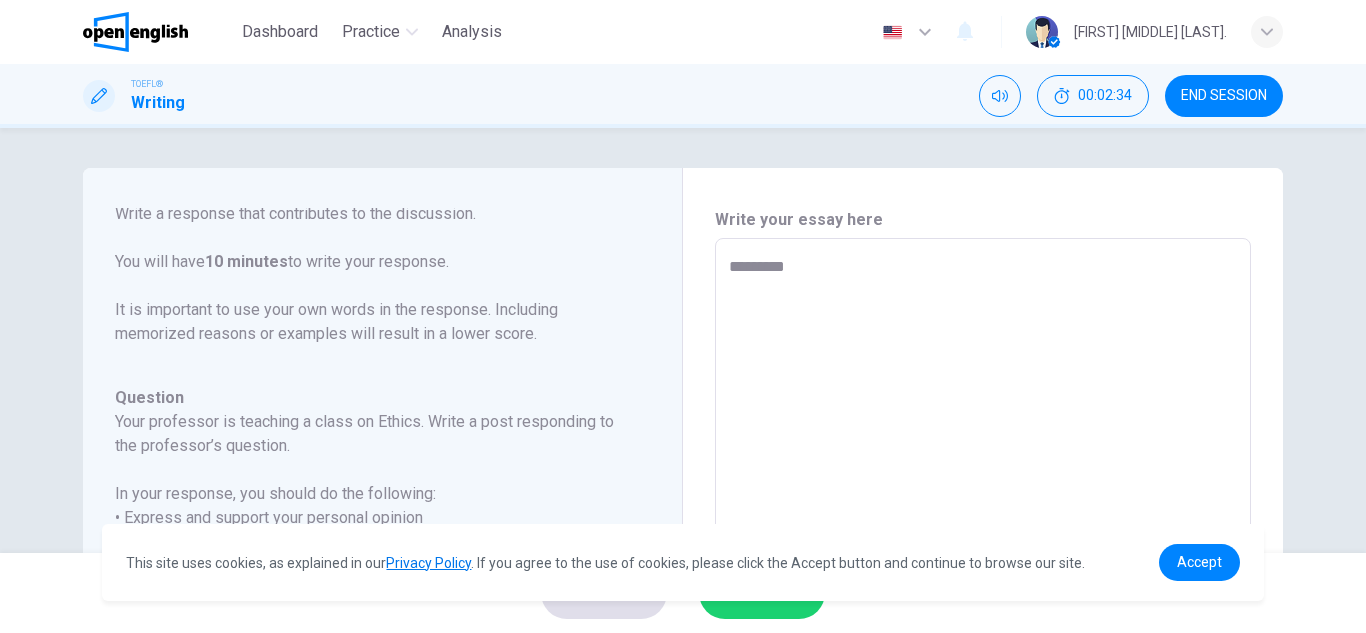 type on "*" 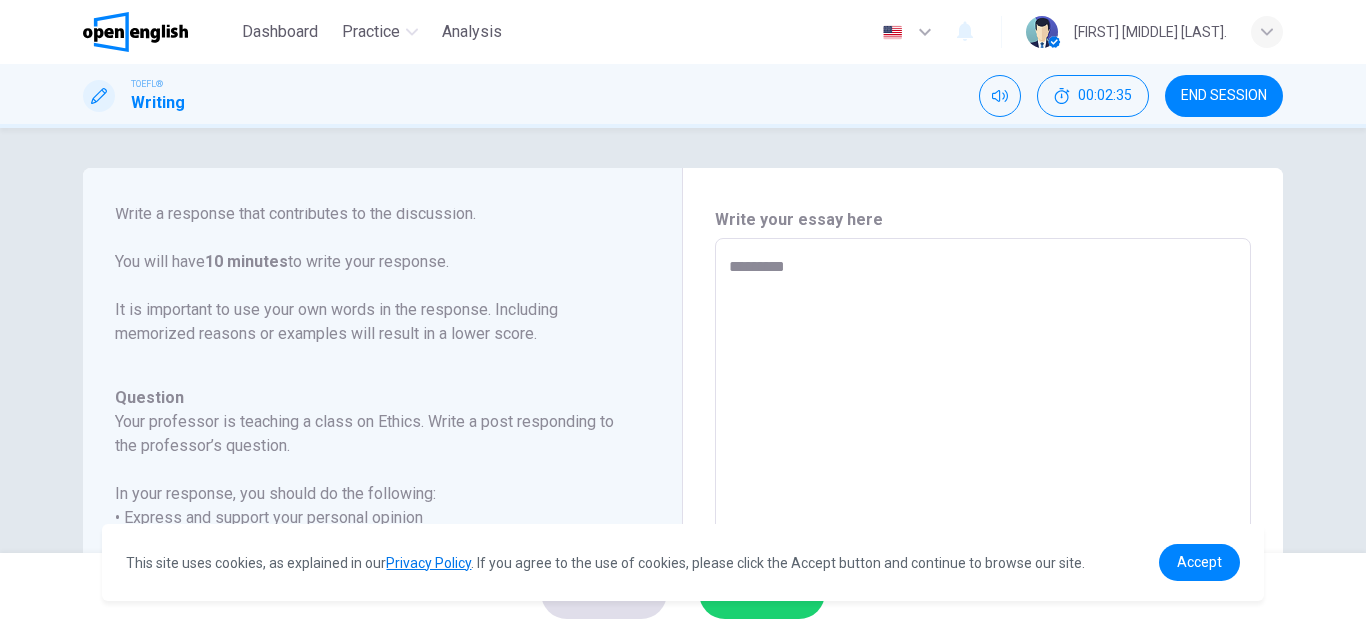 type on "**********" 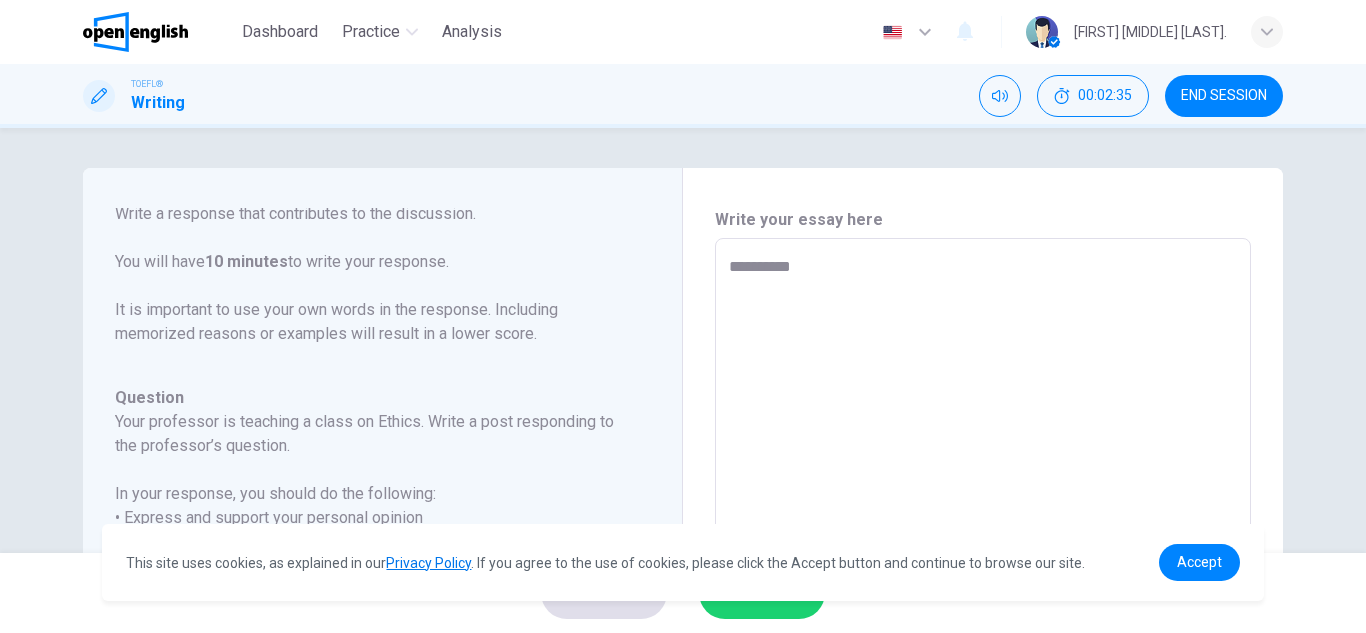 type on "*" 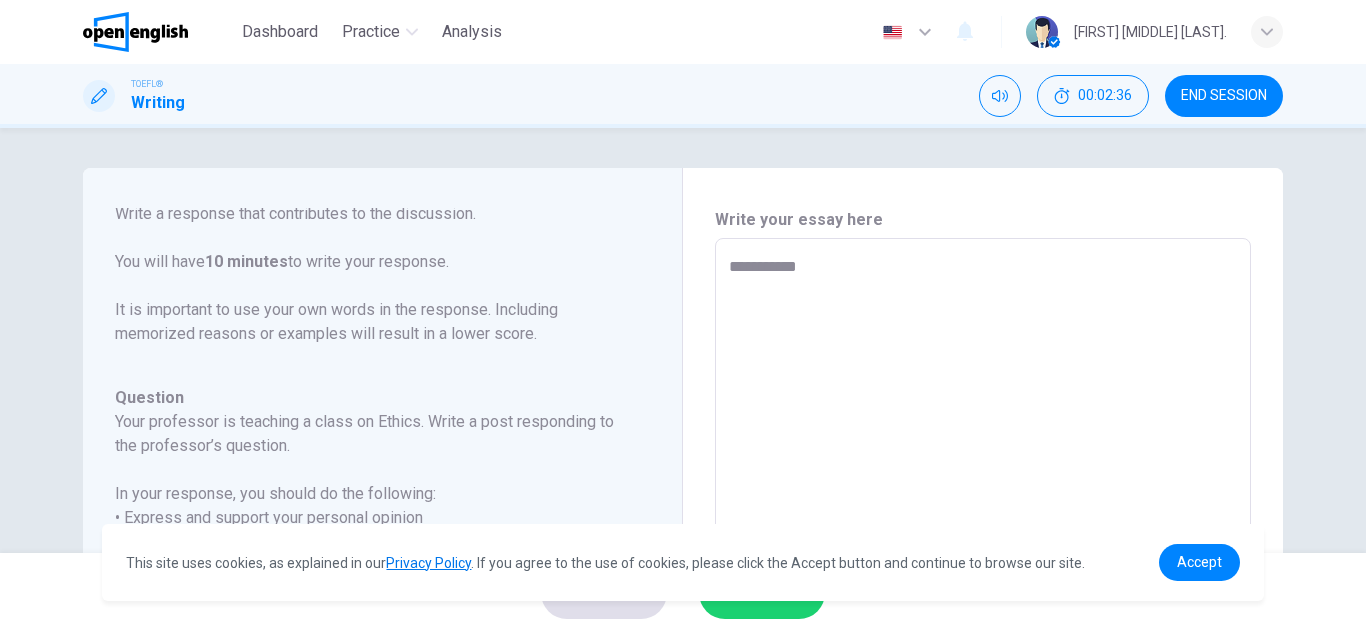 type on "**********" 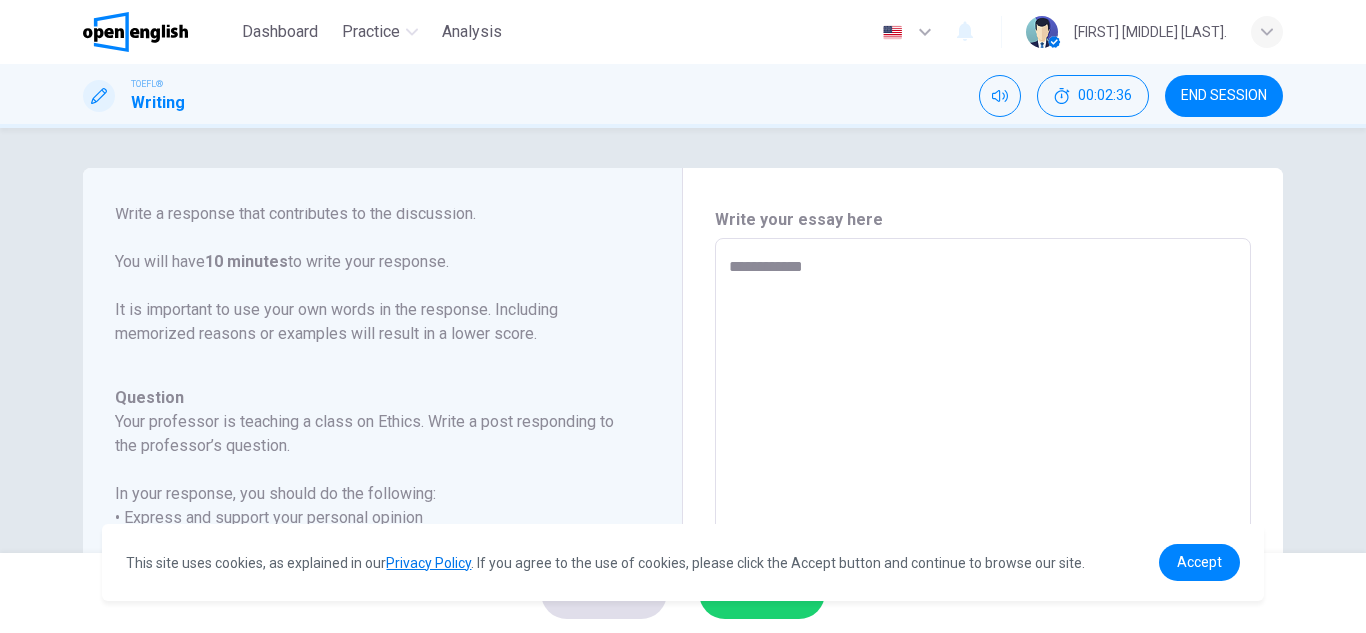 type on "*" 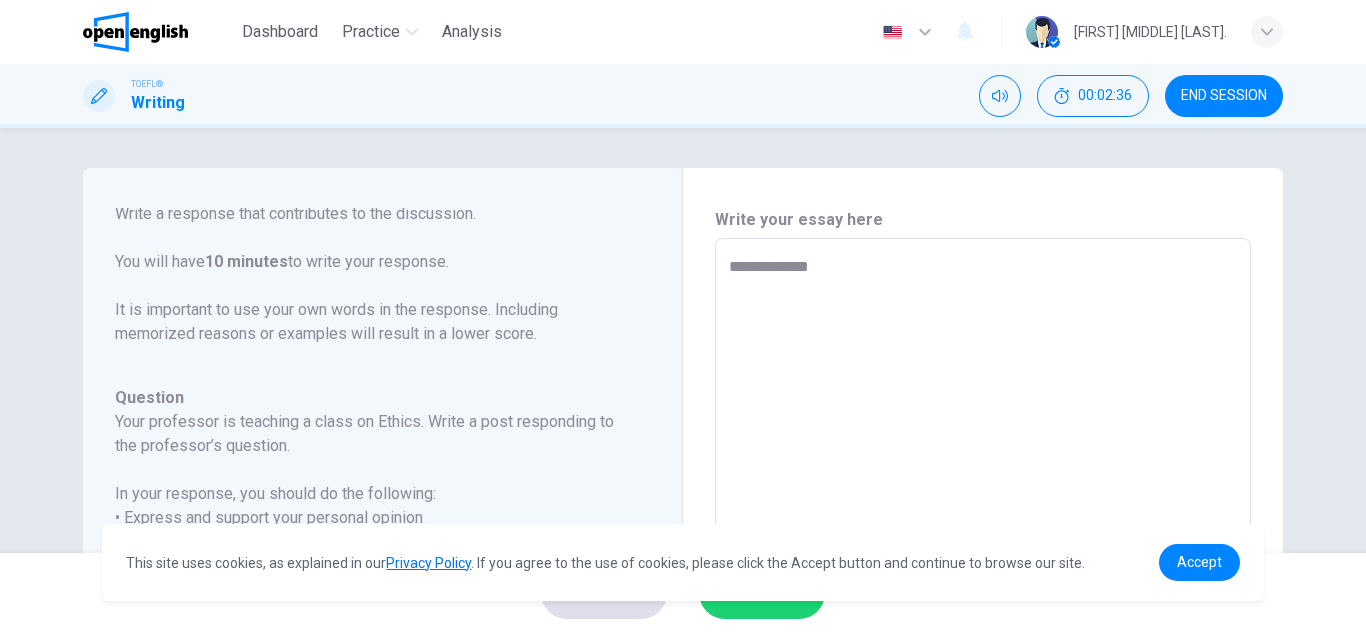 type on "*" 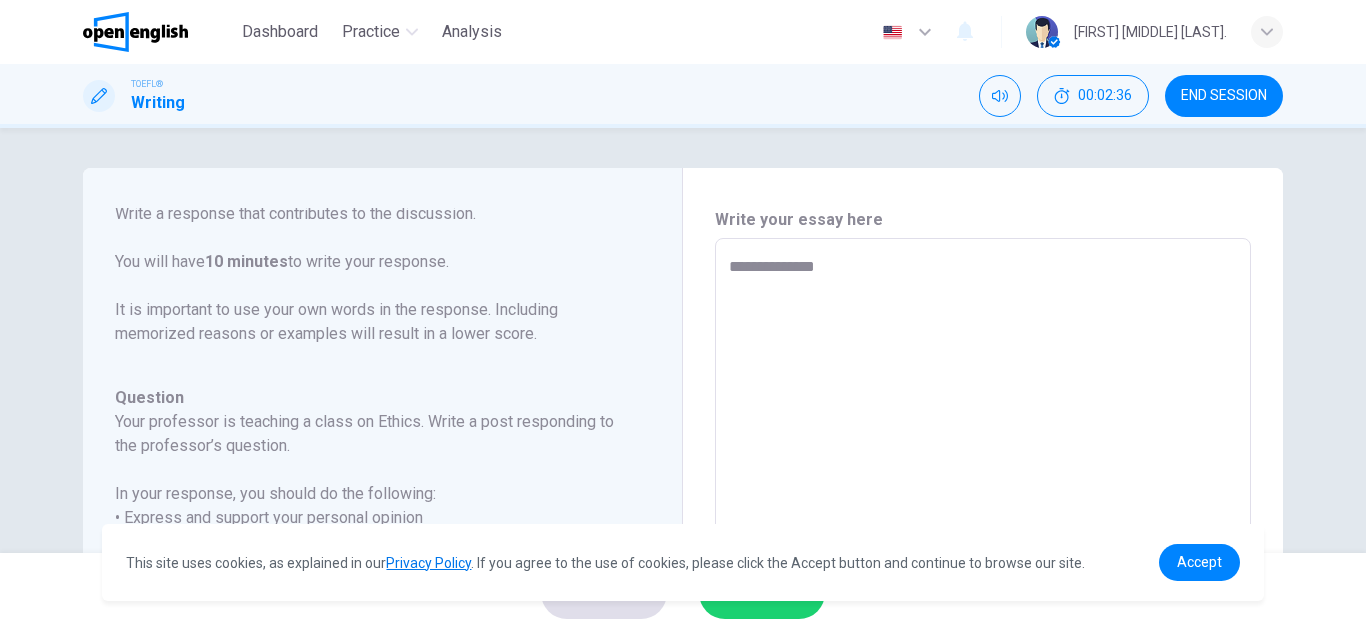 type on "*" 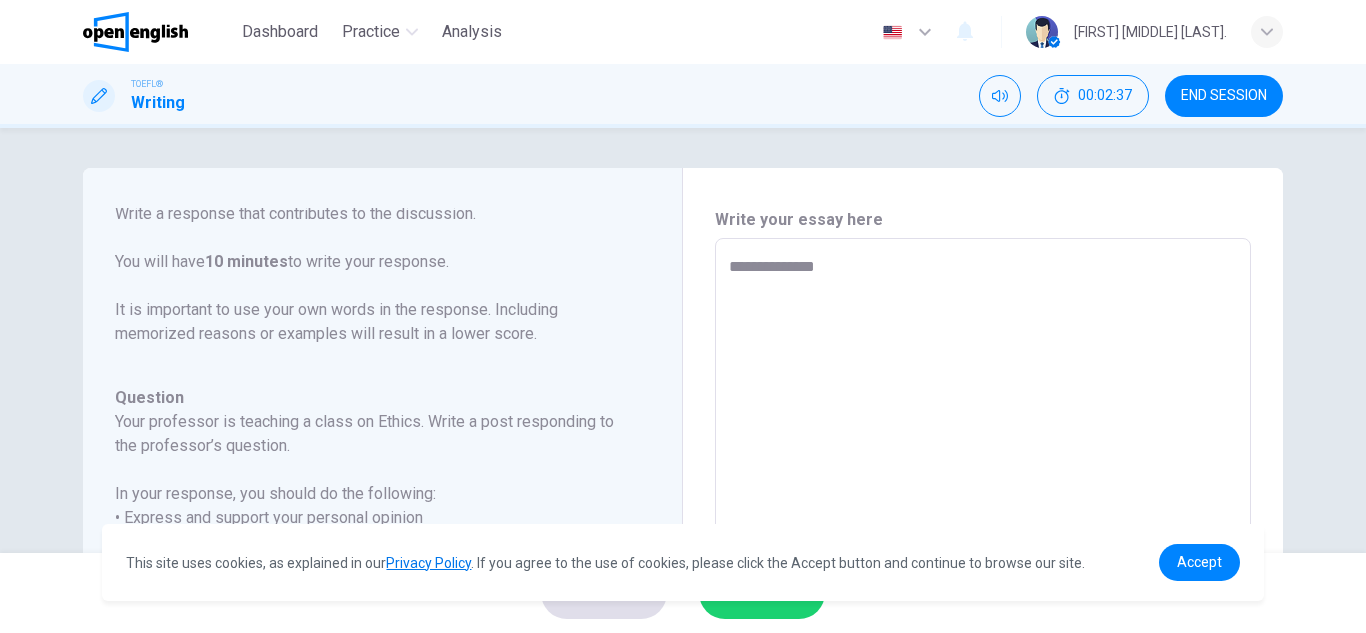type on "**********" 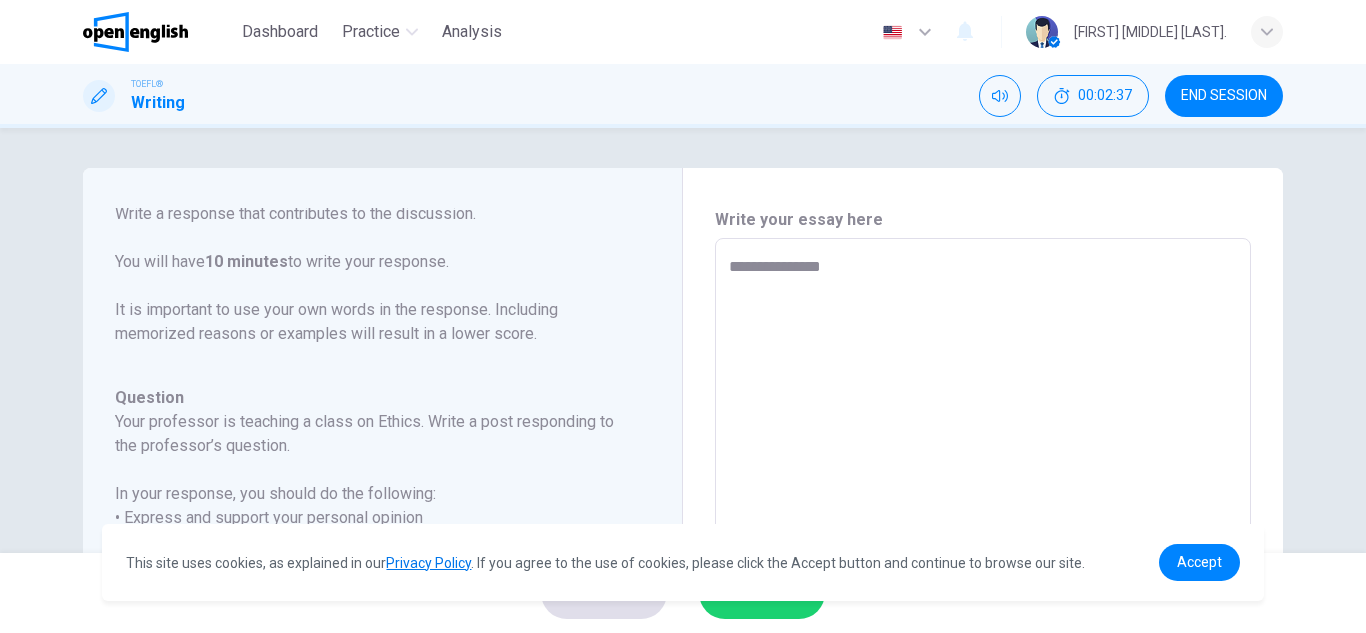 type on "*" 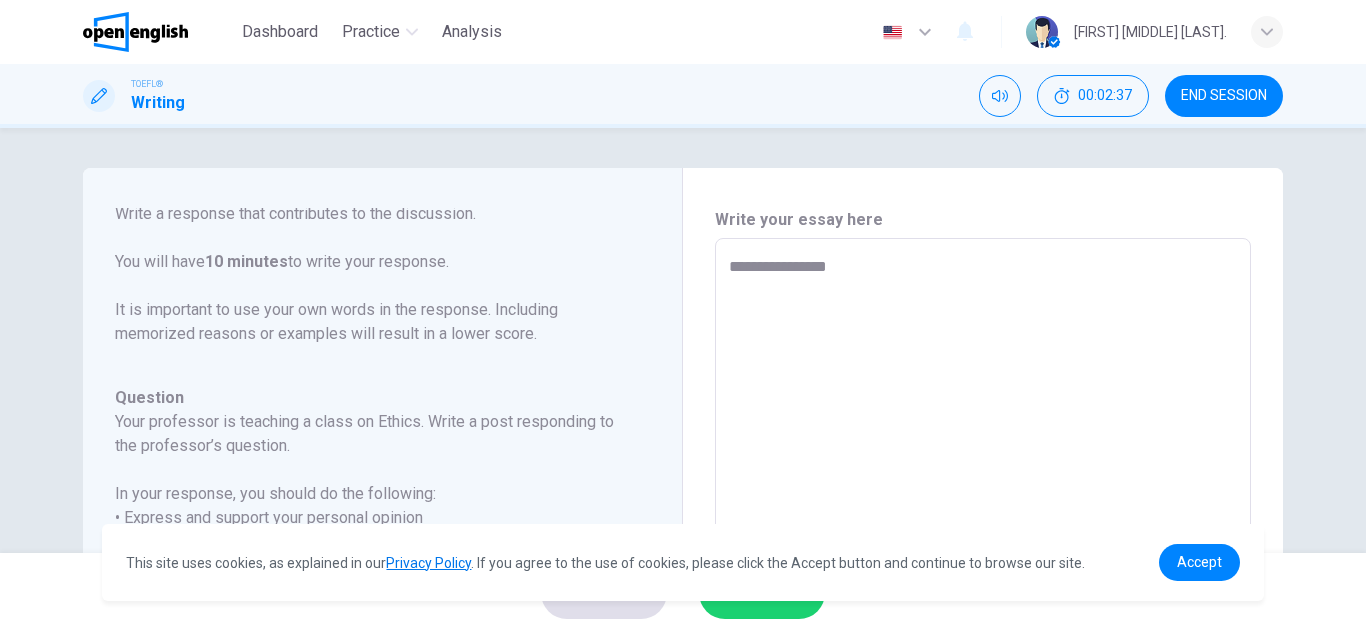 type on "*" 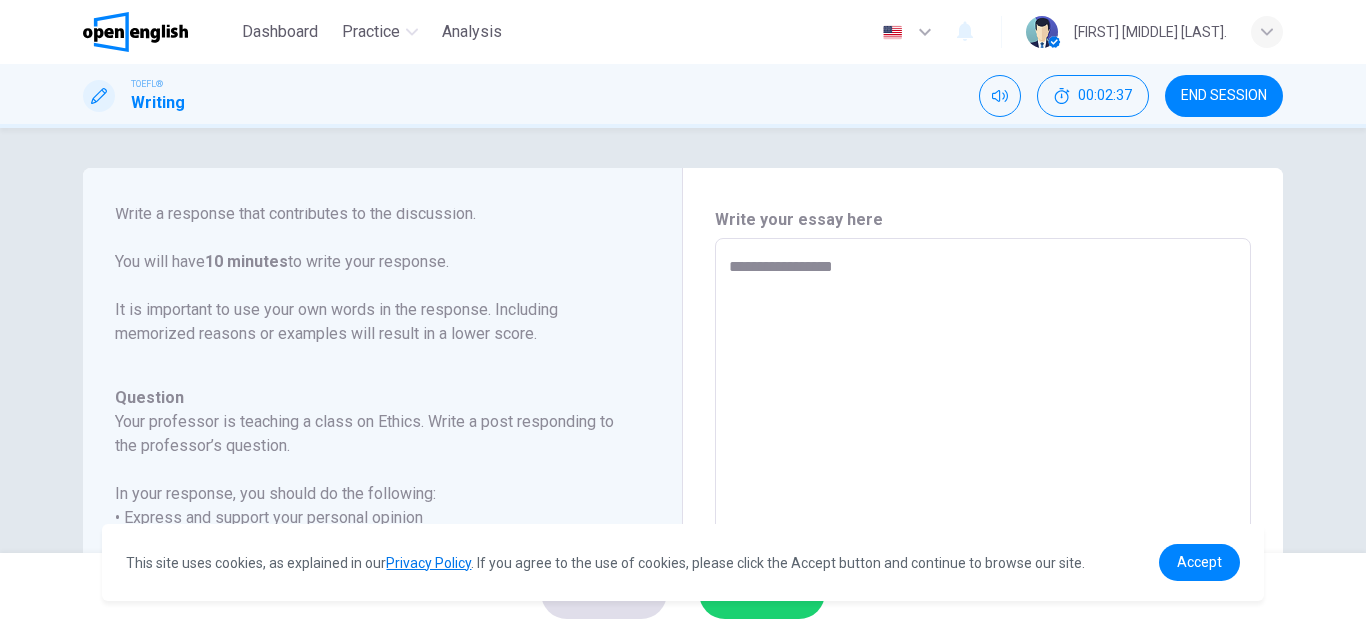 type on "**********" 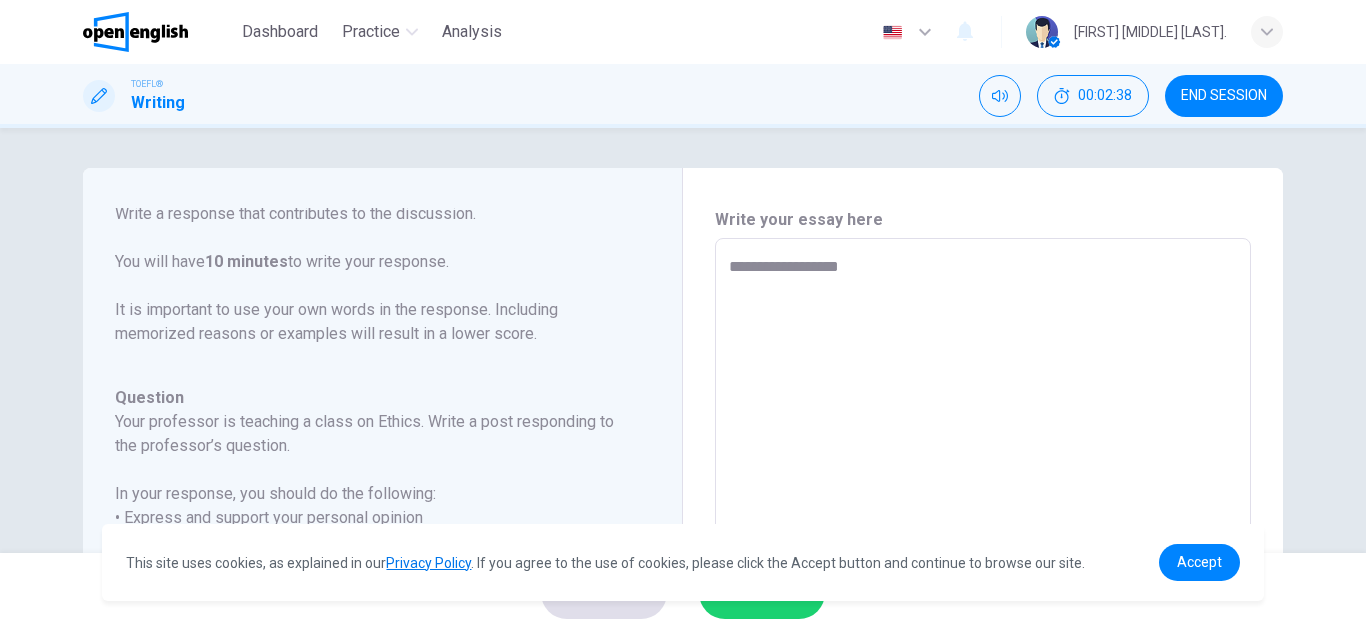 type on "*" 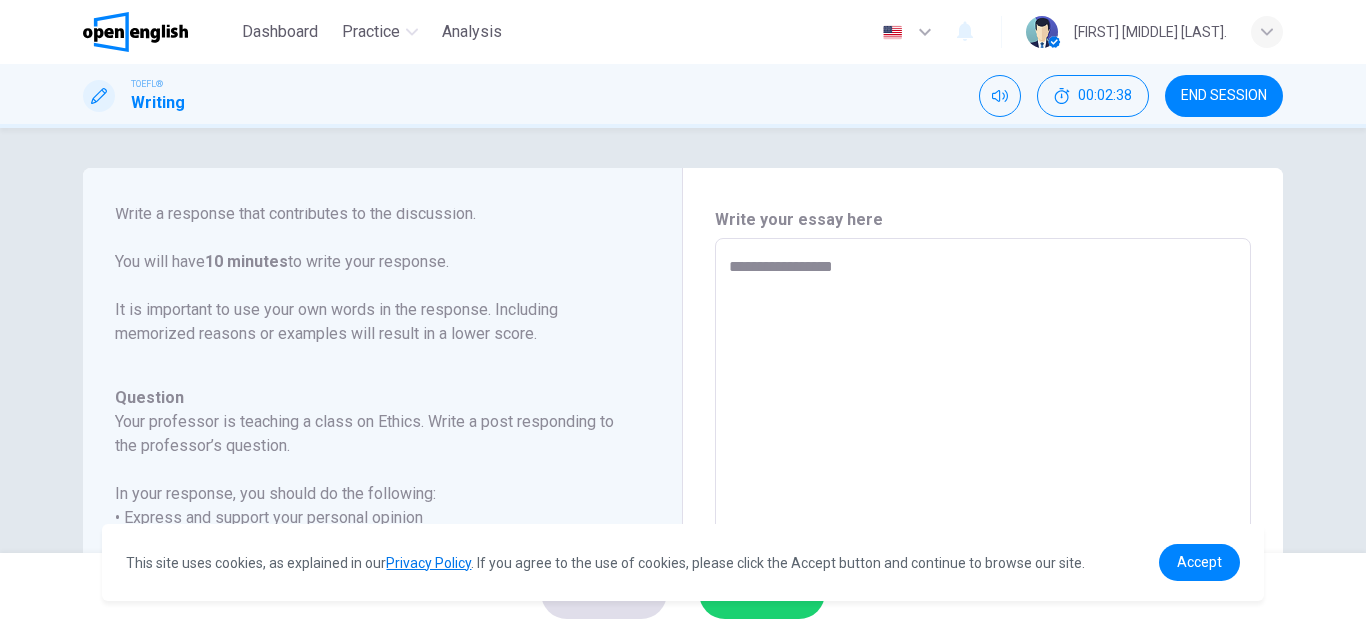 type on "*" 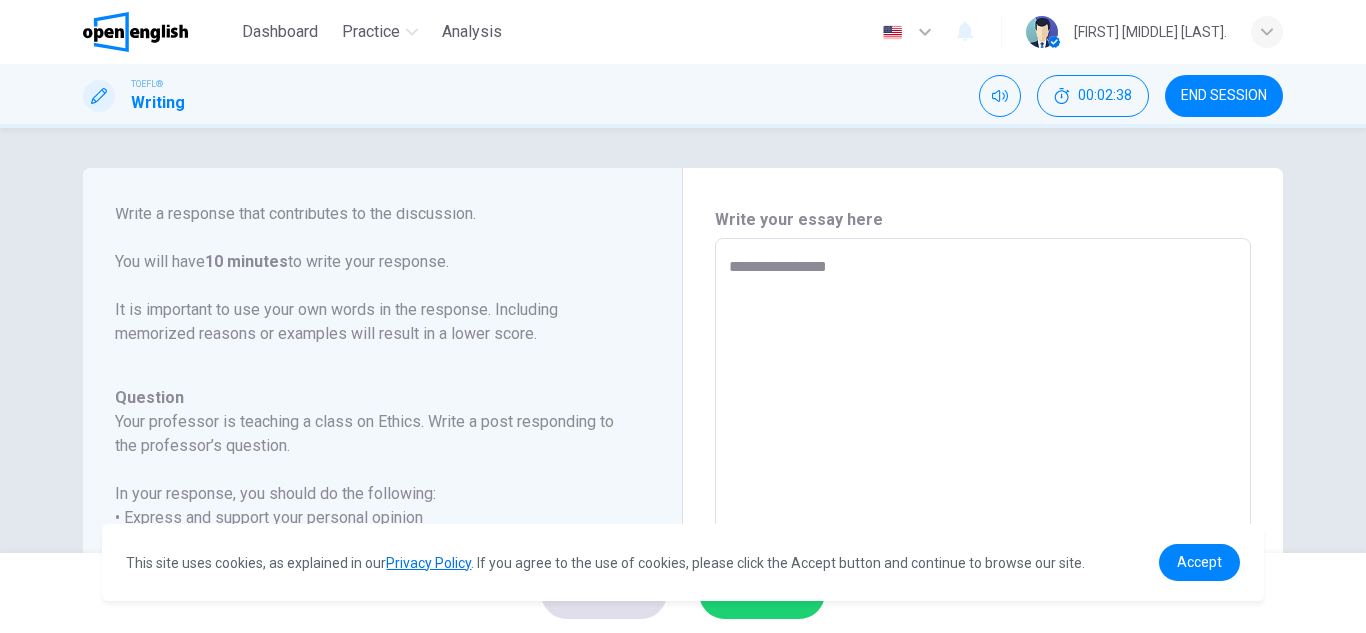 type on "*" 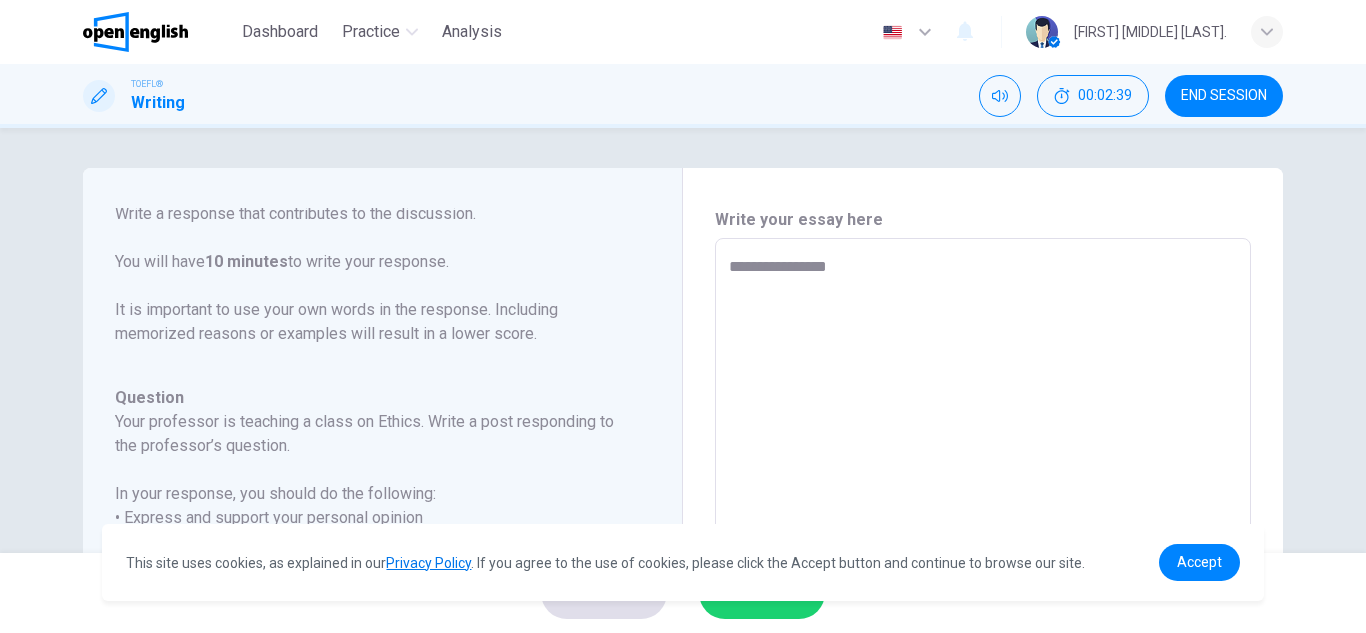 type on "**********" 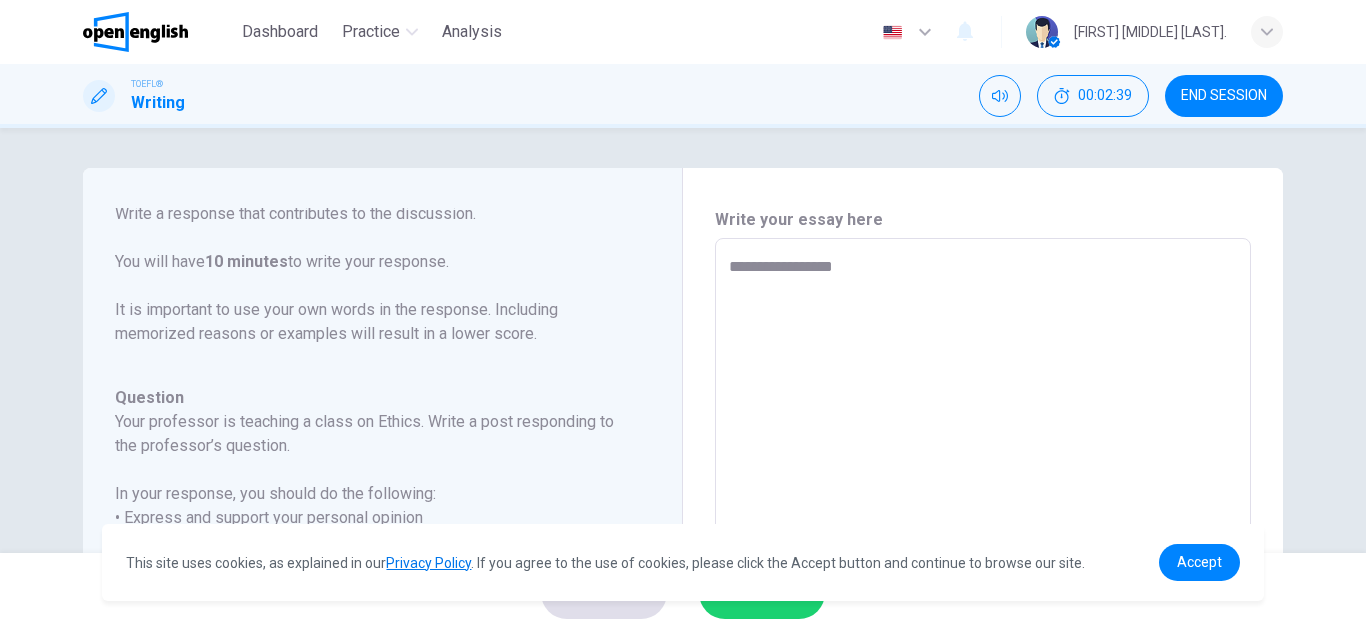 type on "*" 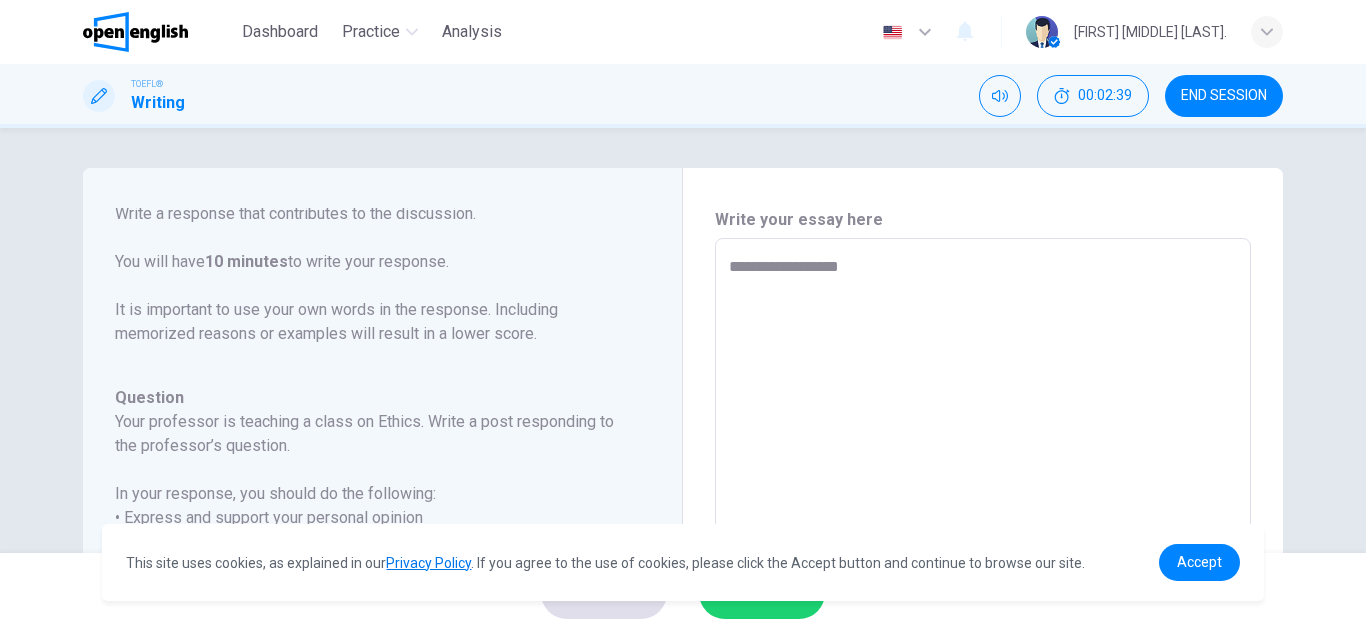 type on "*" 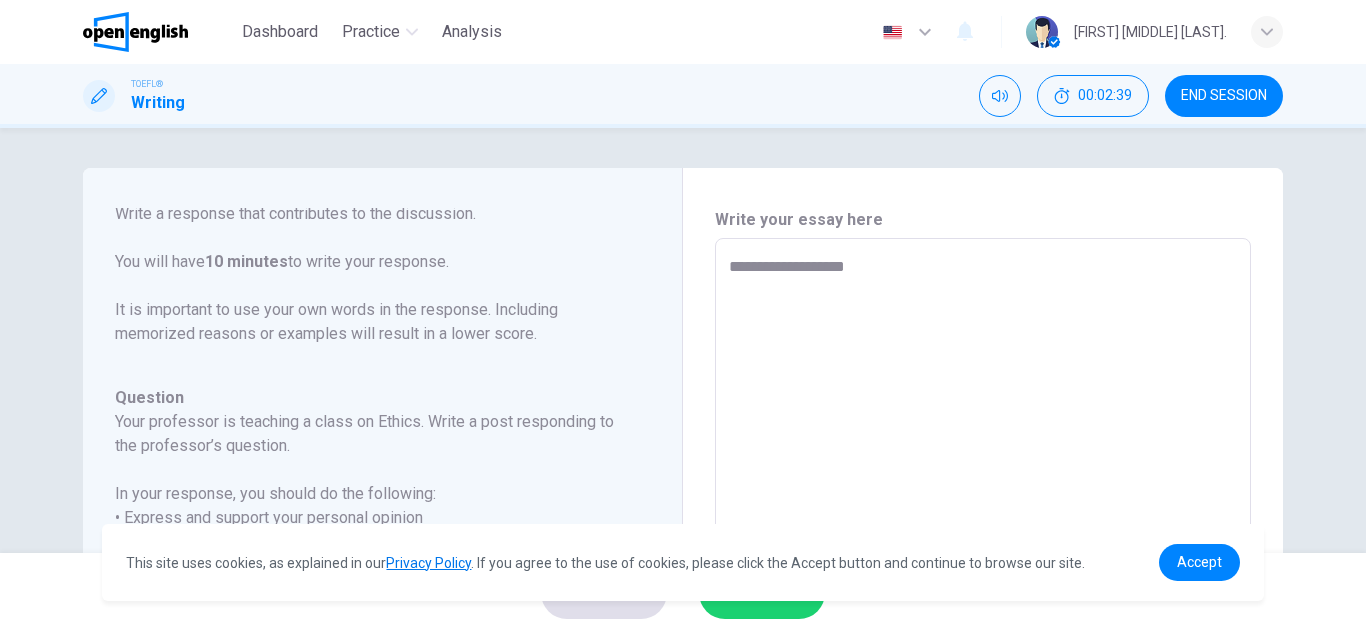 type on "*" 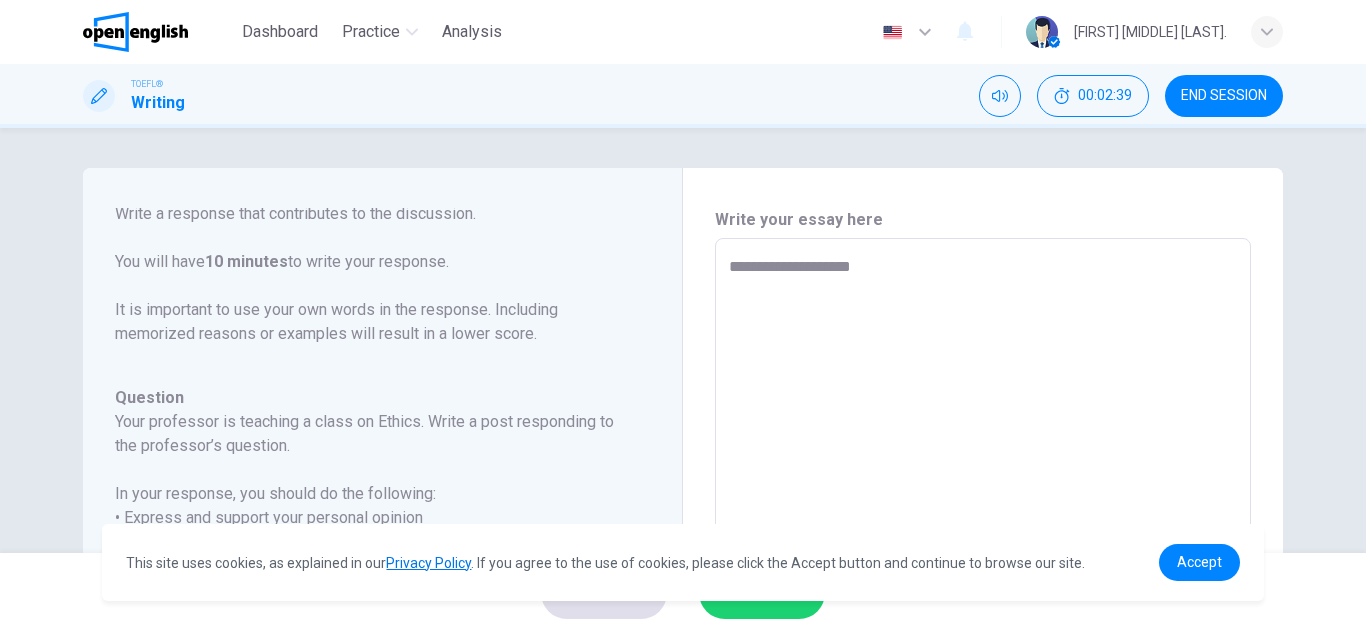 type on "*" 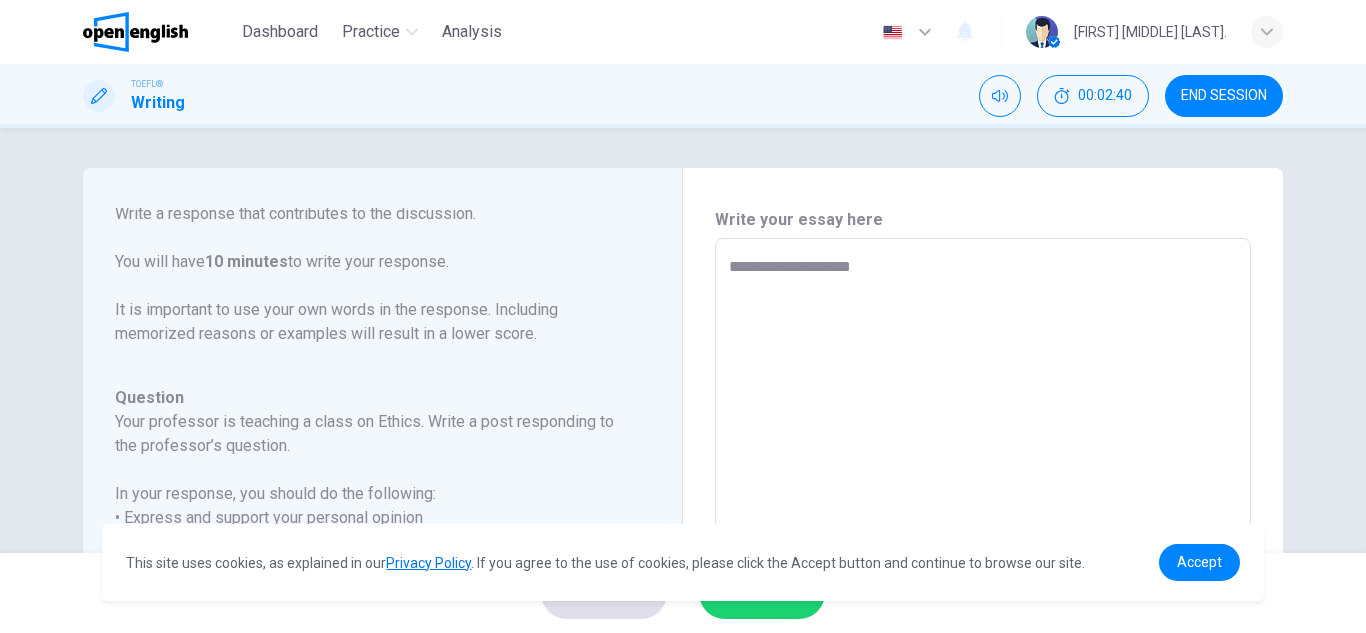 type on "**********" 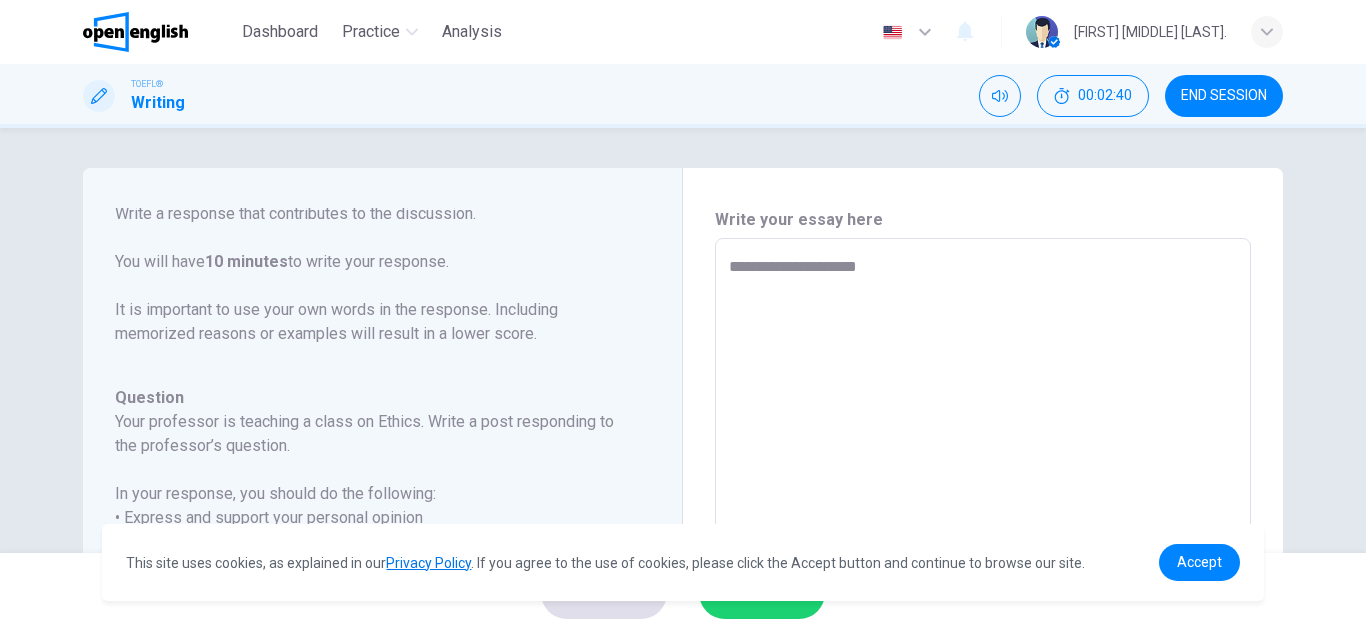 type on "**********" 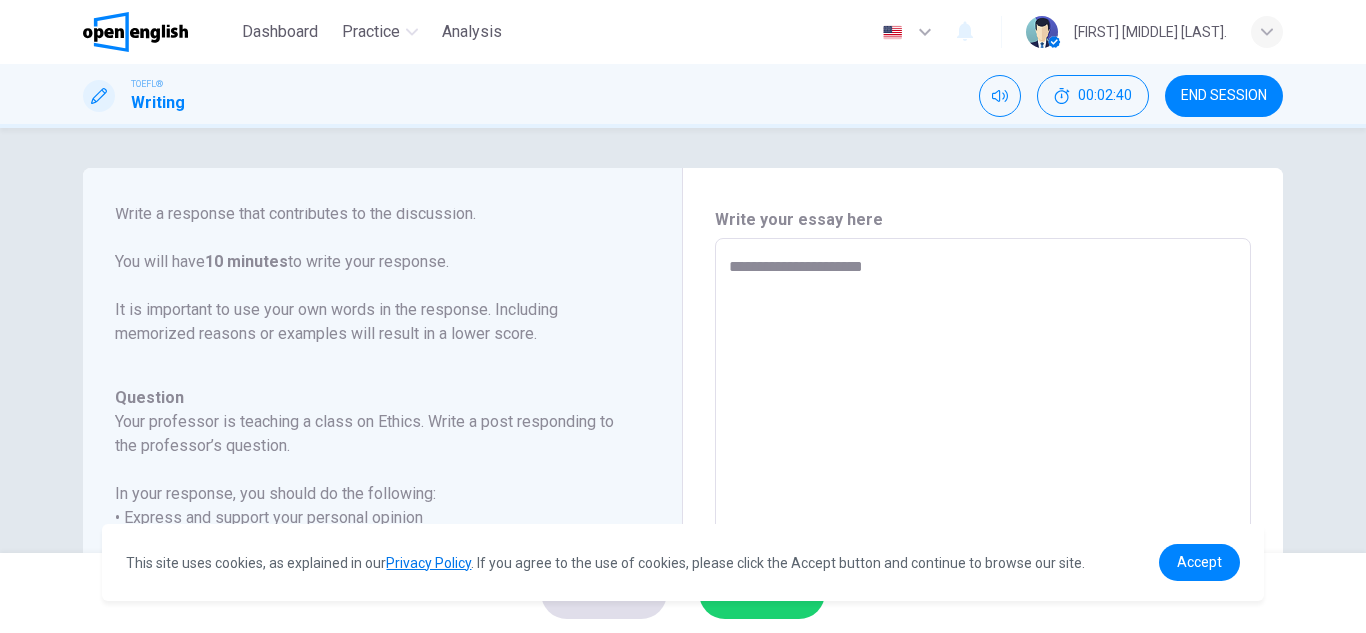 type on "*" 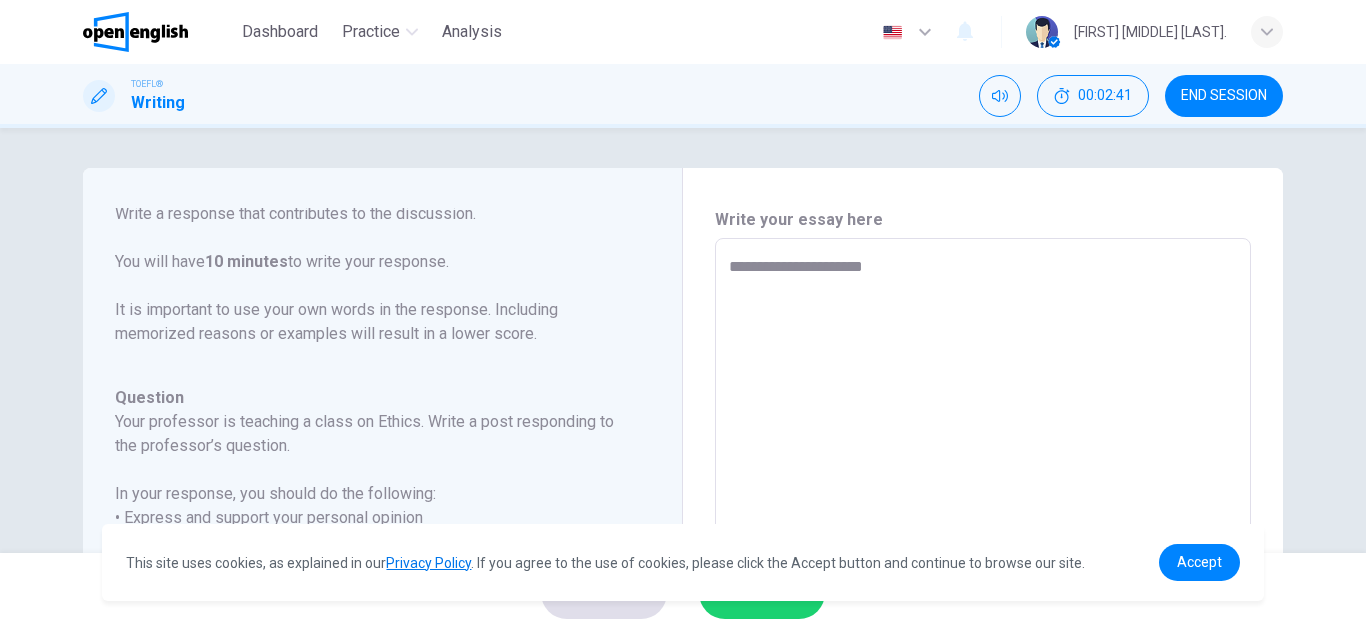 type on "**********" 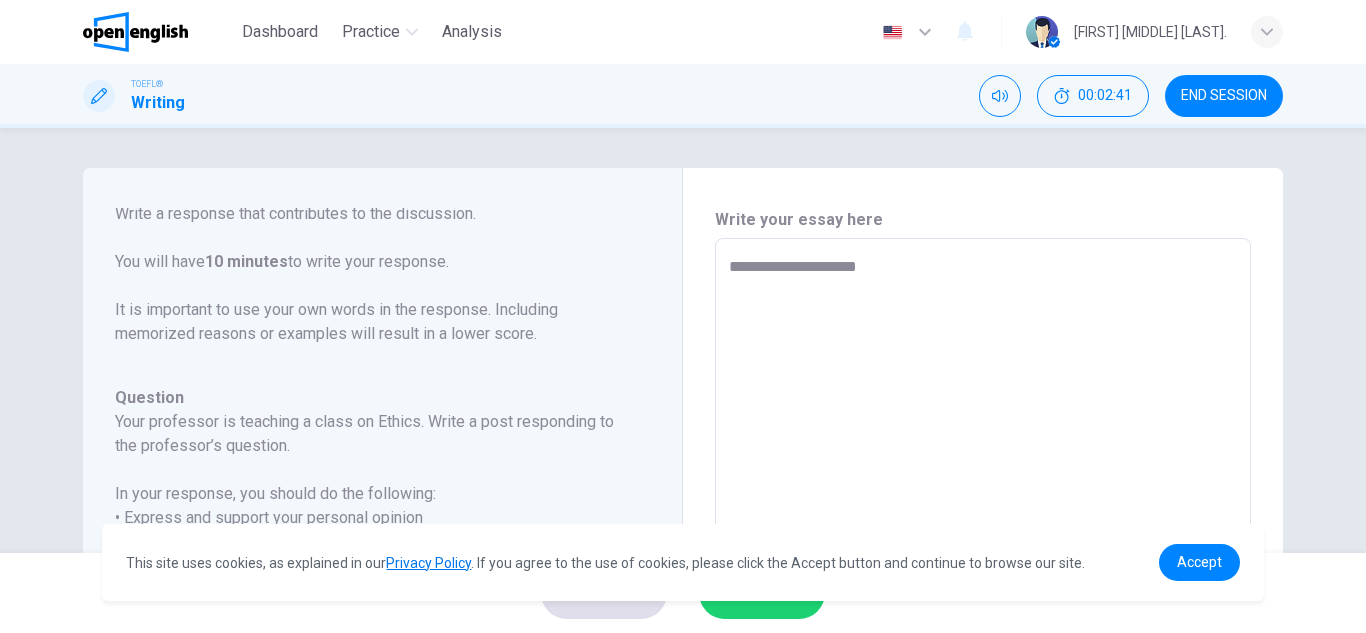 type on "*" 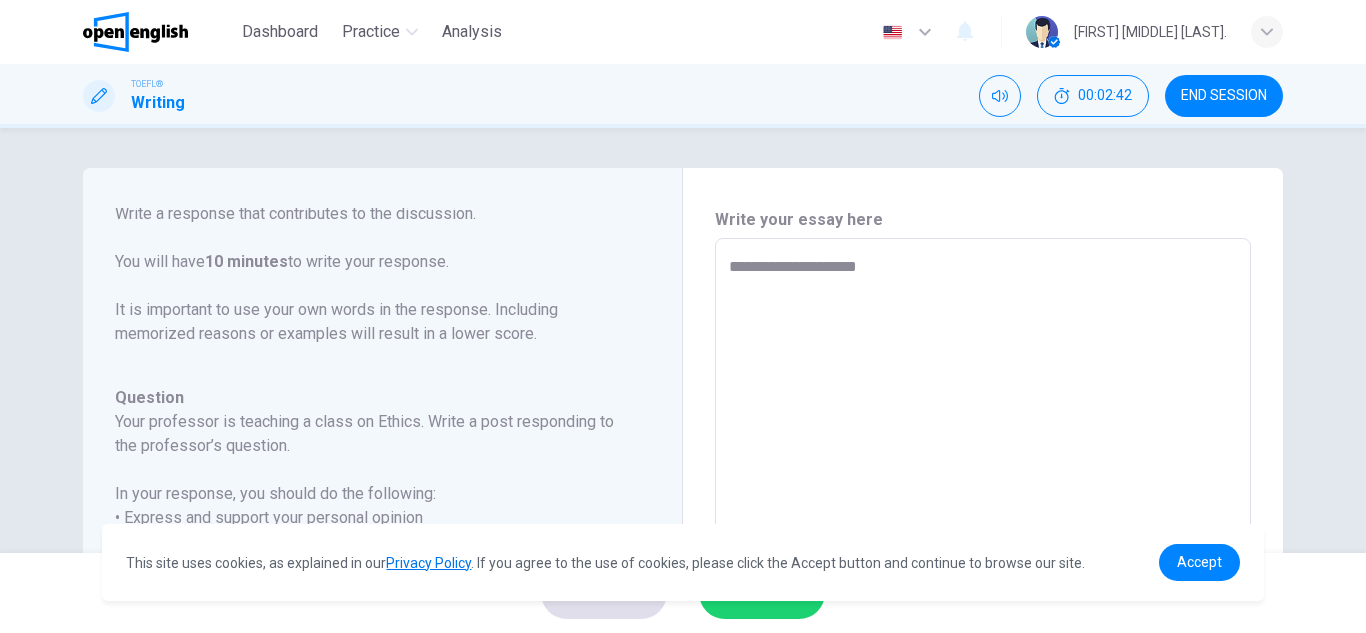 type on "**********" 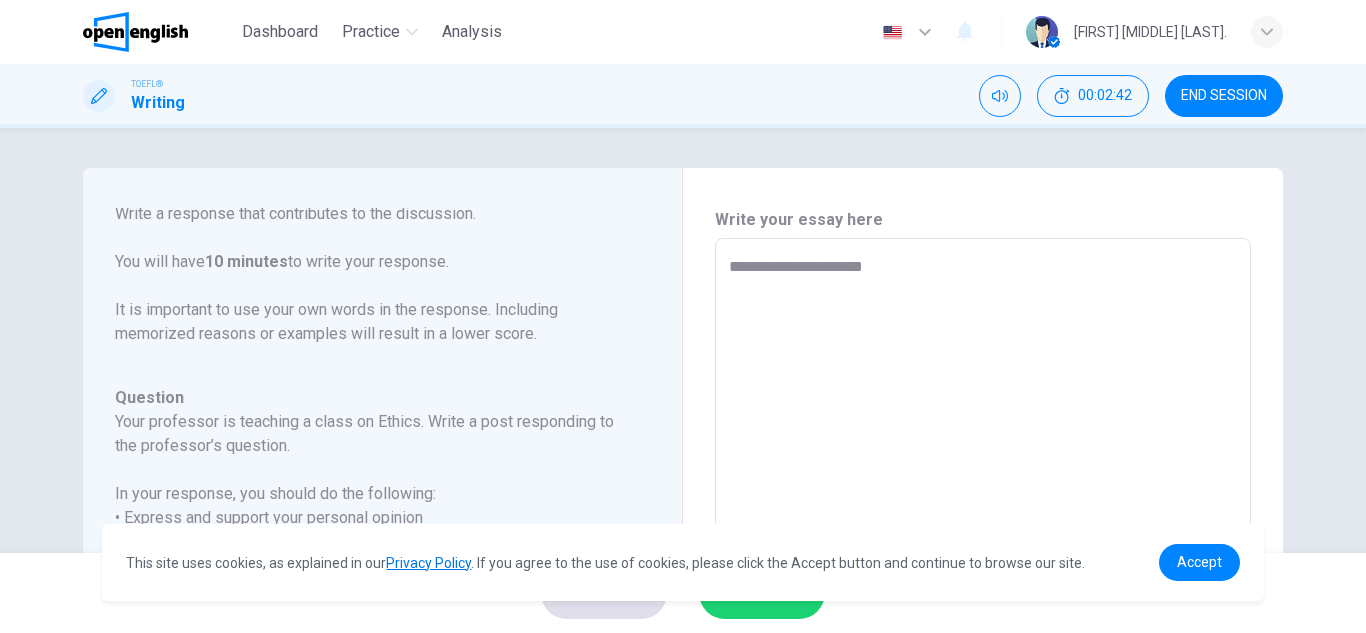 type on "*" 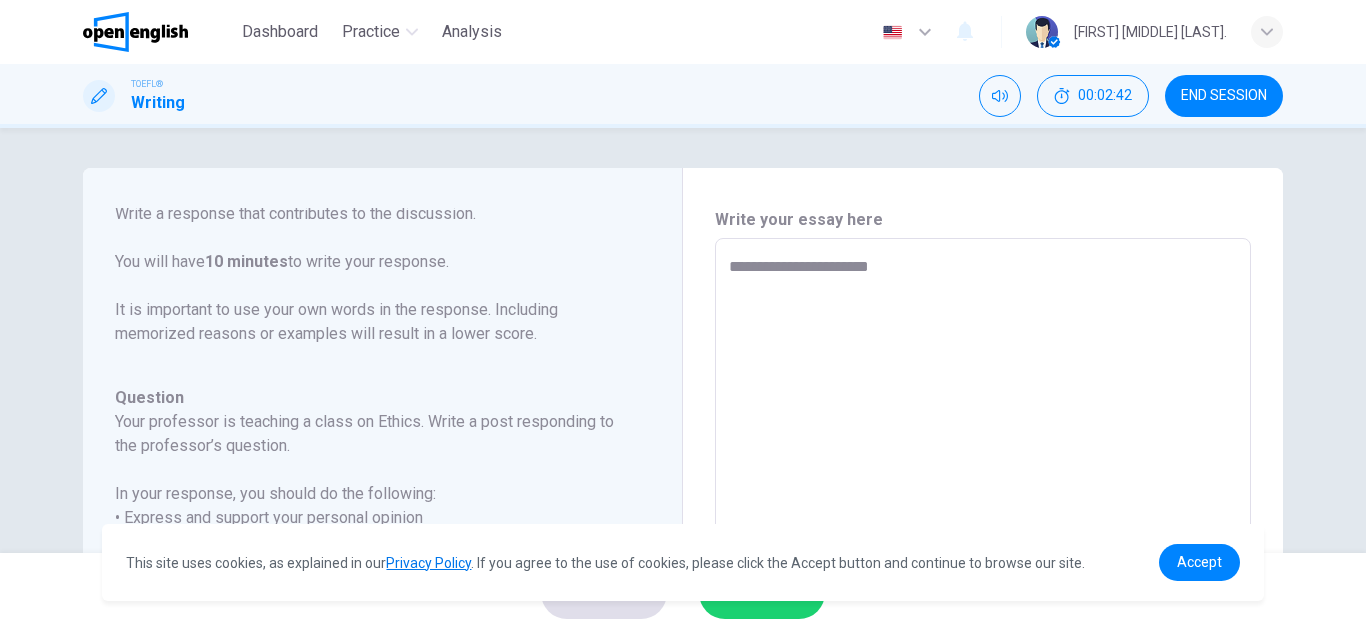 type on "*" 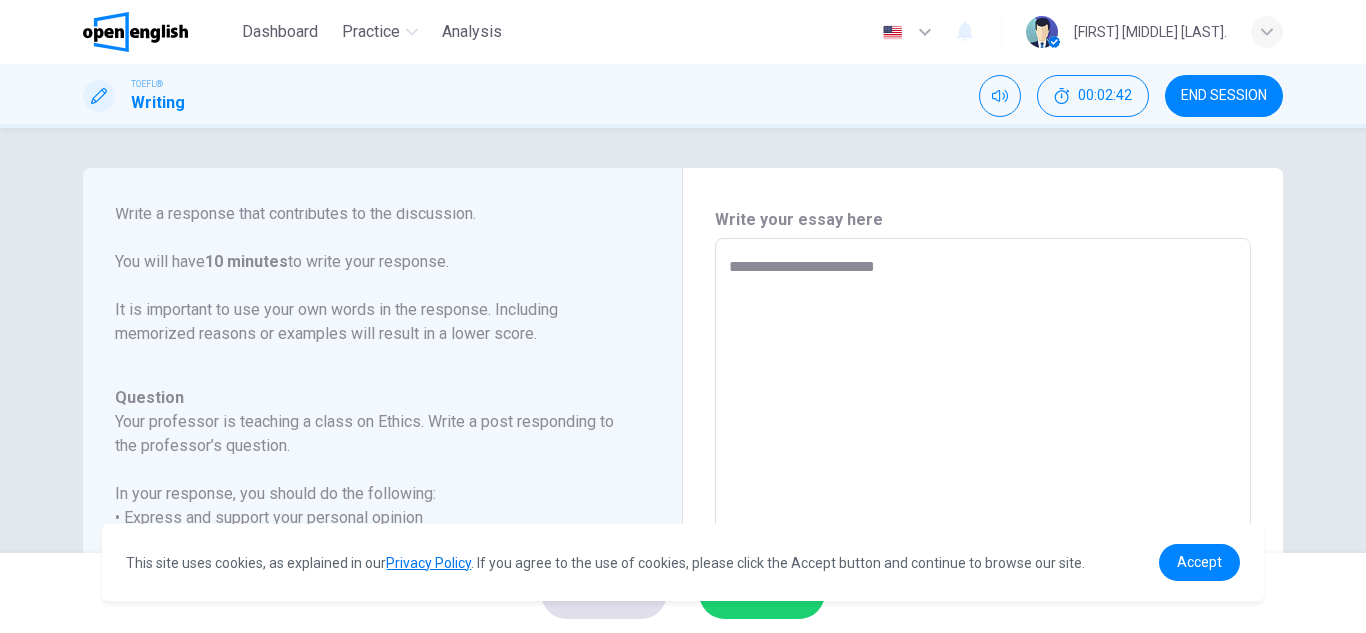 type on "*" 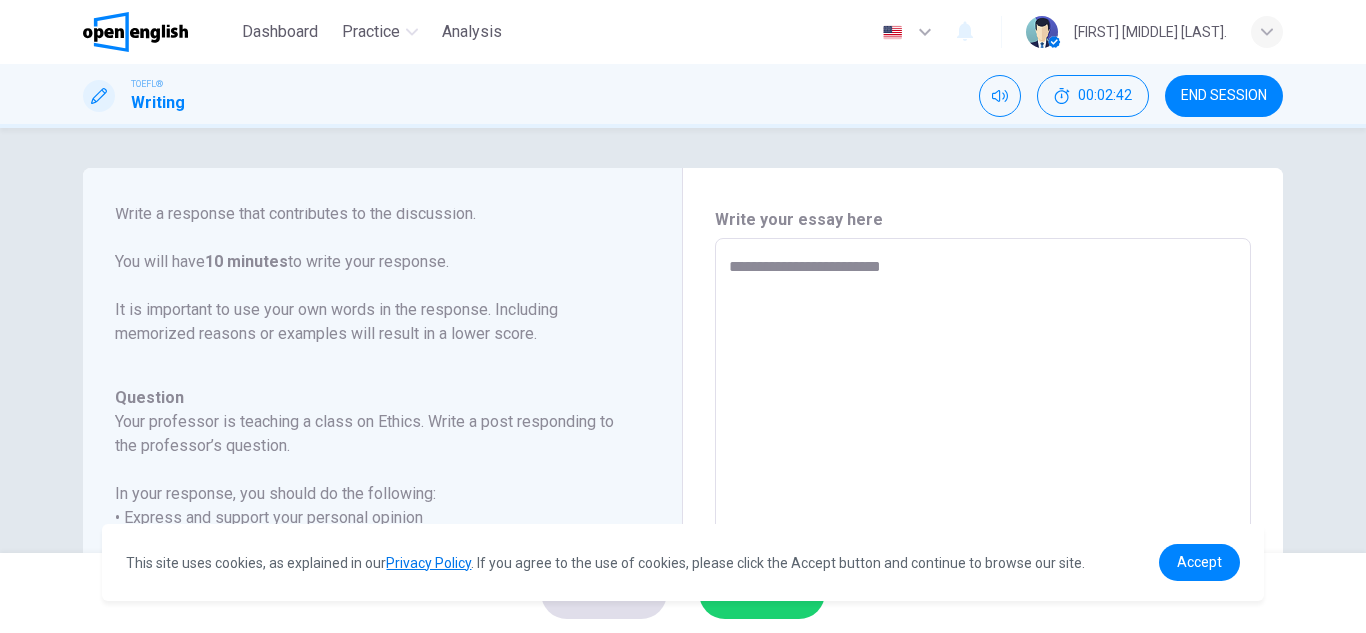 type on "*" 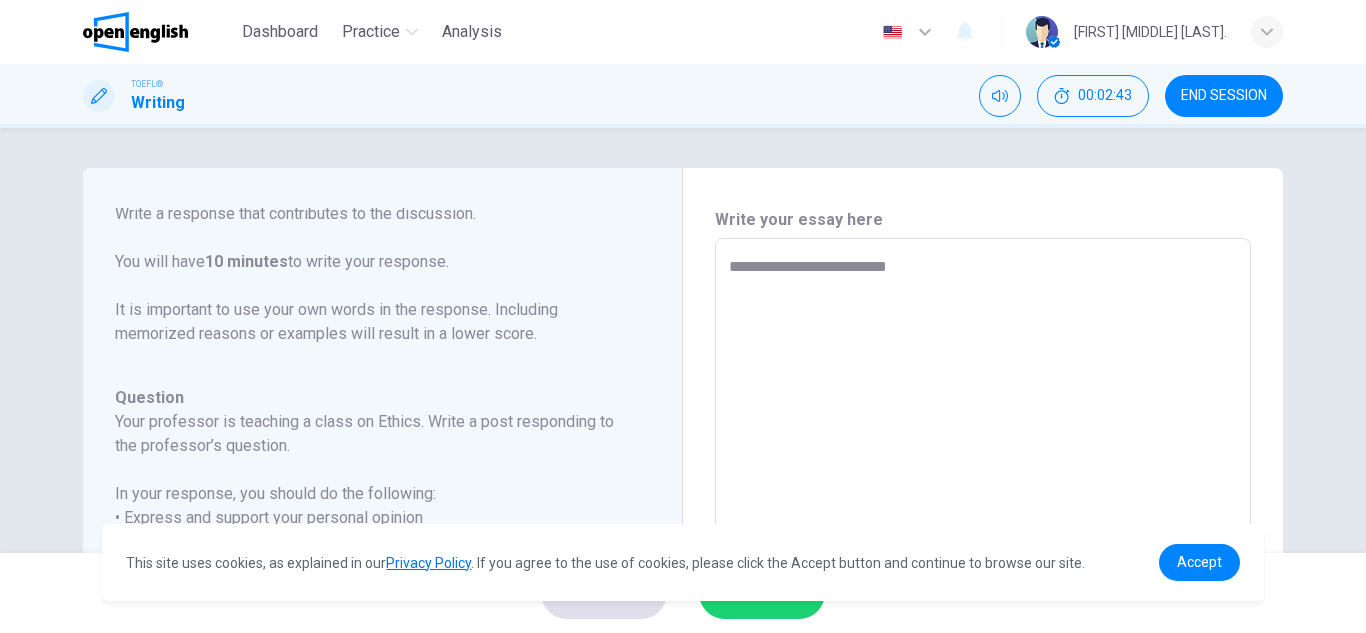 type on "*" 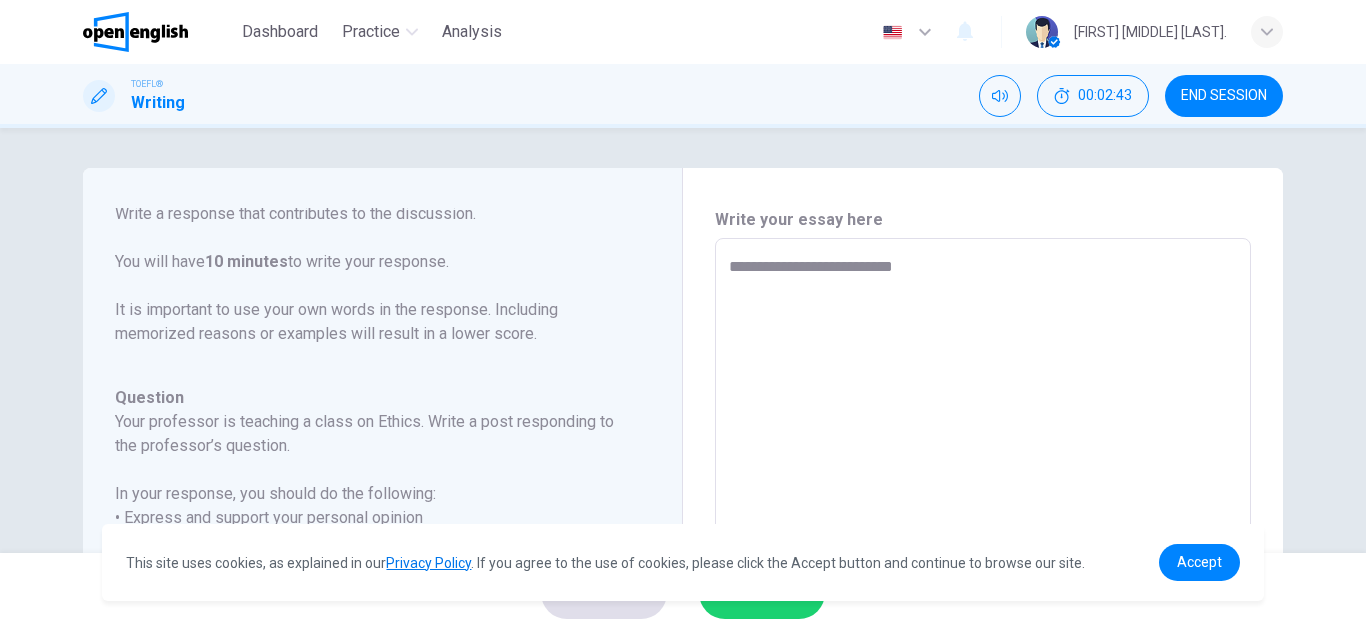 type on "*" 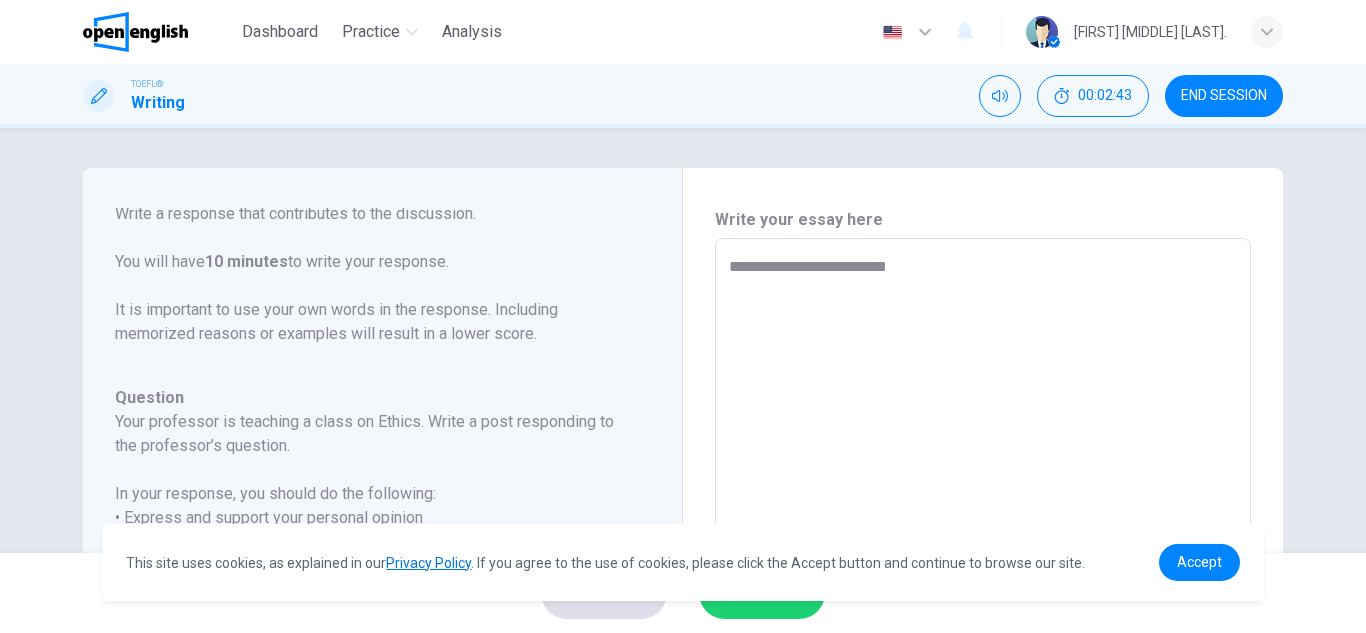 type on "*" 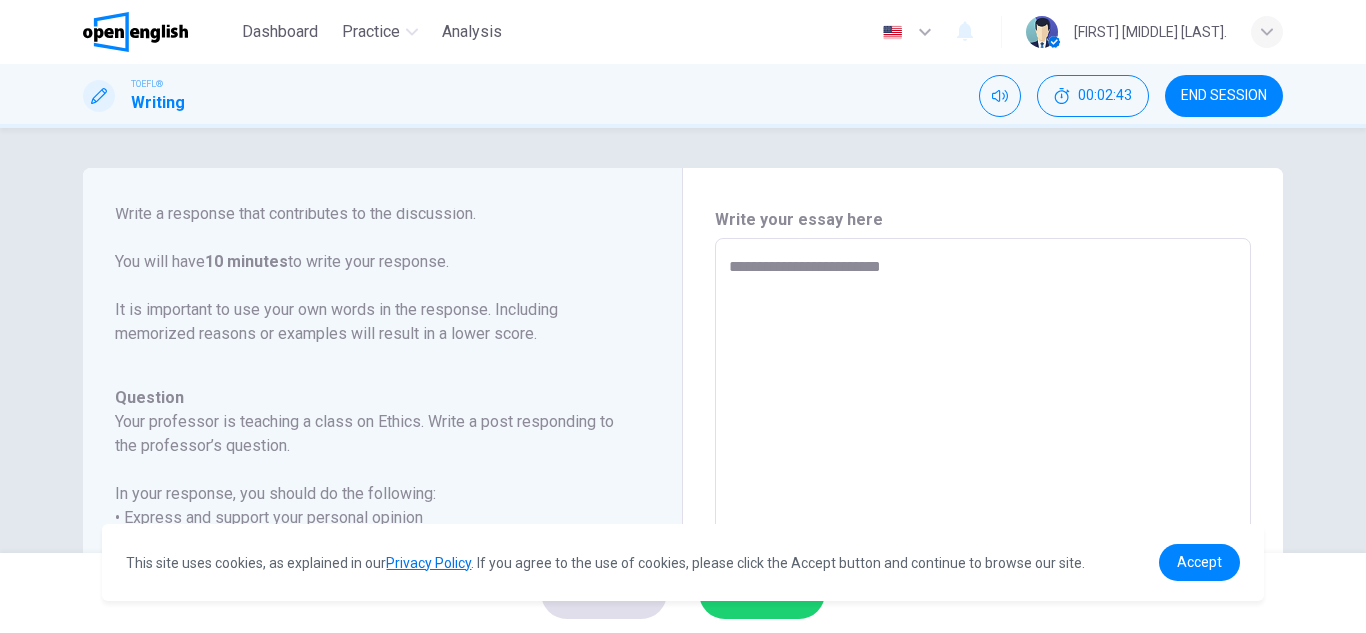 type on "**********" 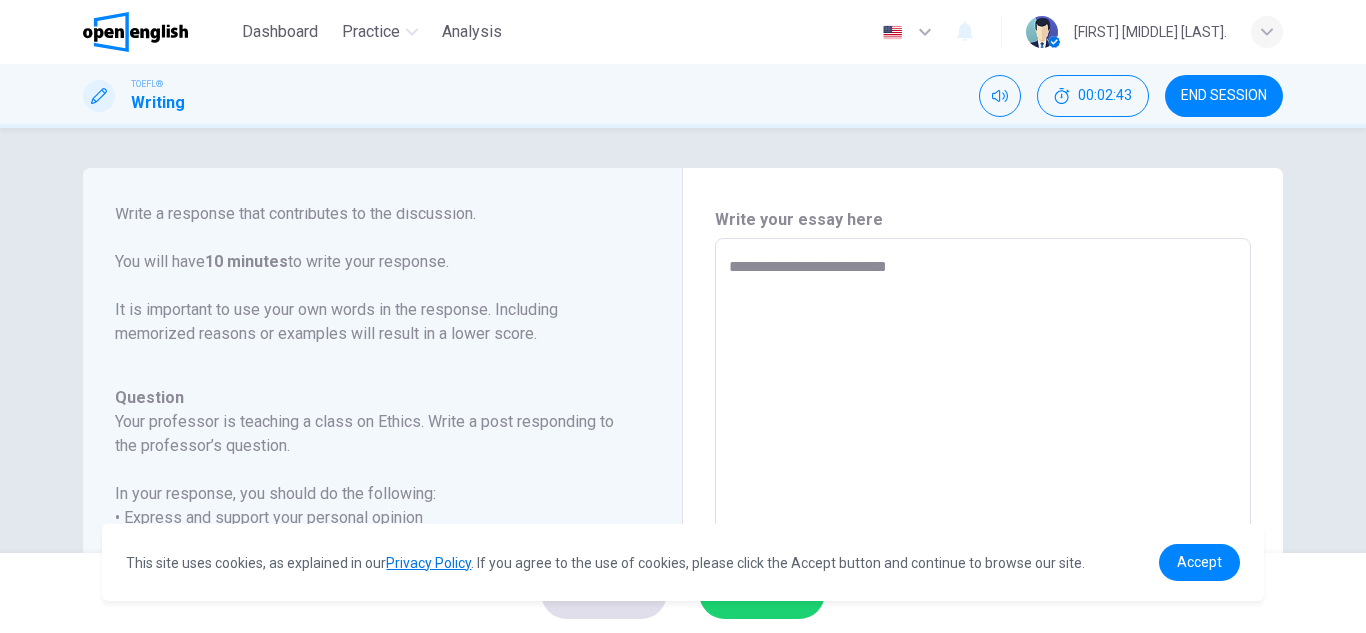 type on "*" 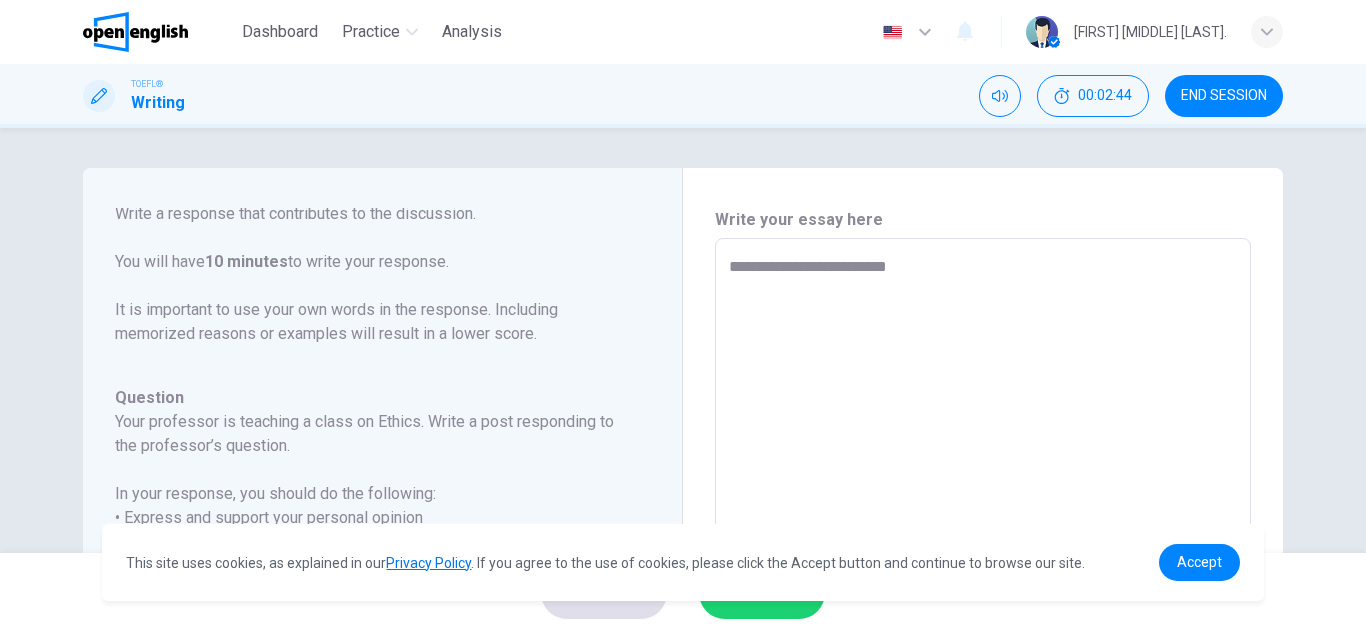 type on "**********" 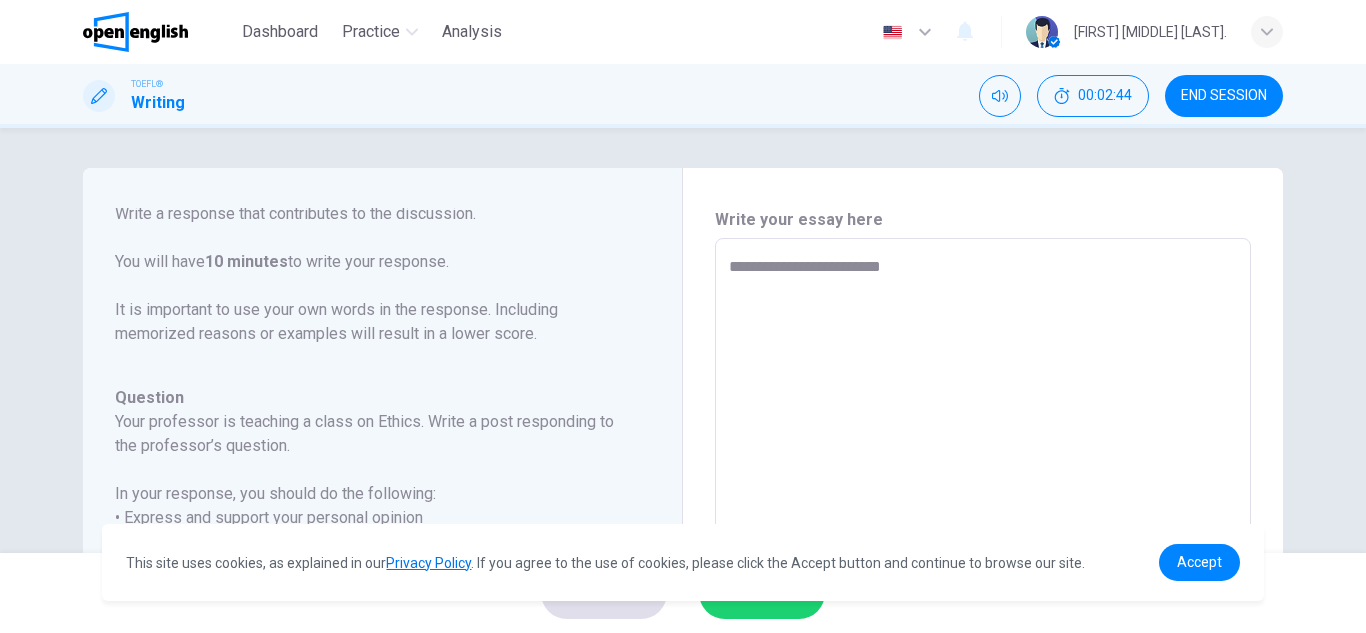 type on "**********" 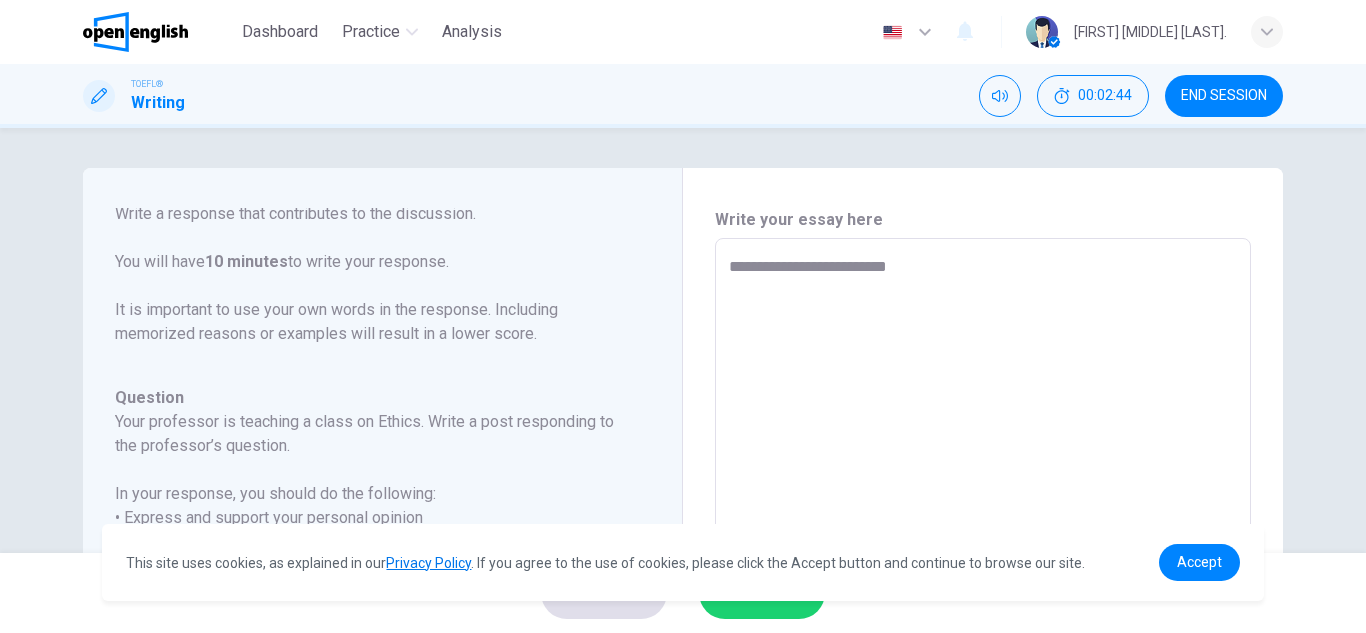 type on "*" 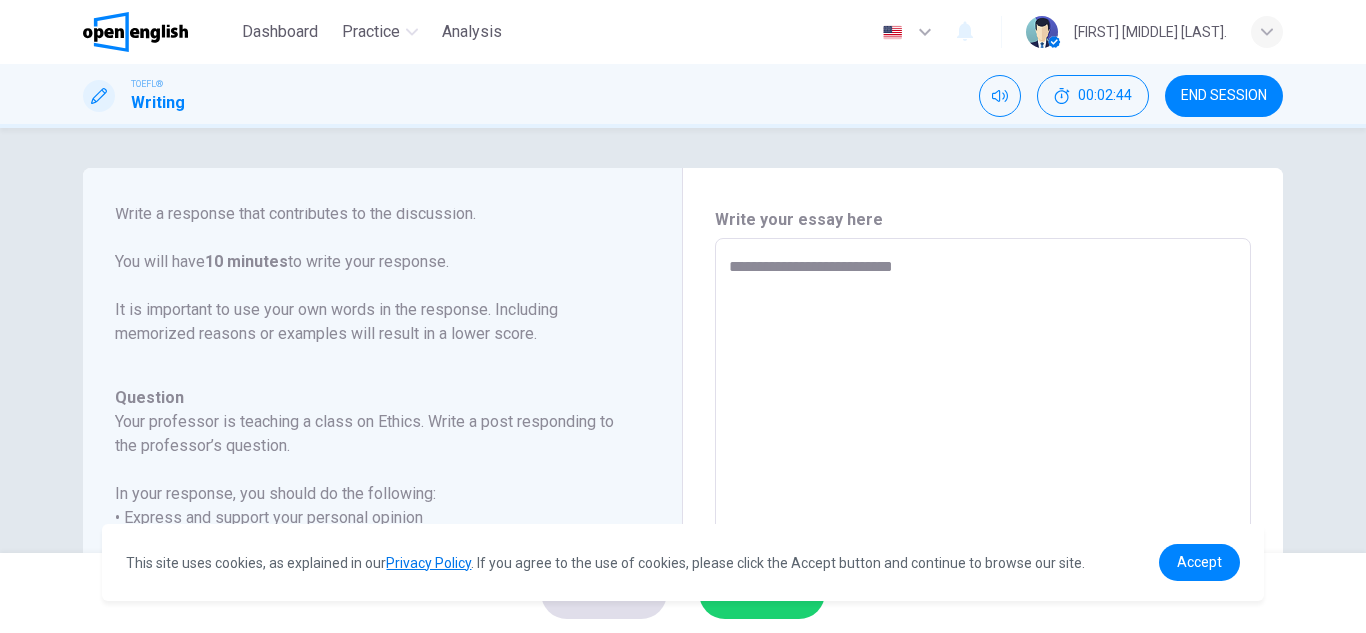 type on "*" 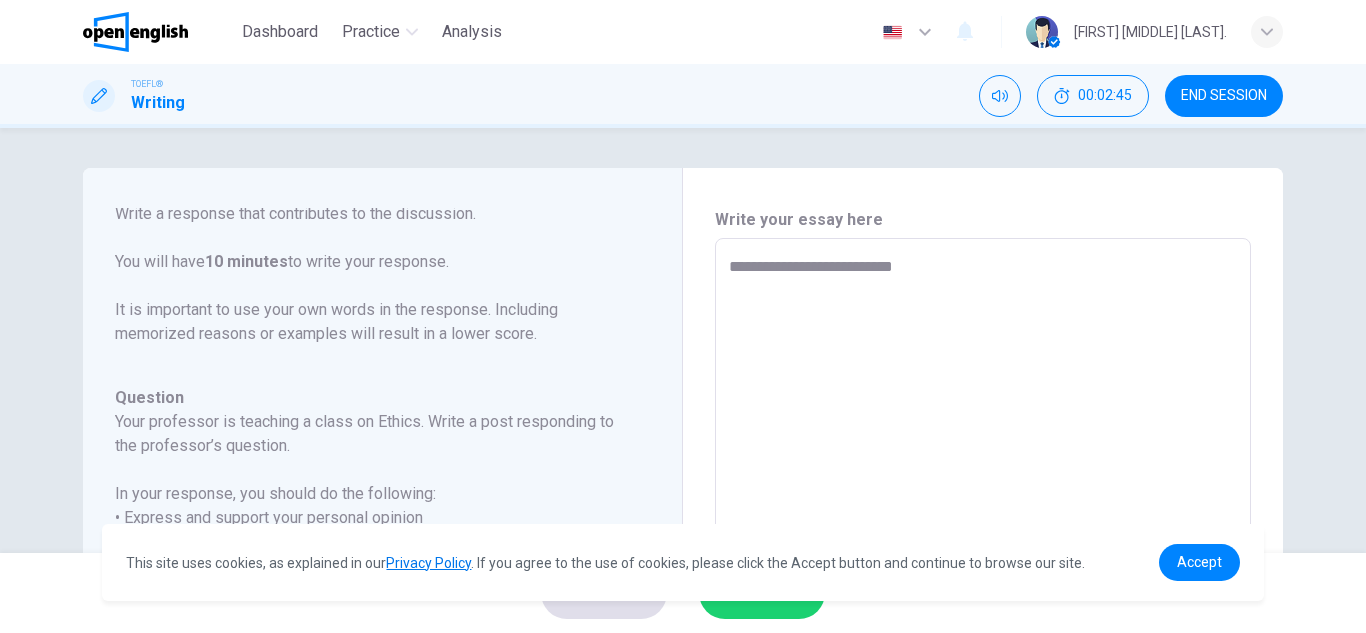 type on "**********" 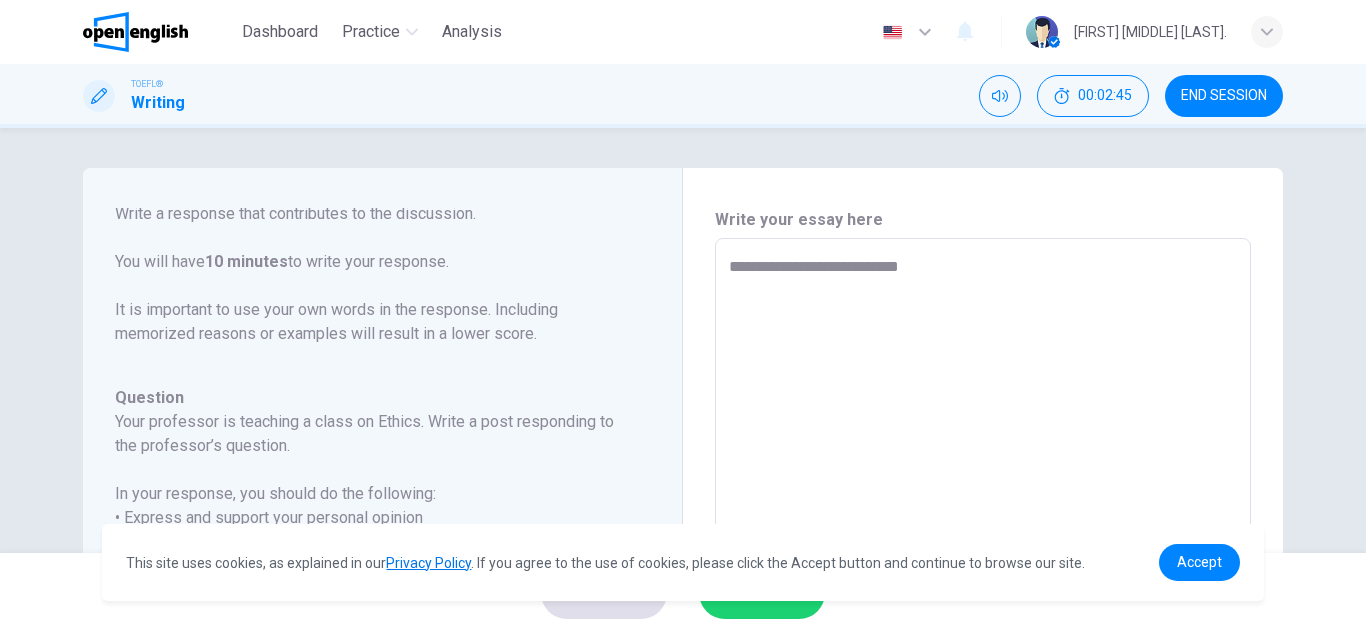 type on "*" 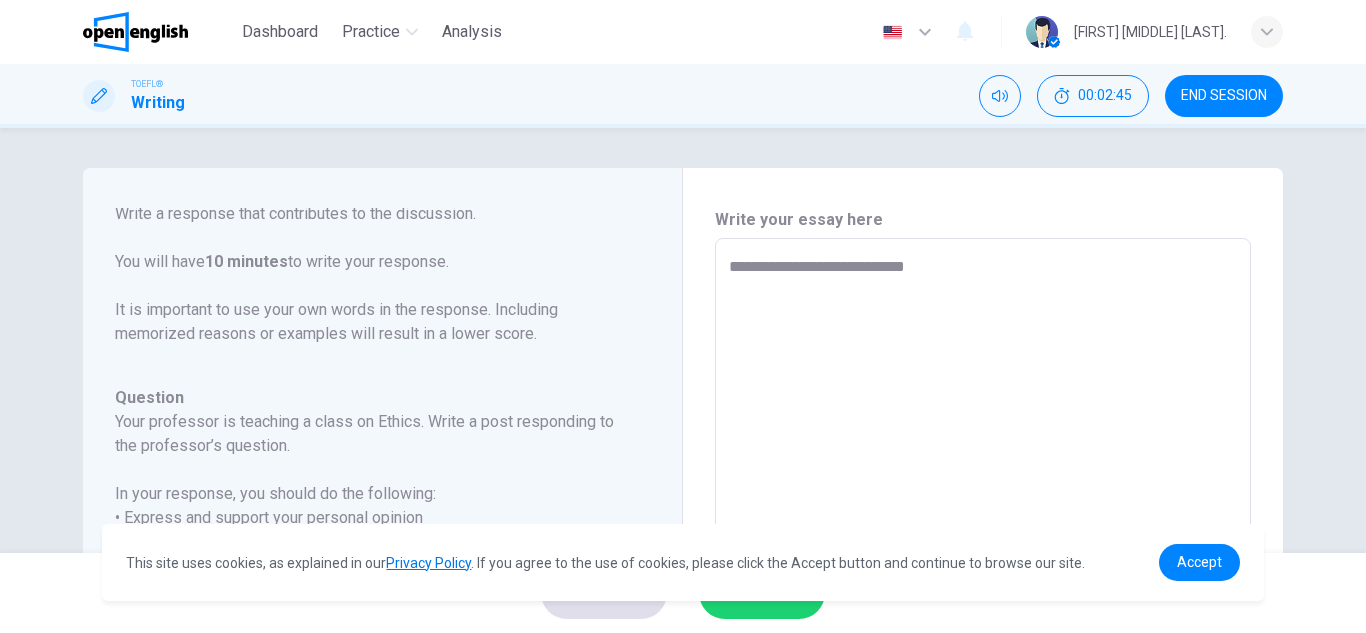 type on "*" 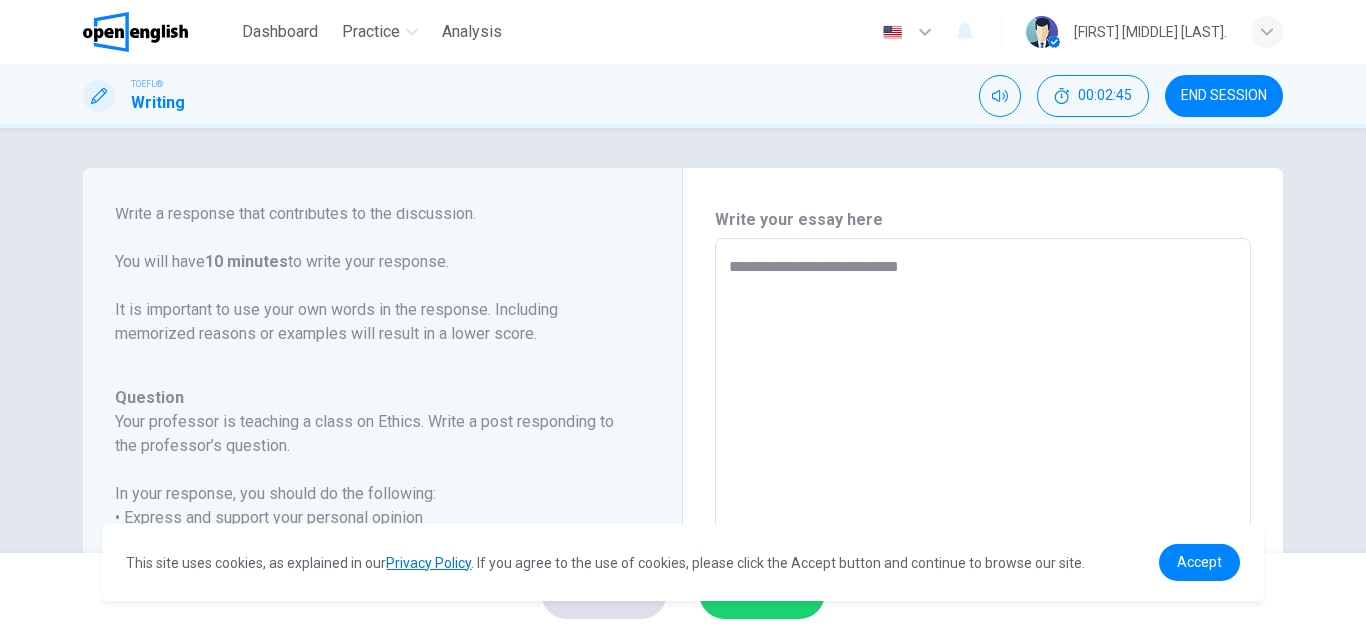 type on "*" 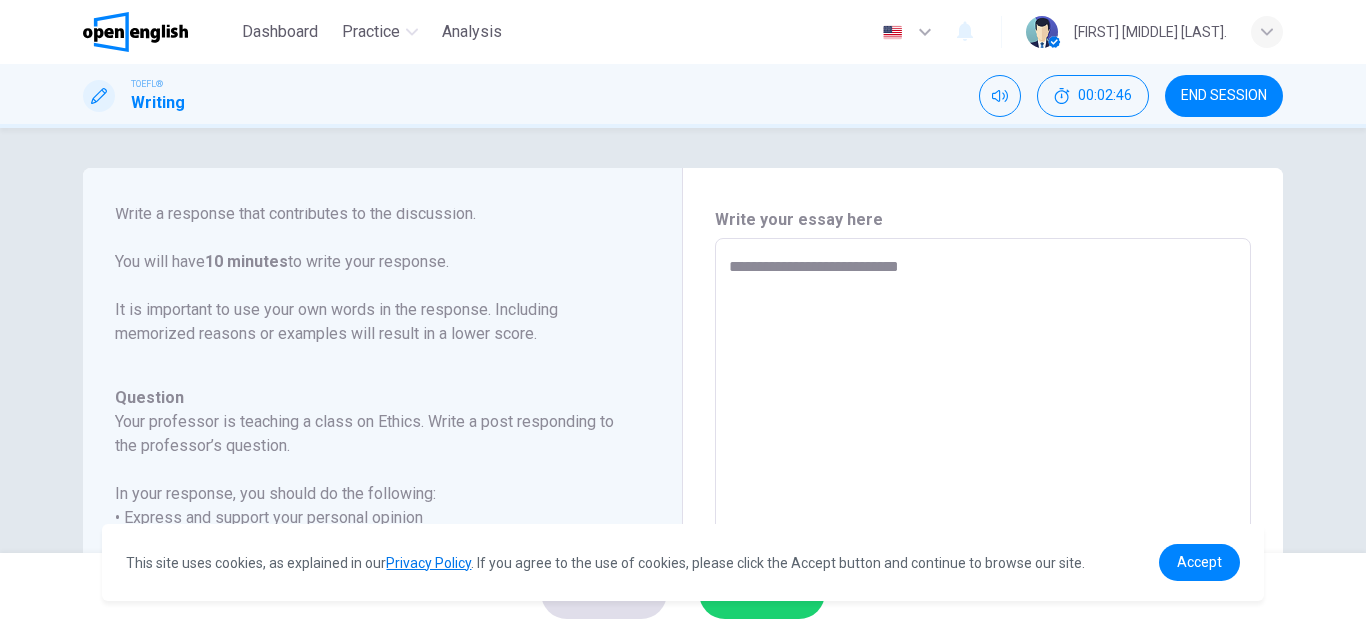 type on "**********" 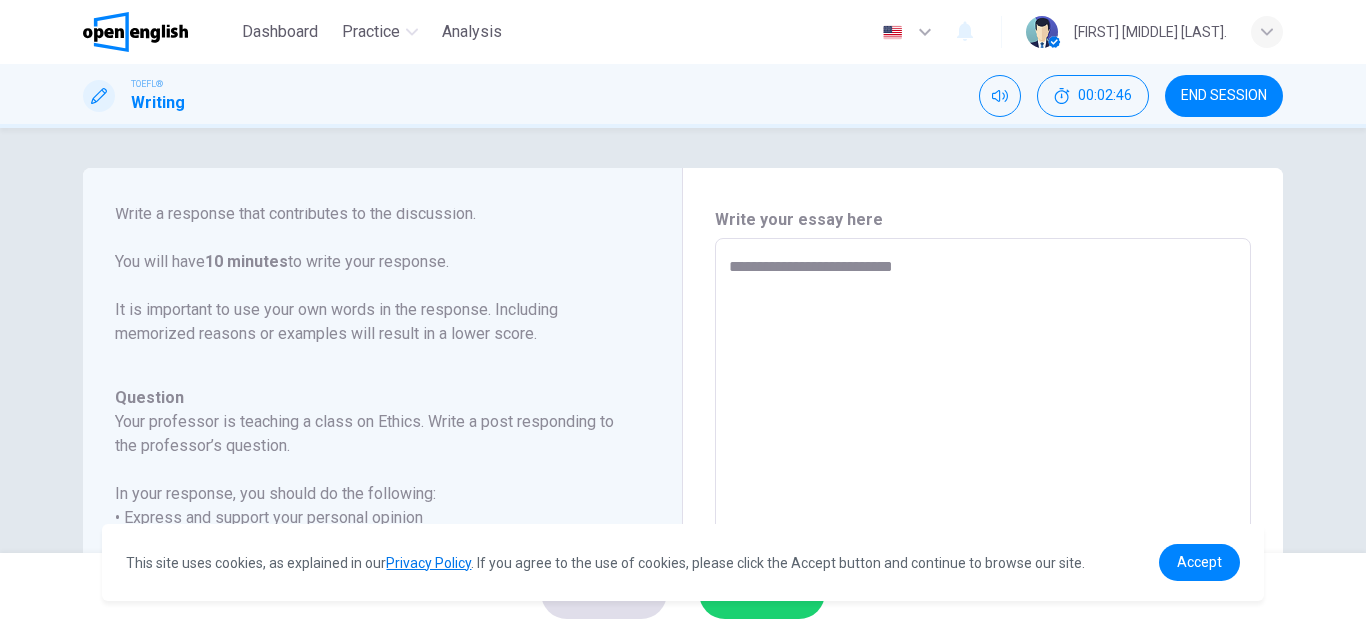 type on "*" 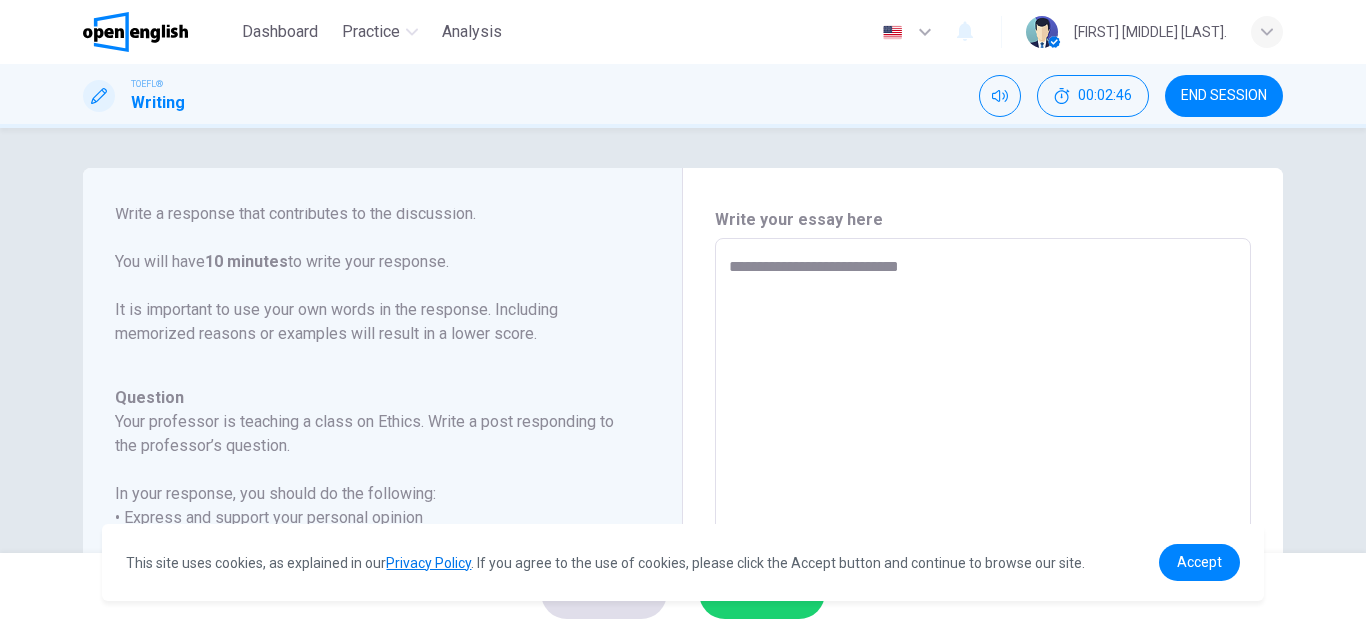 type on "**********" 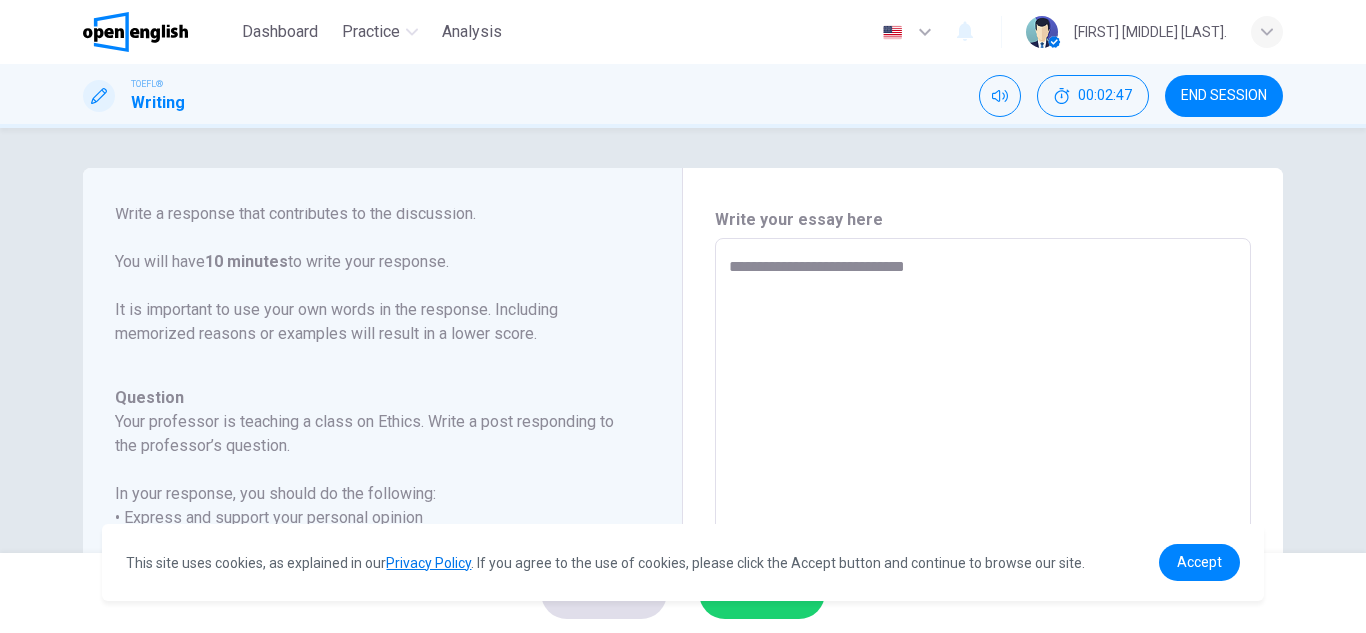 type on "**********" 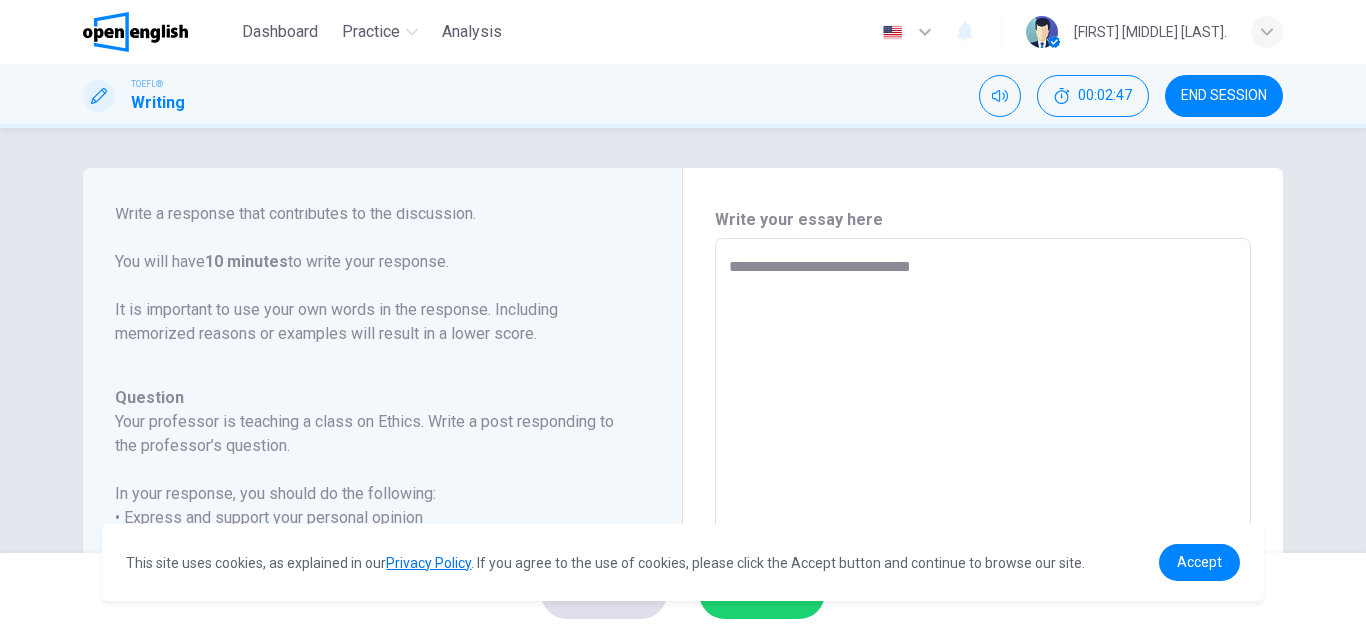type on "*" 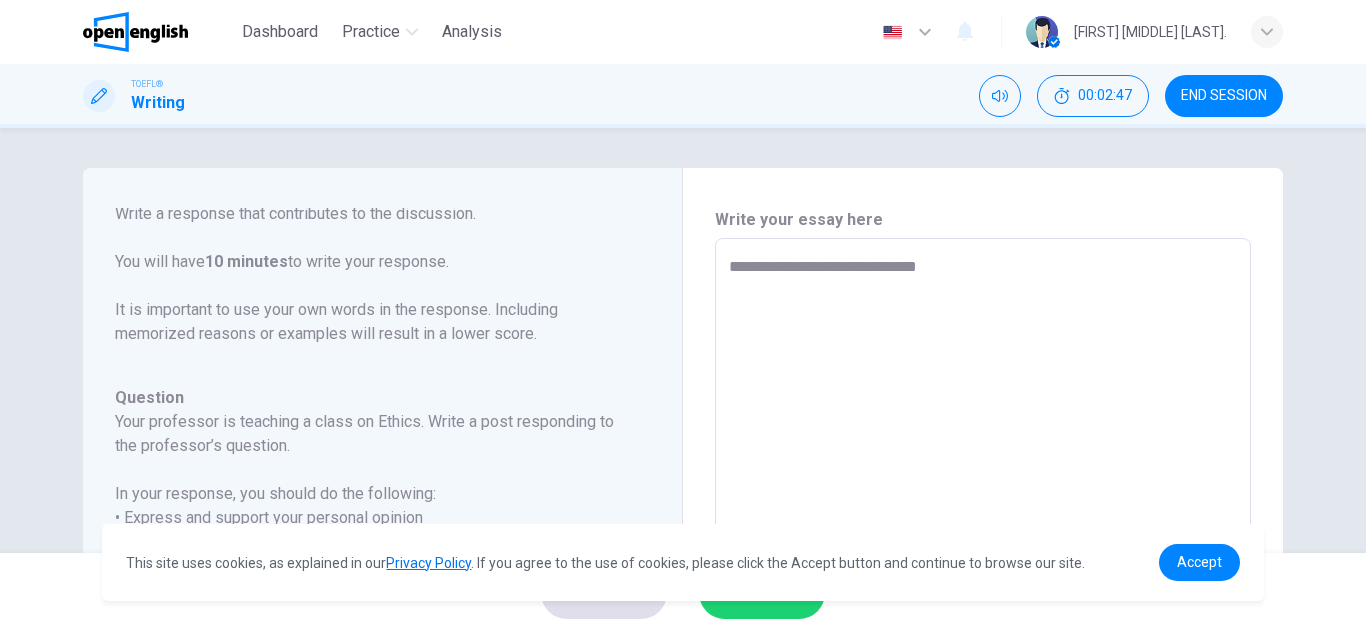 type on "*" 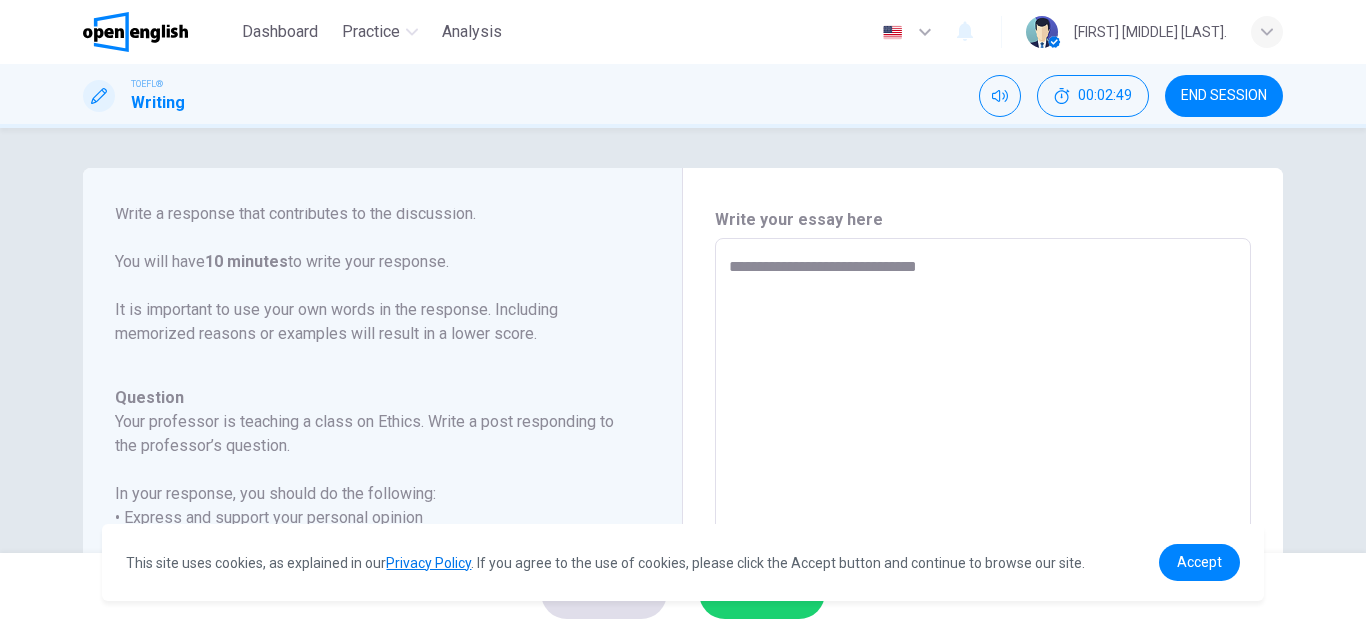 type on "**********" 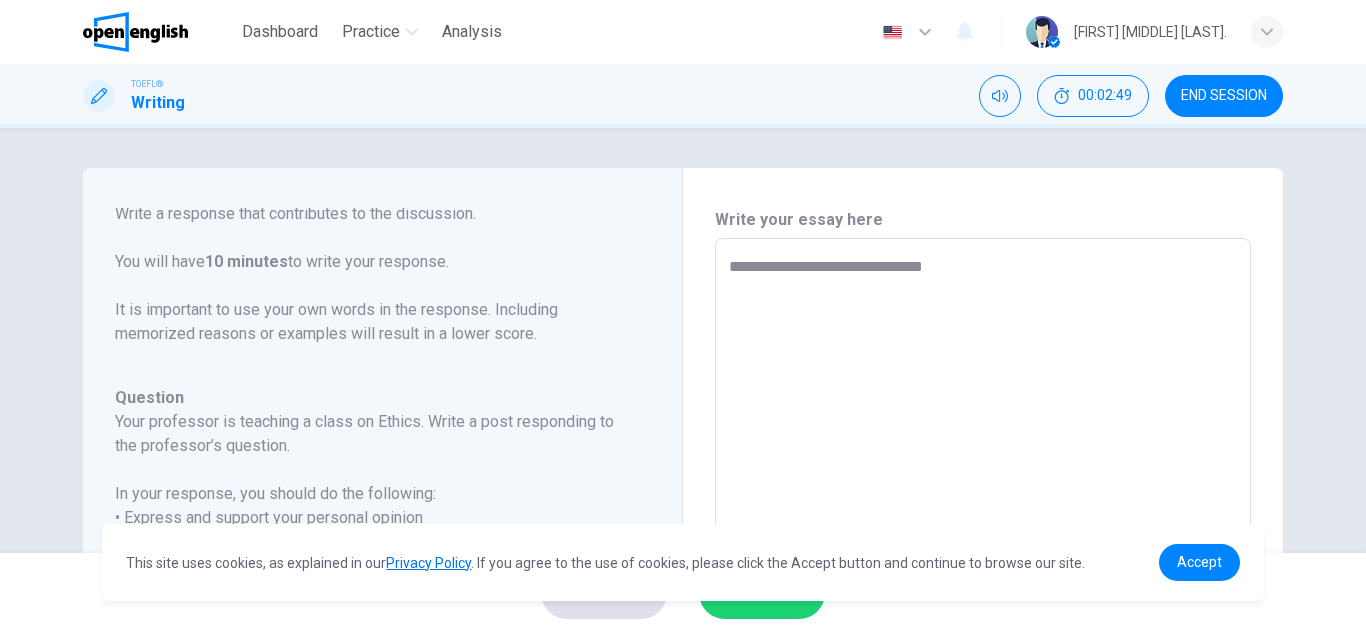 type on "*" 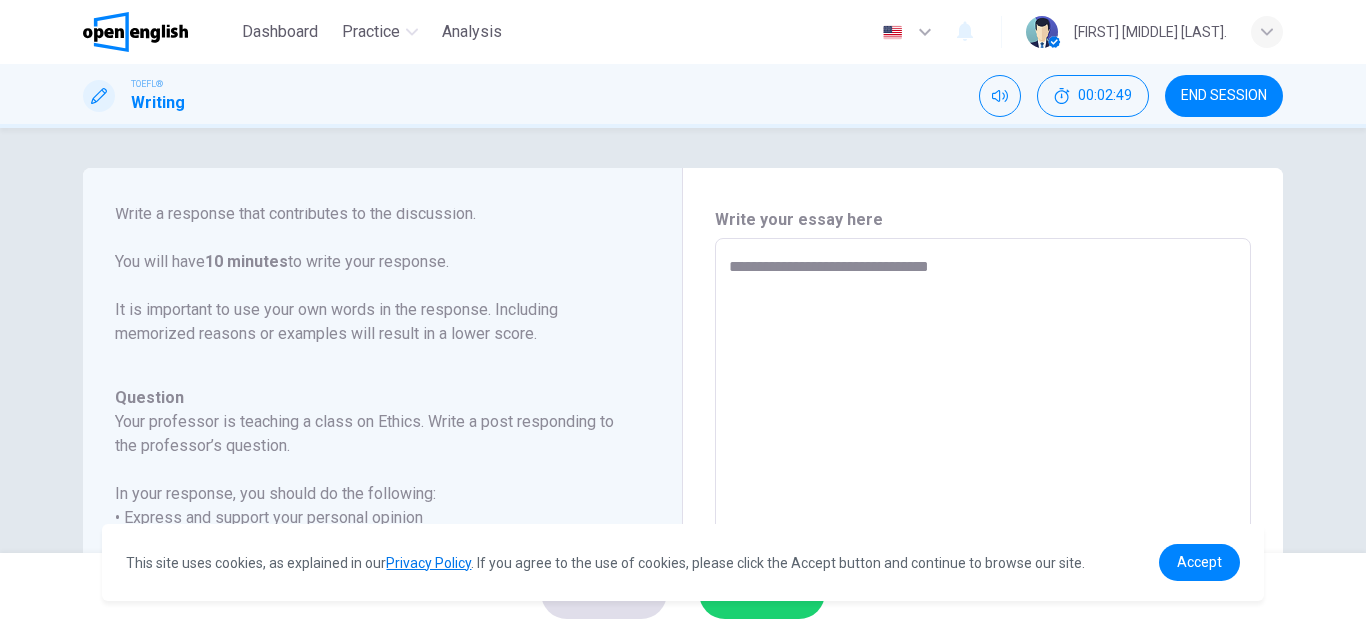 type on "*" 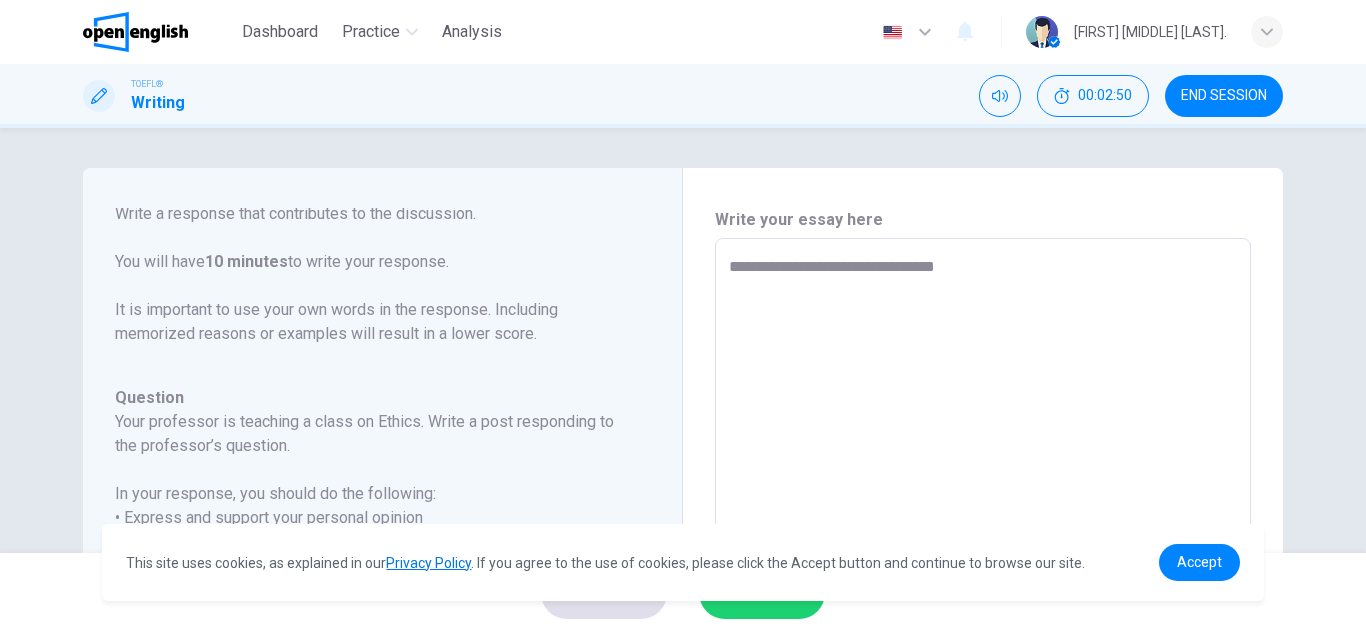 type on "*" 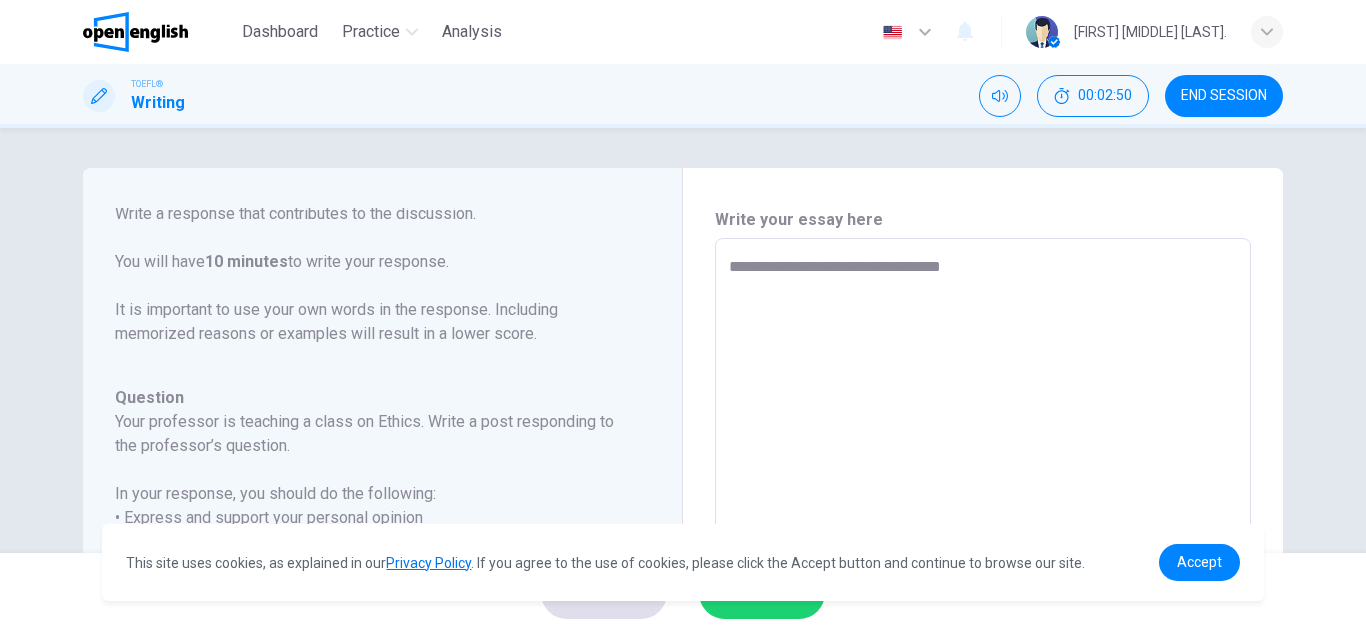 type on "*" 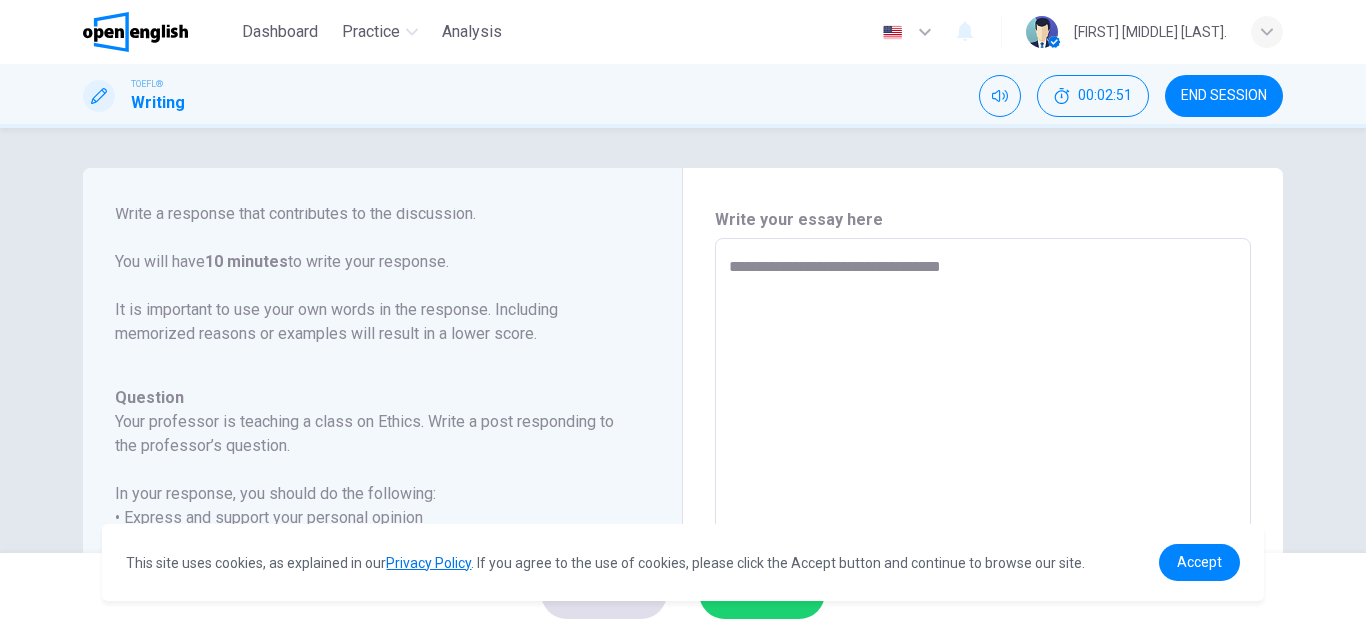 type on "**********" 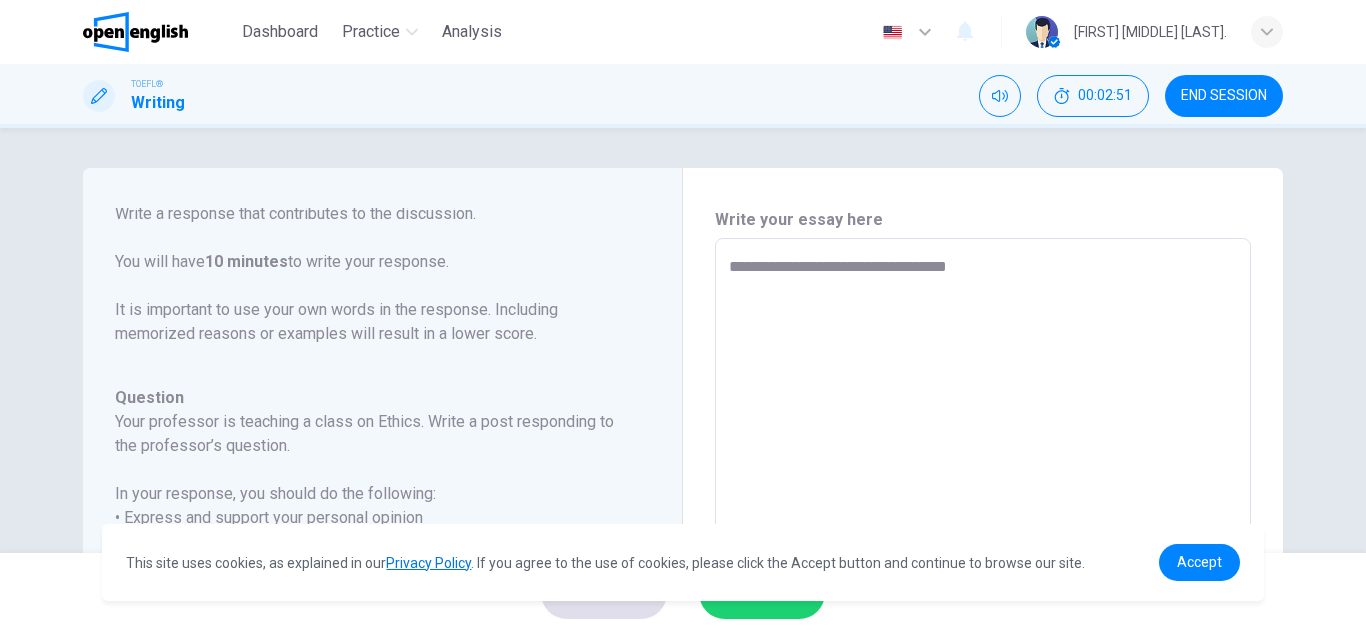 type on "*" 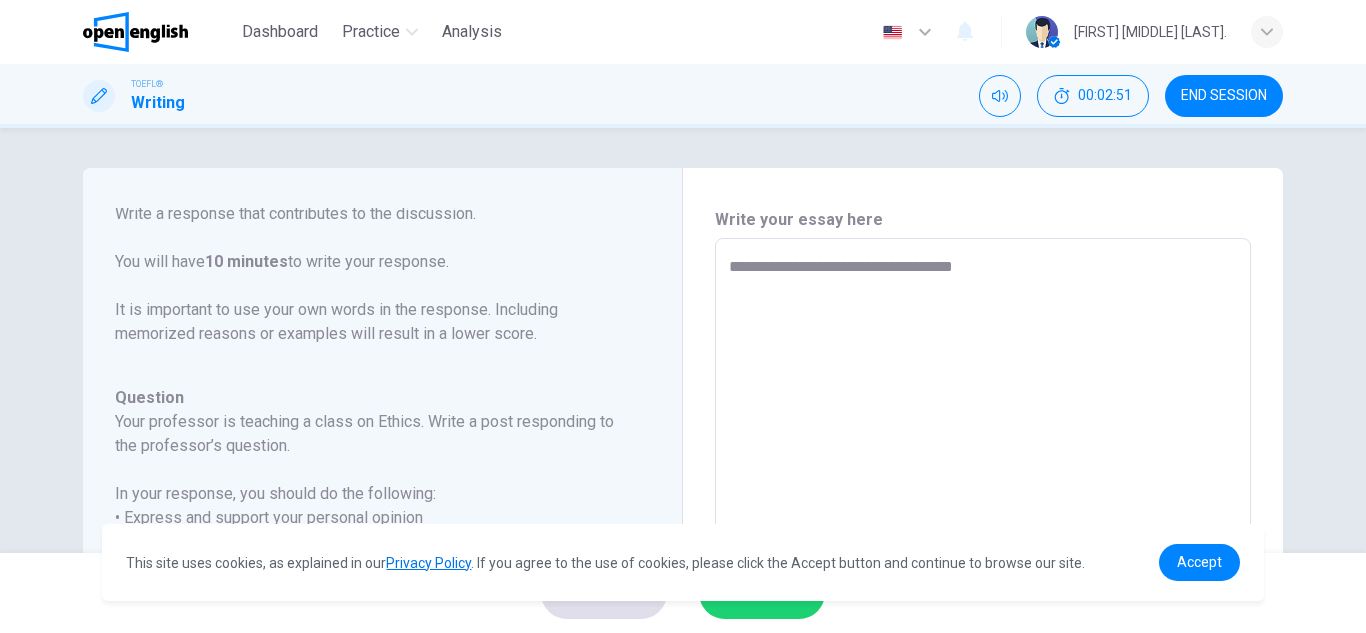 type on "*" 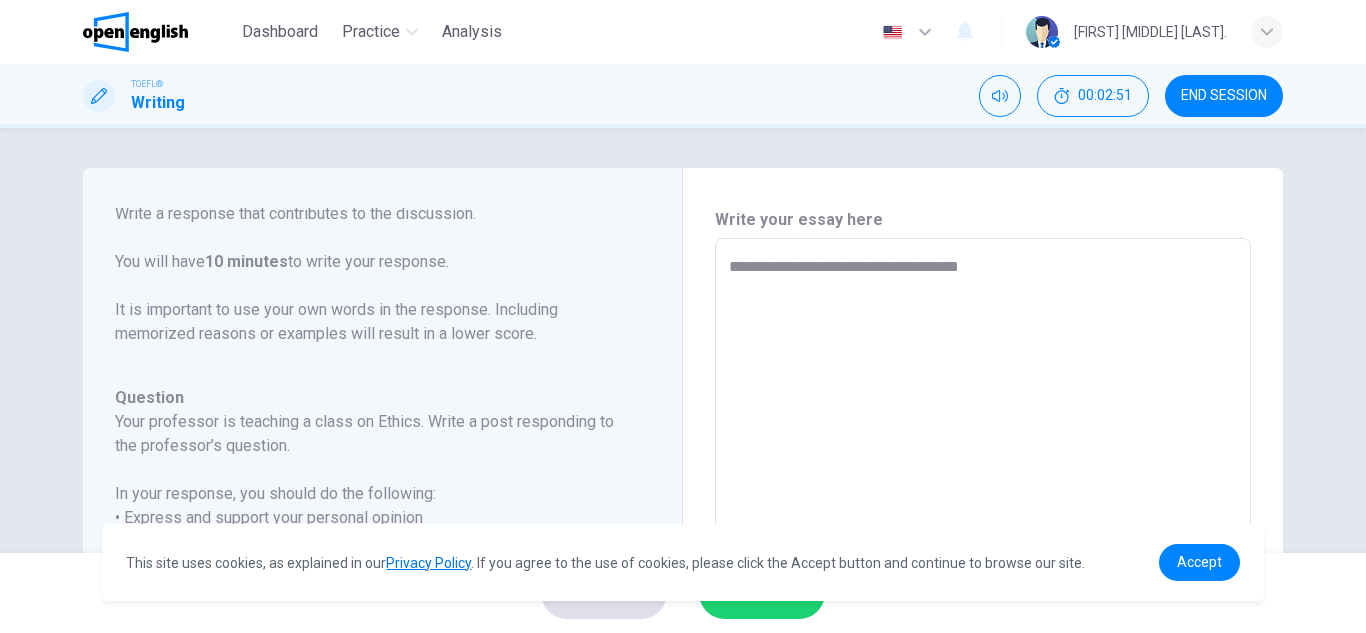 type on "*" 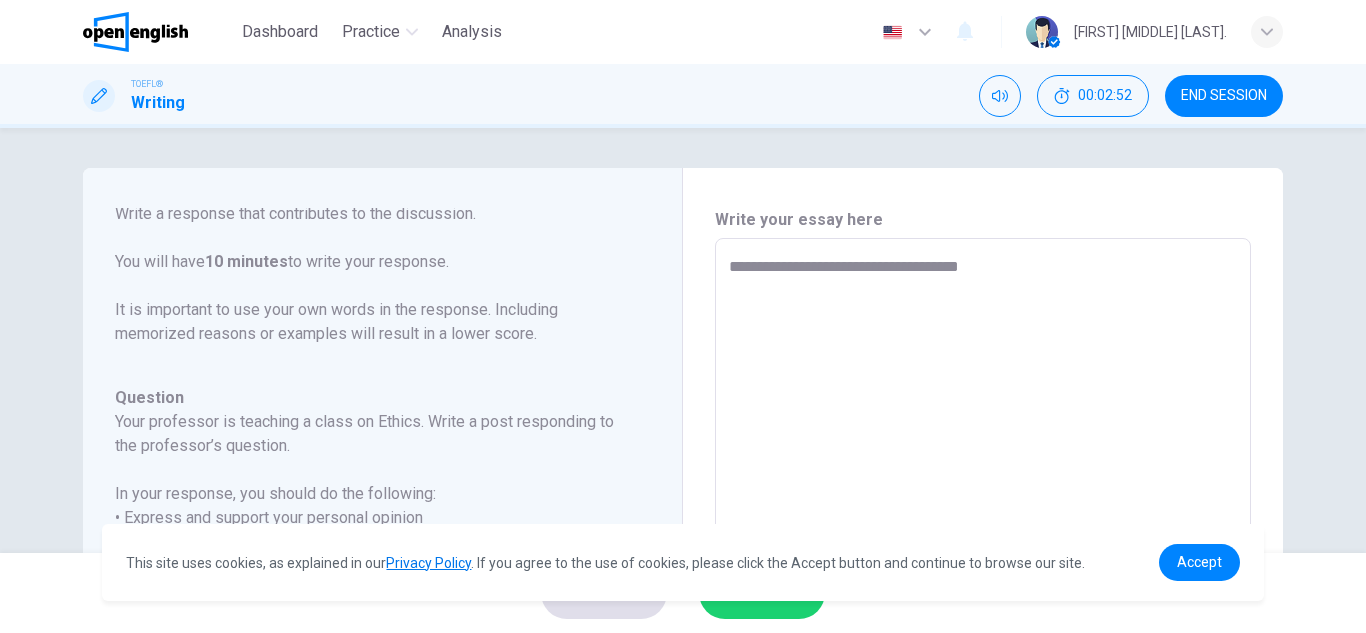 type on "**********" 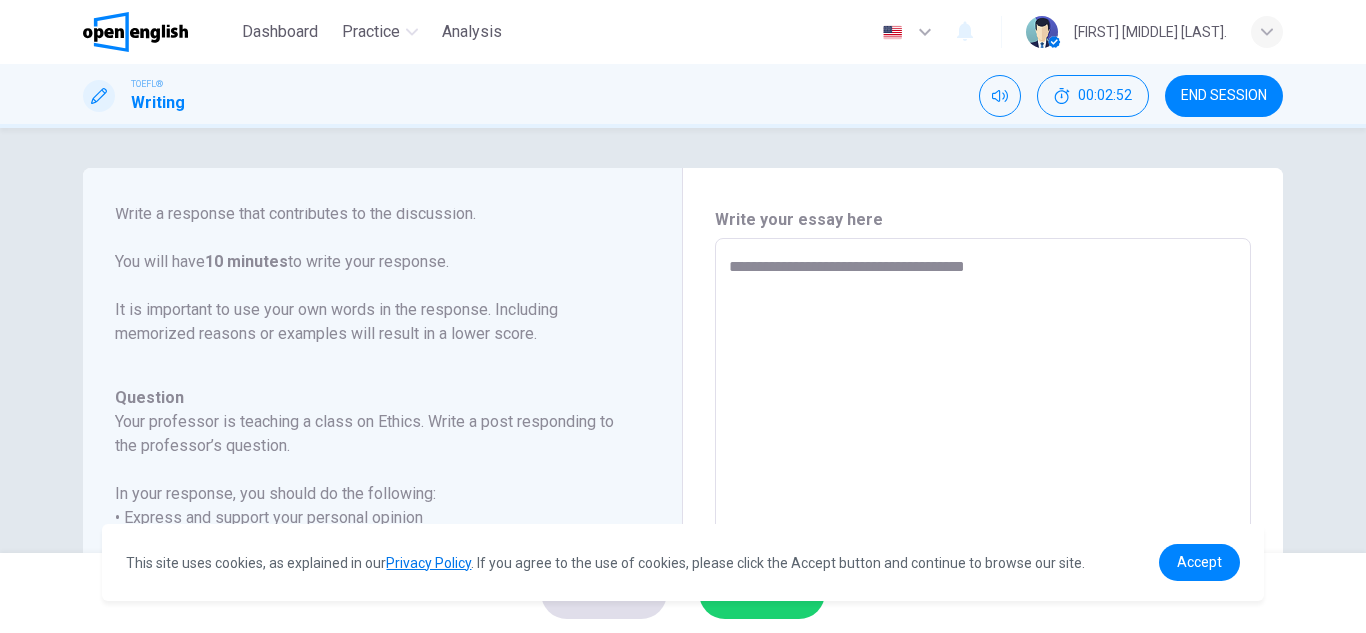type on "*" 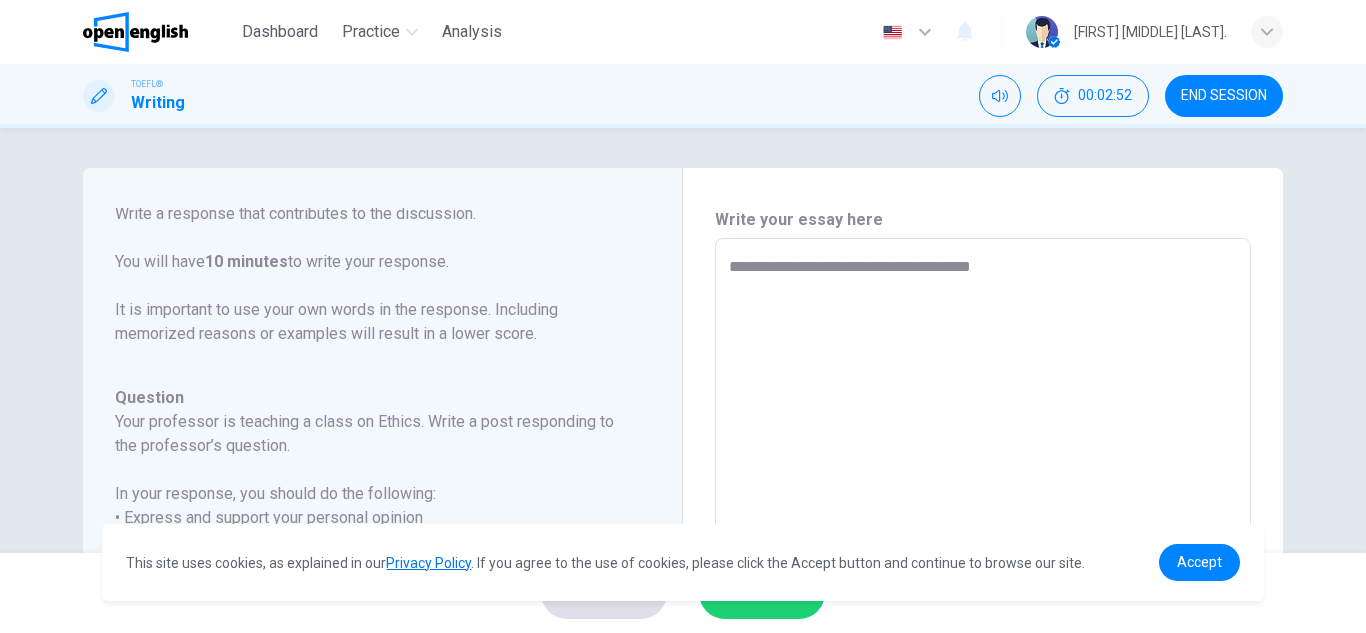 type on "*" 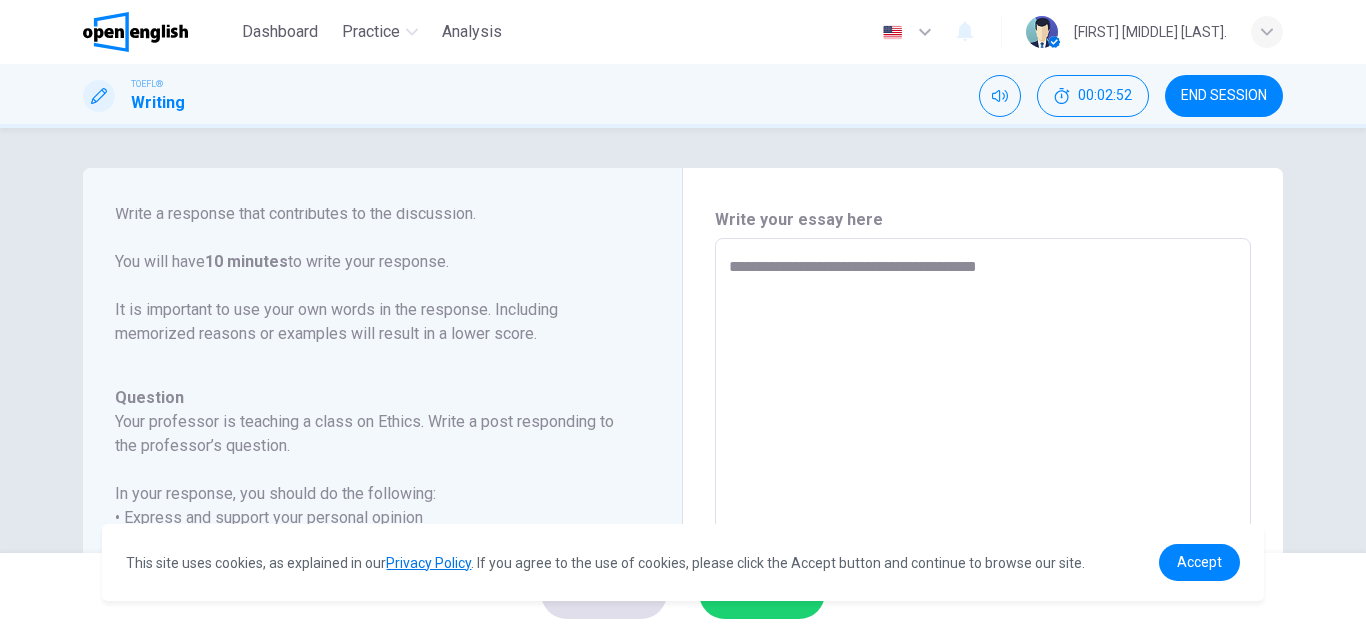 type on "*" 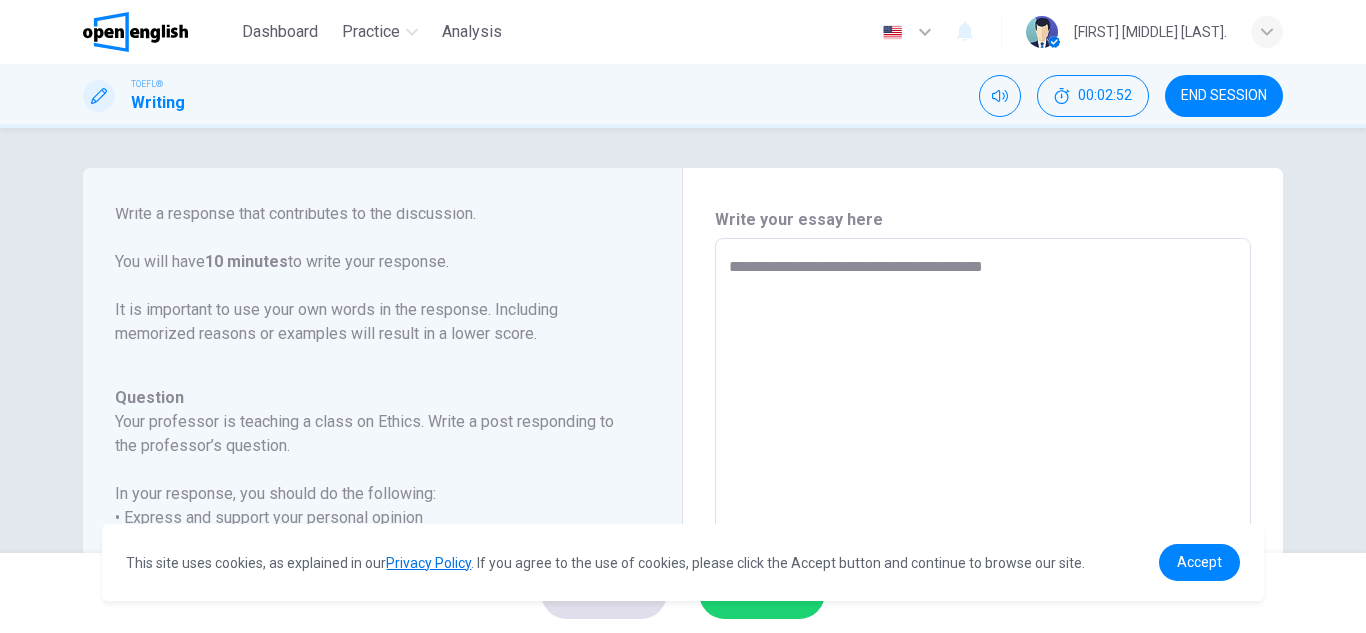 type on "*" 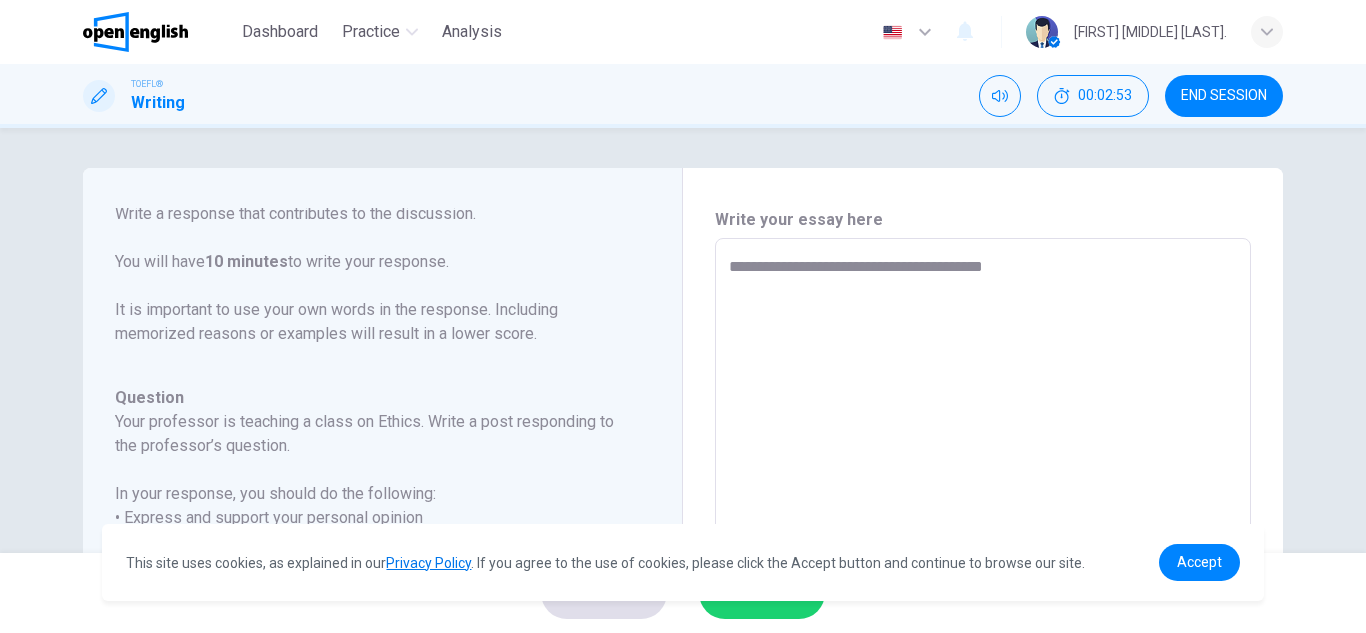 type on "**********" 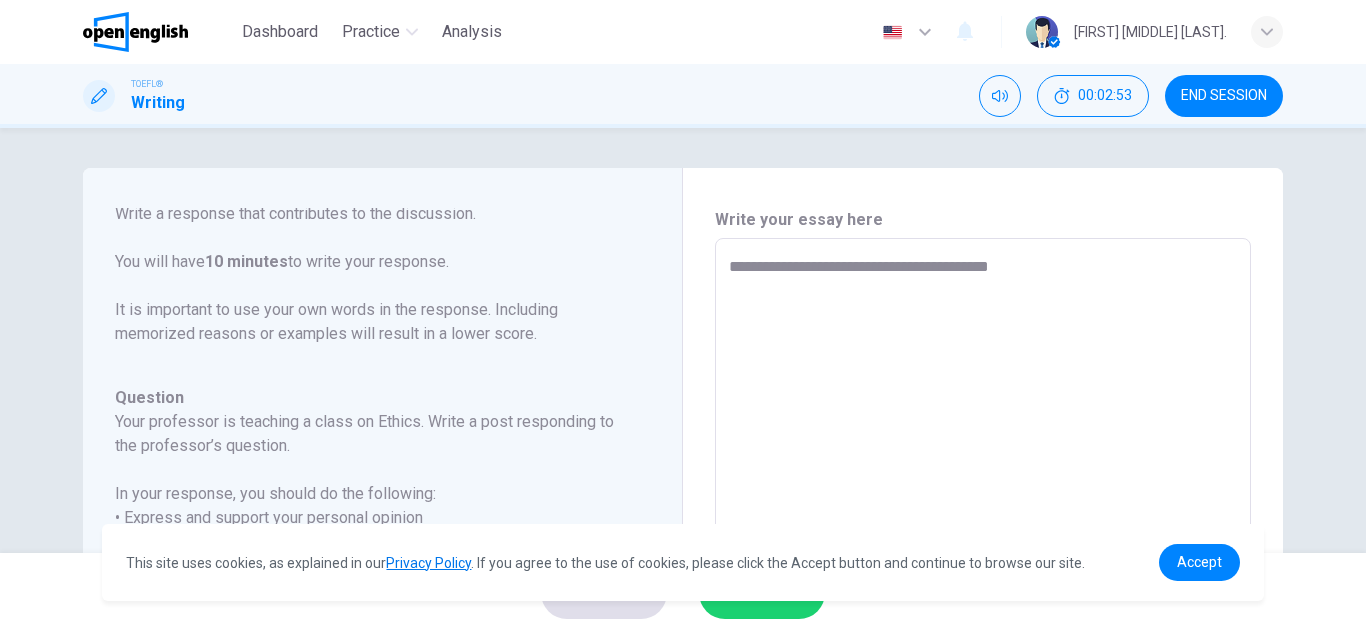 type on "*" 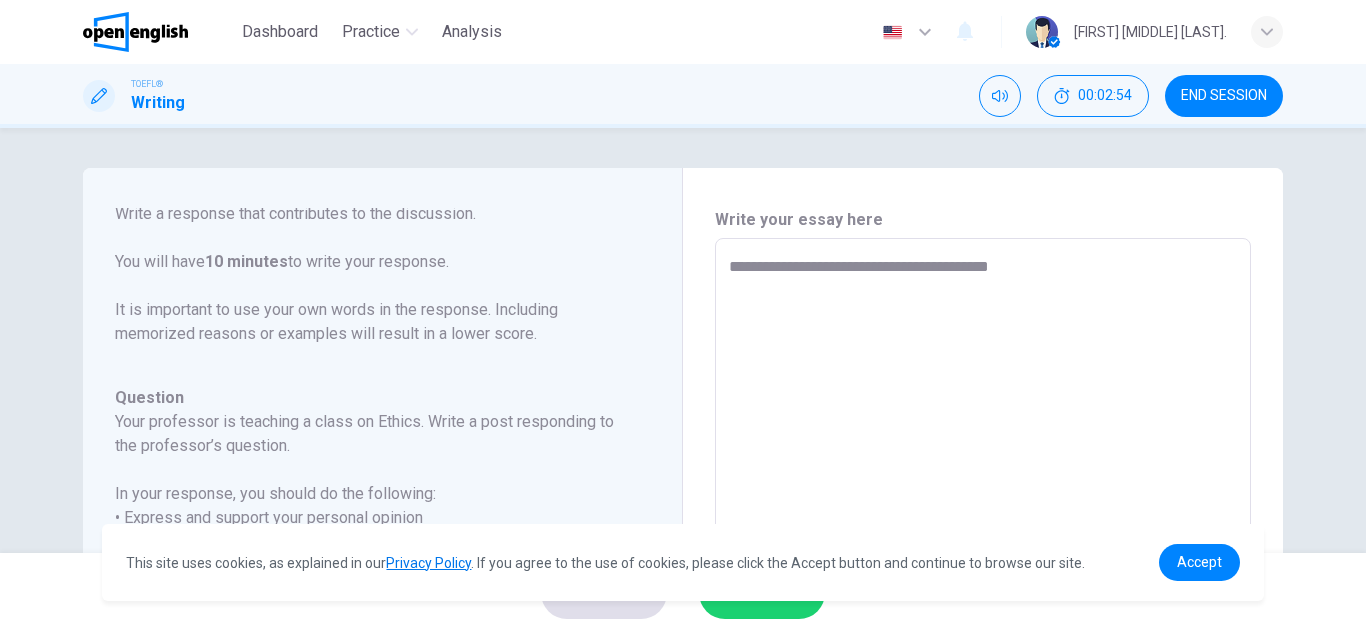 type on "**********" 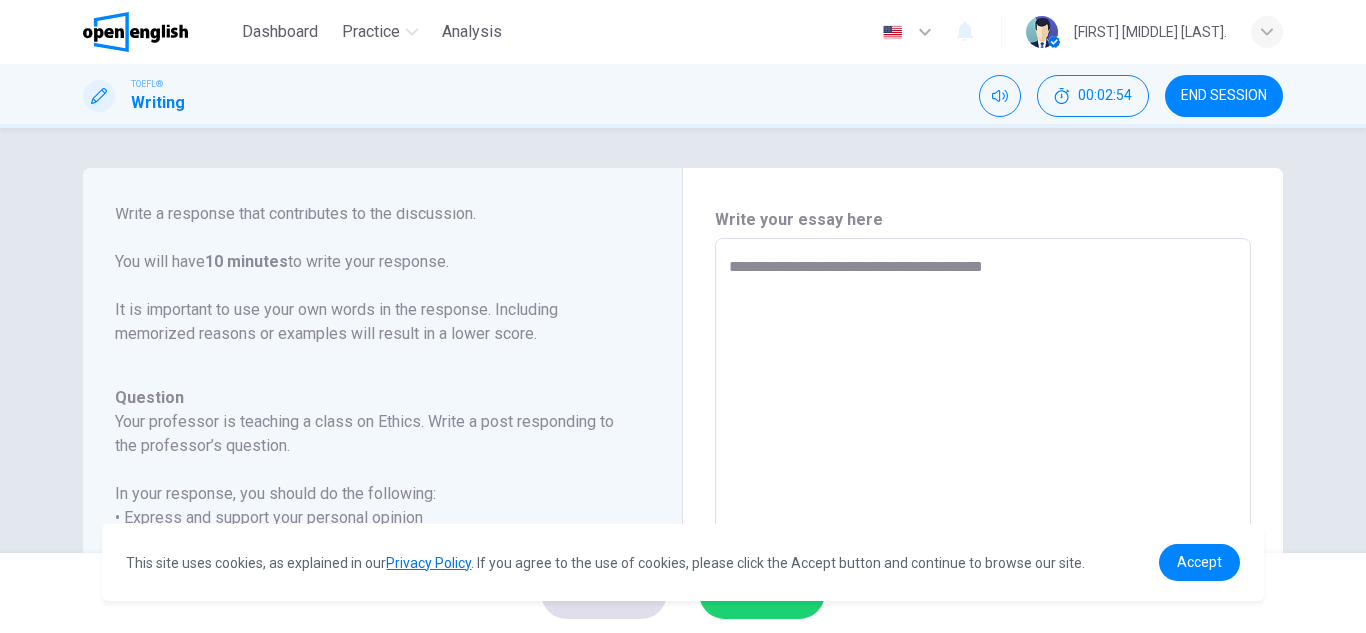 type on "*" 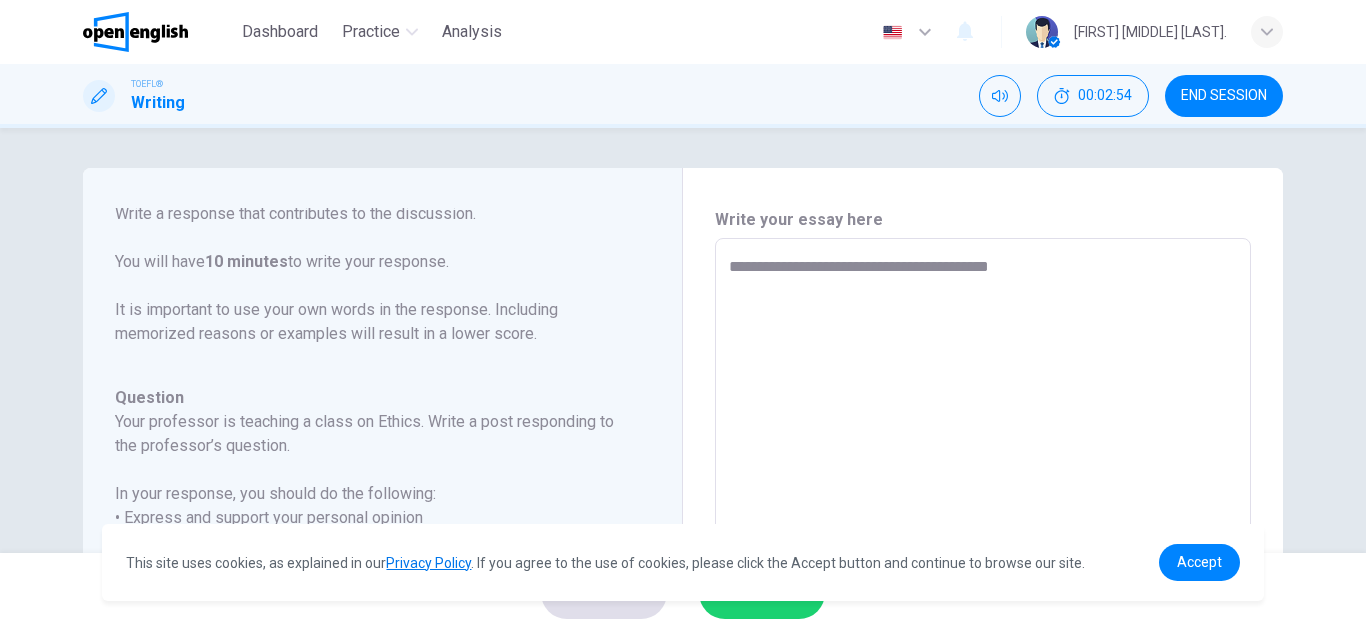 type on "*" 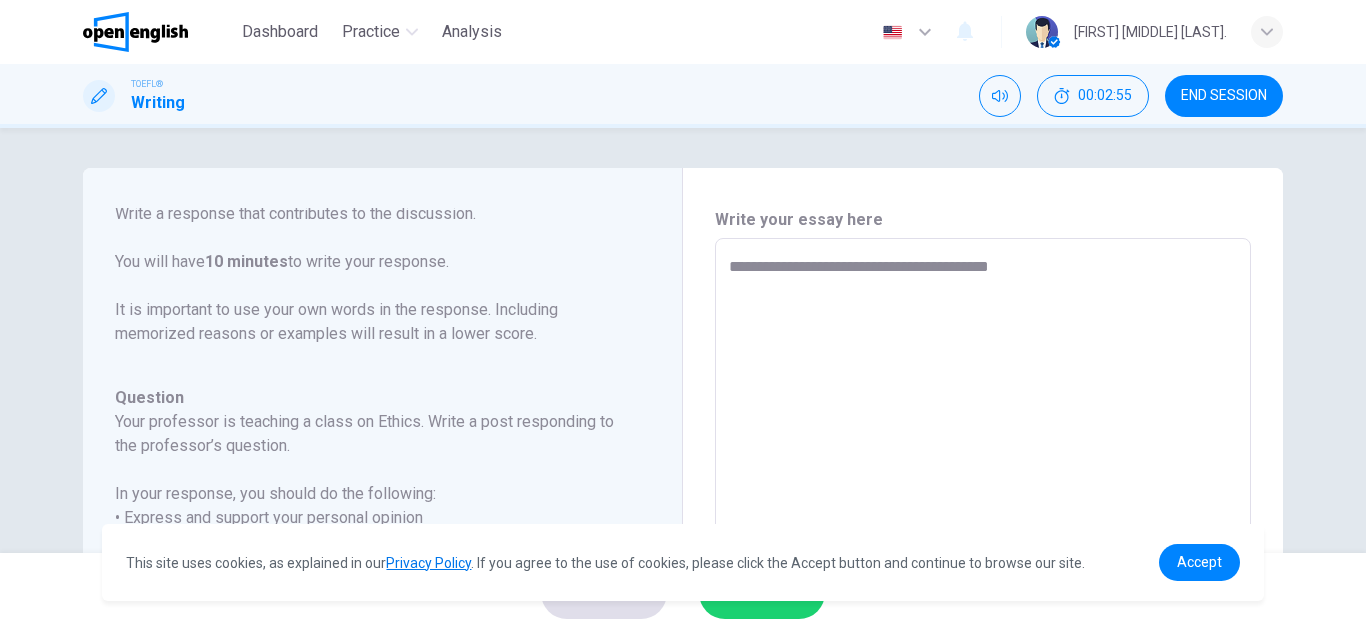 type on "**********" 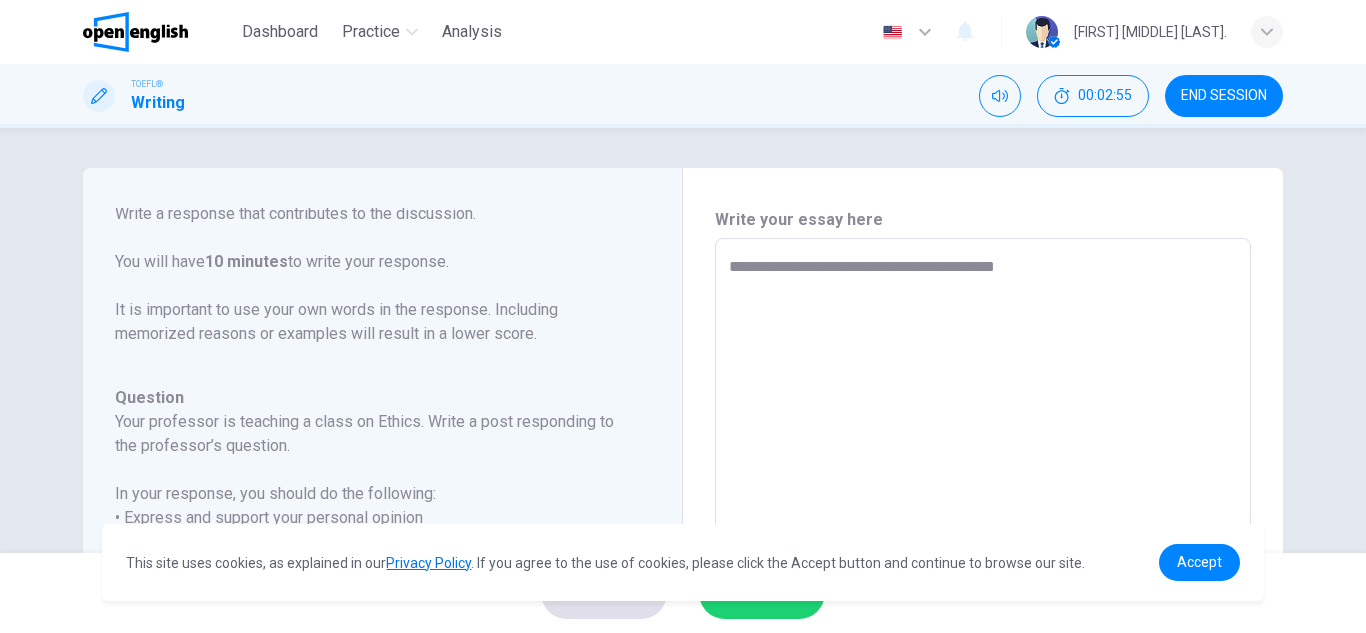 type on "*" 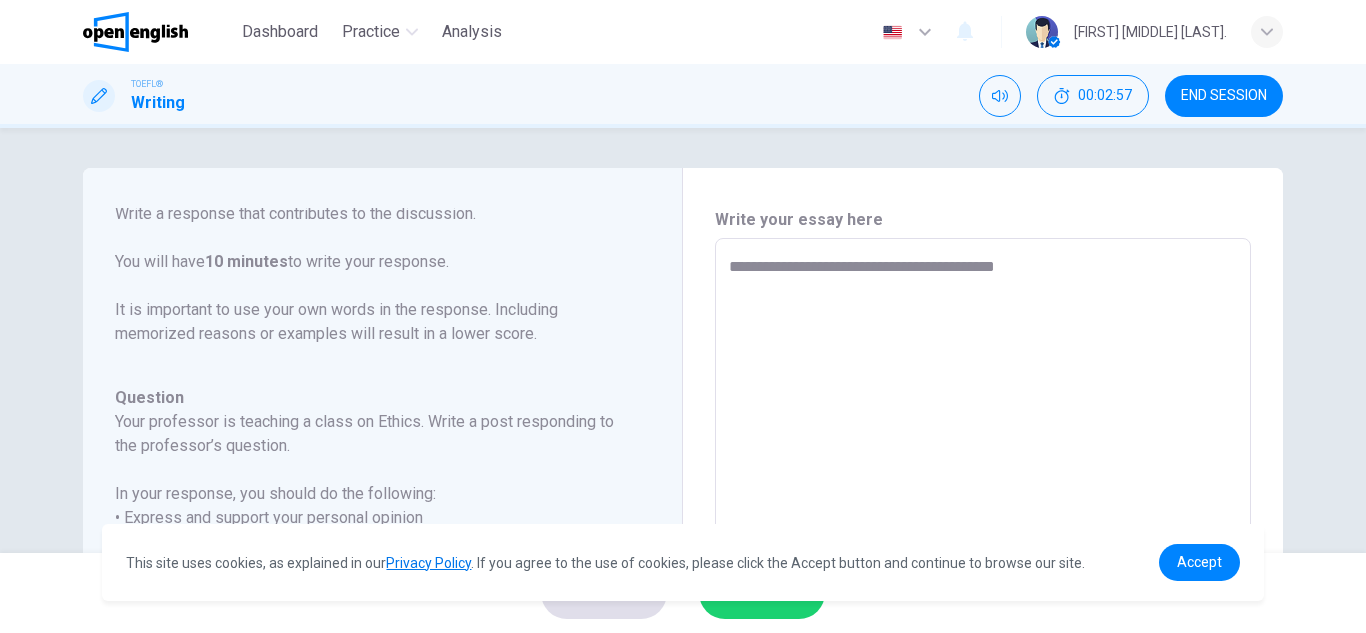 type on "**********" 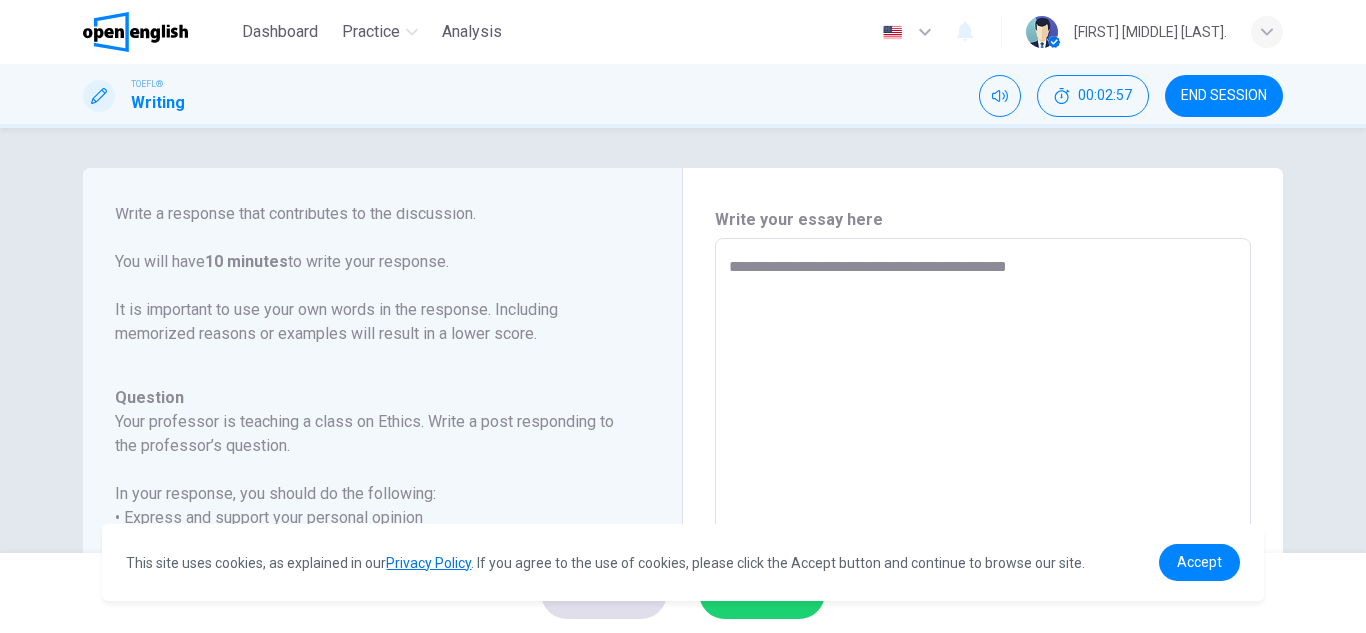 type on "*" 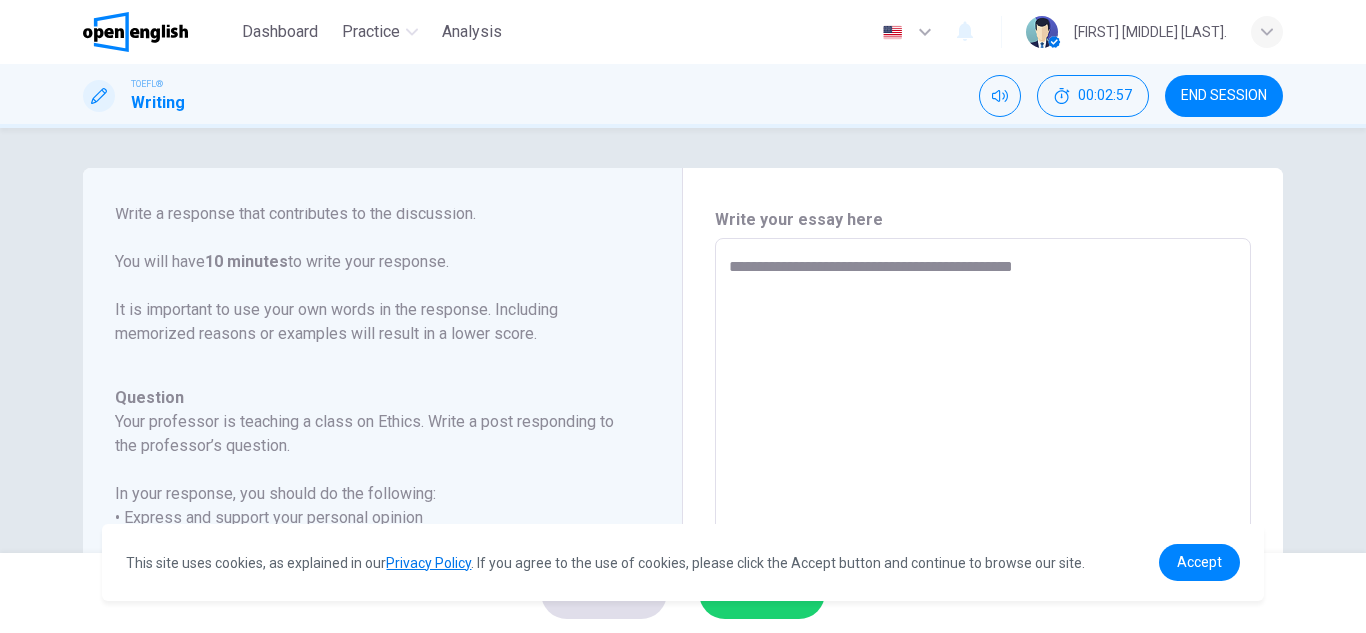 type on "*" 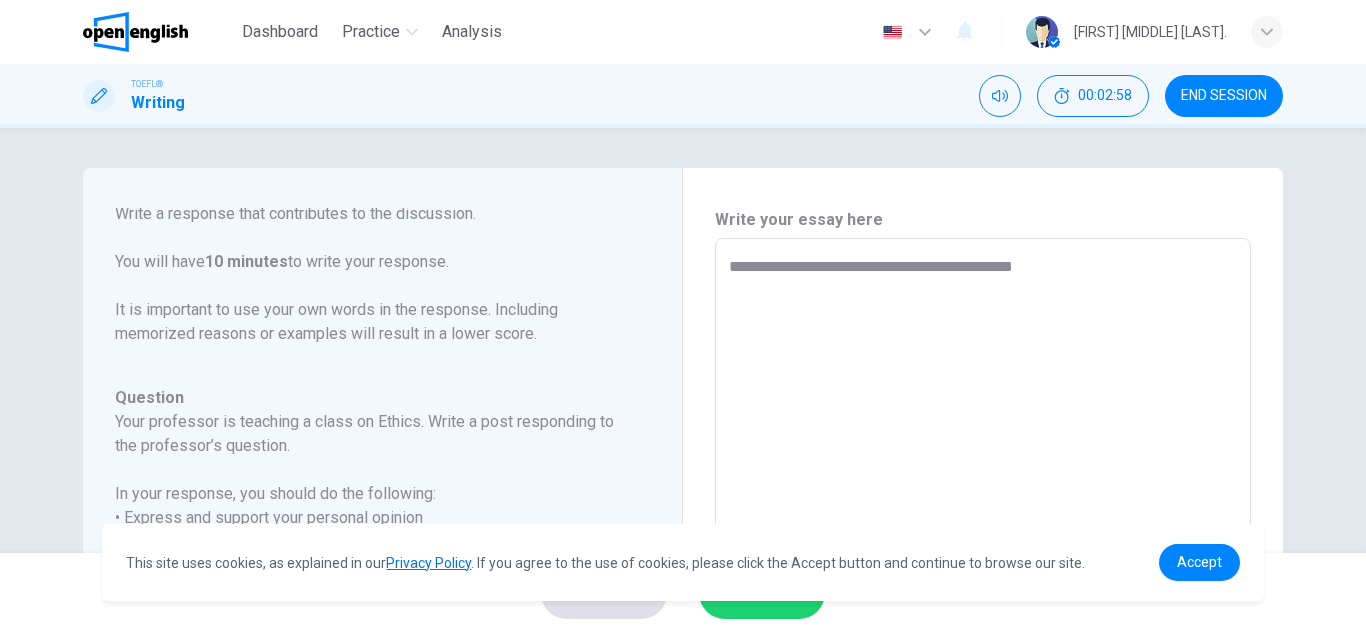 type on "**********" 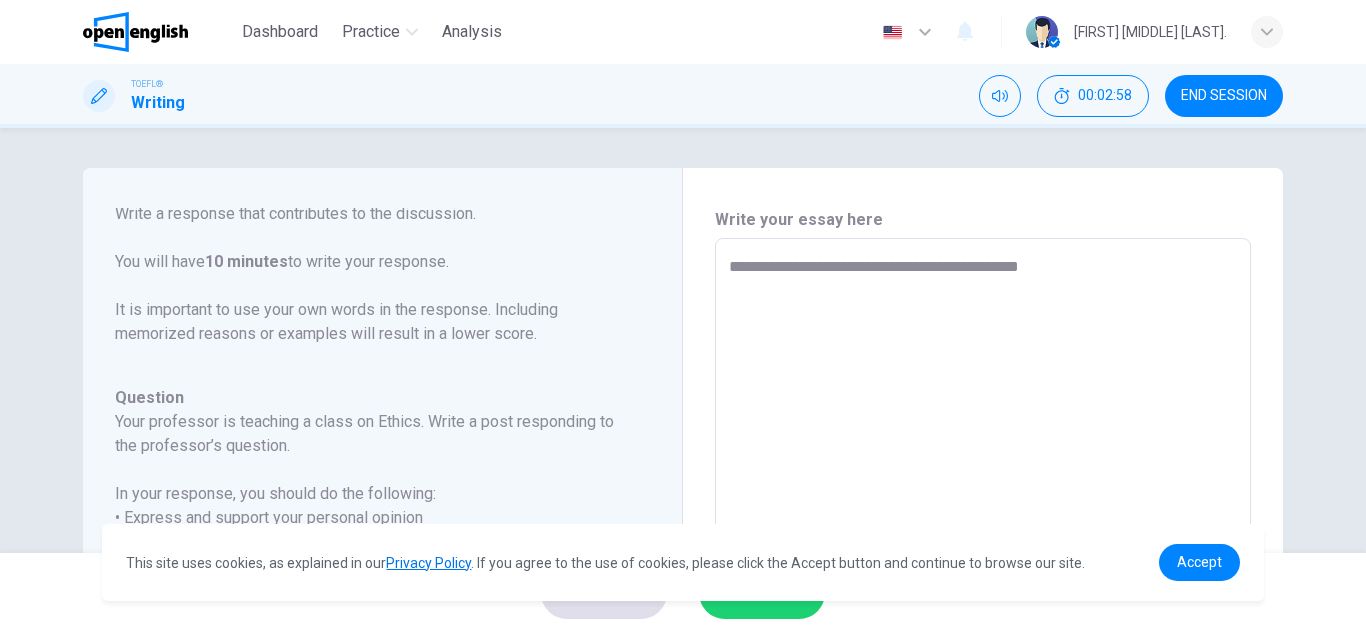 type on "*" 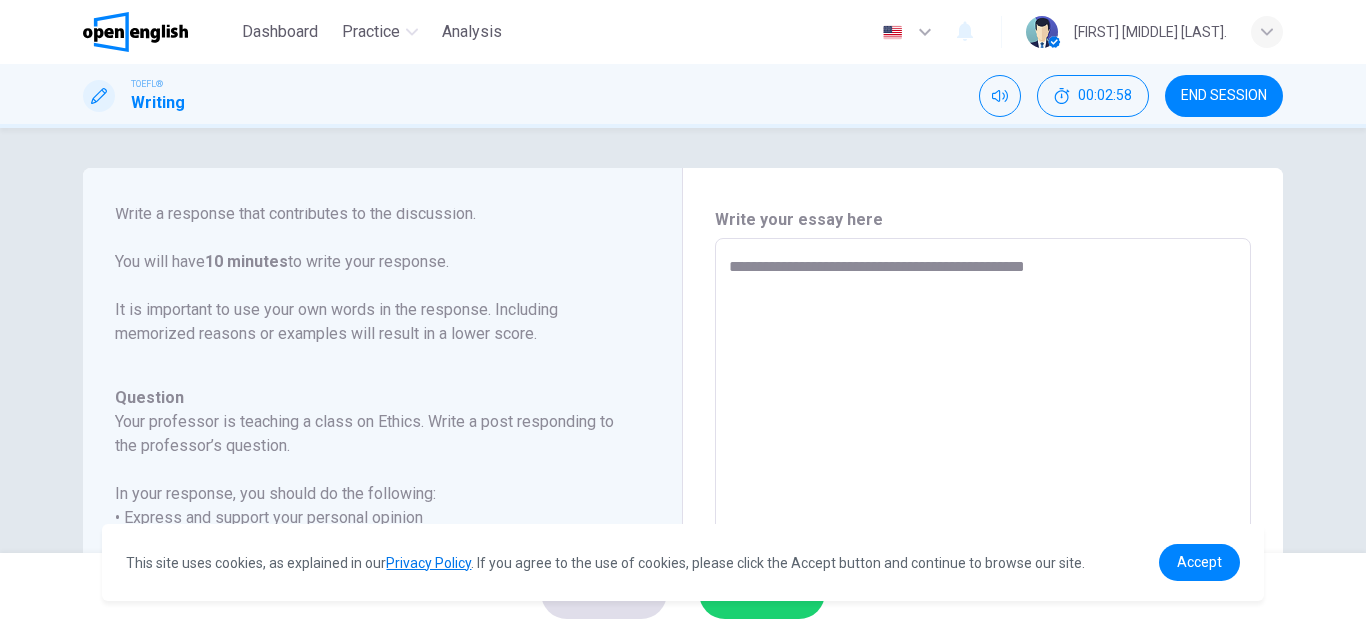 type on "*" 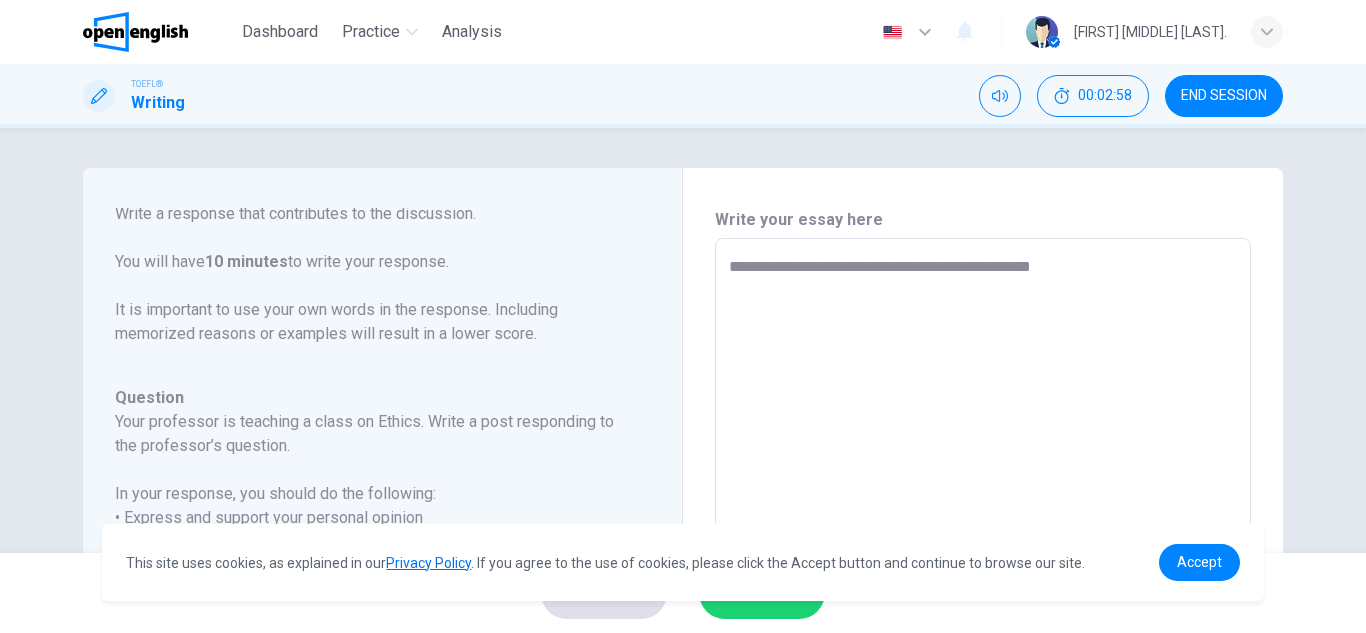 type on "*" 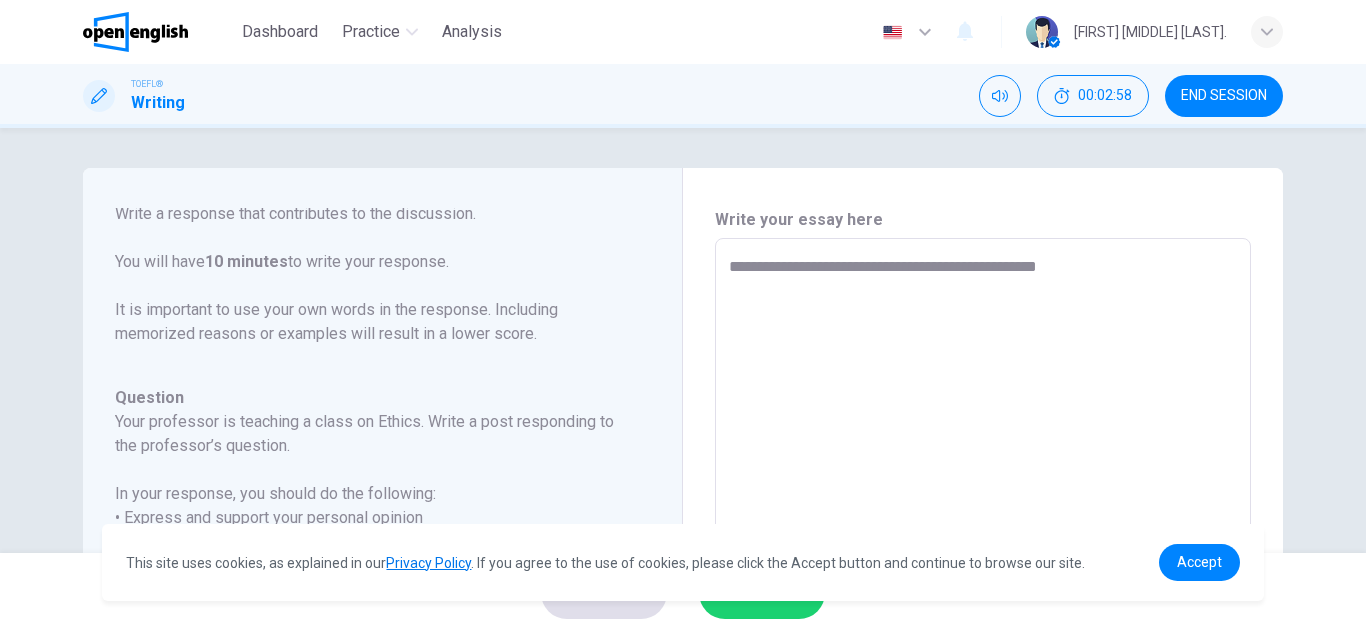 type on "*" 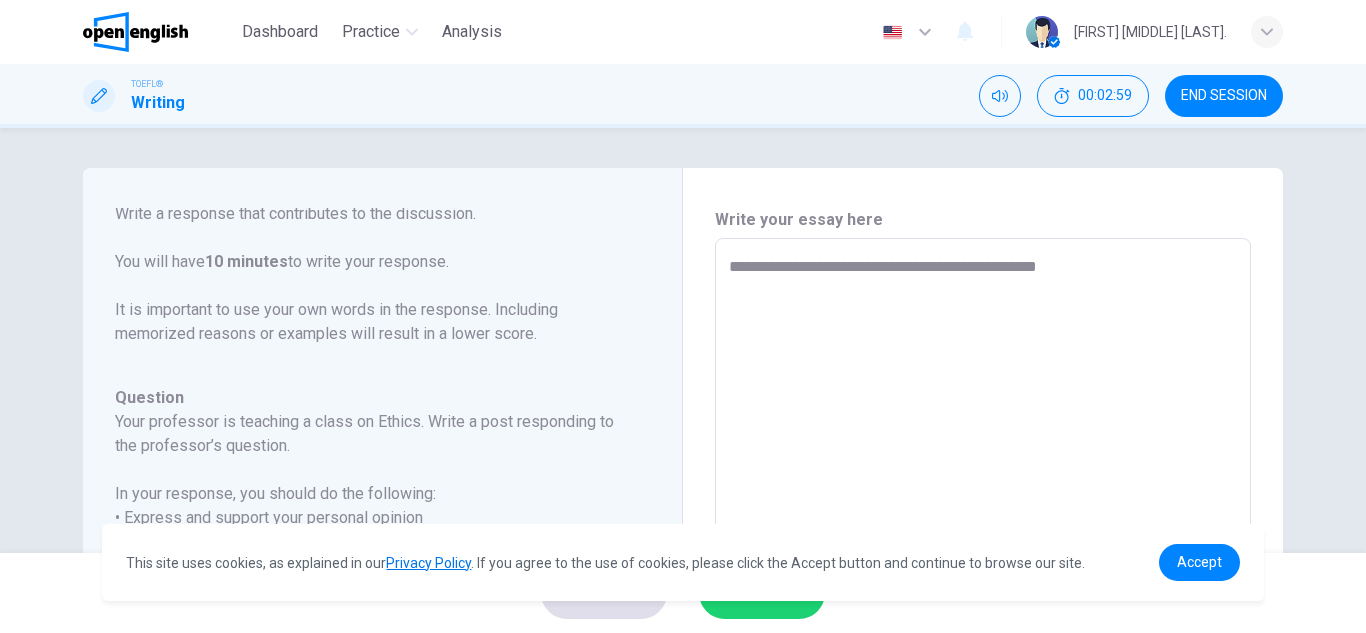 type on "**********" 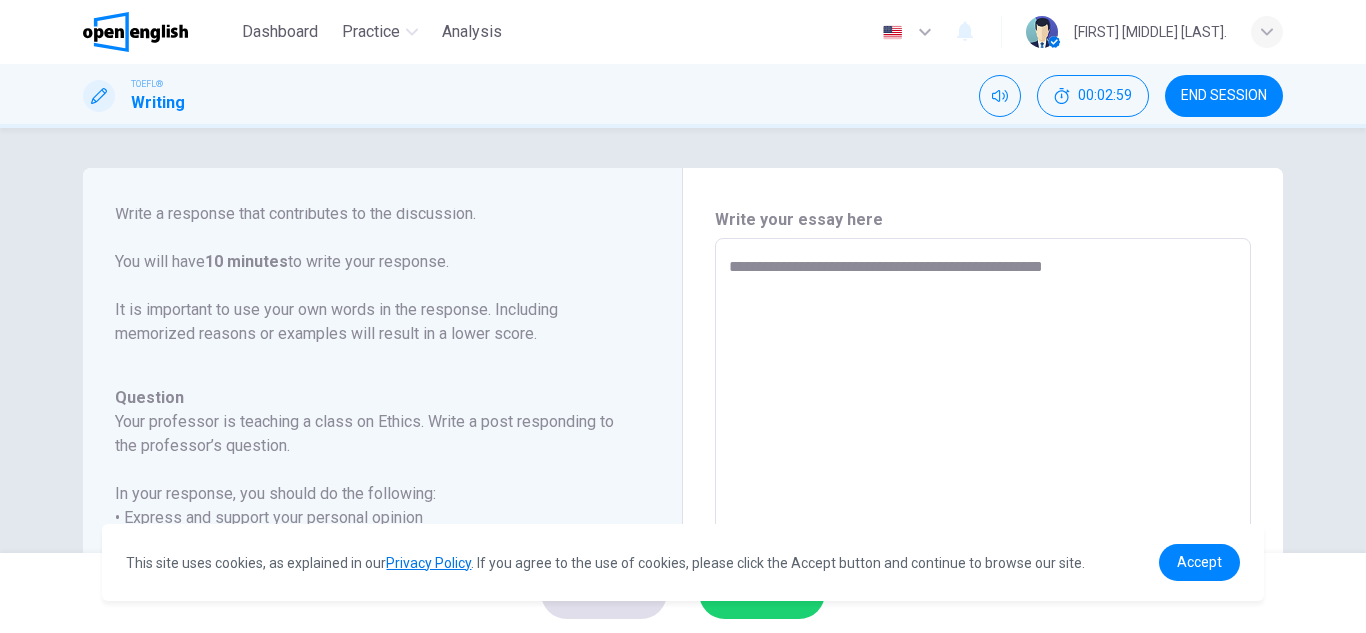type on "*" 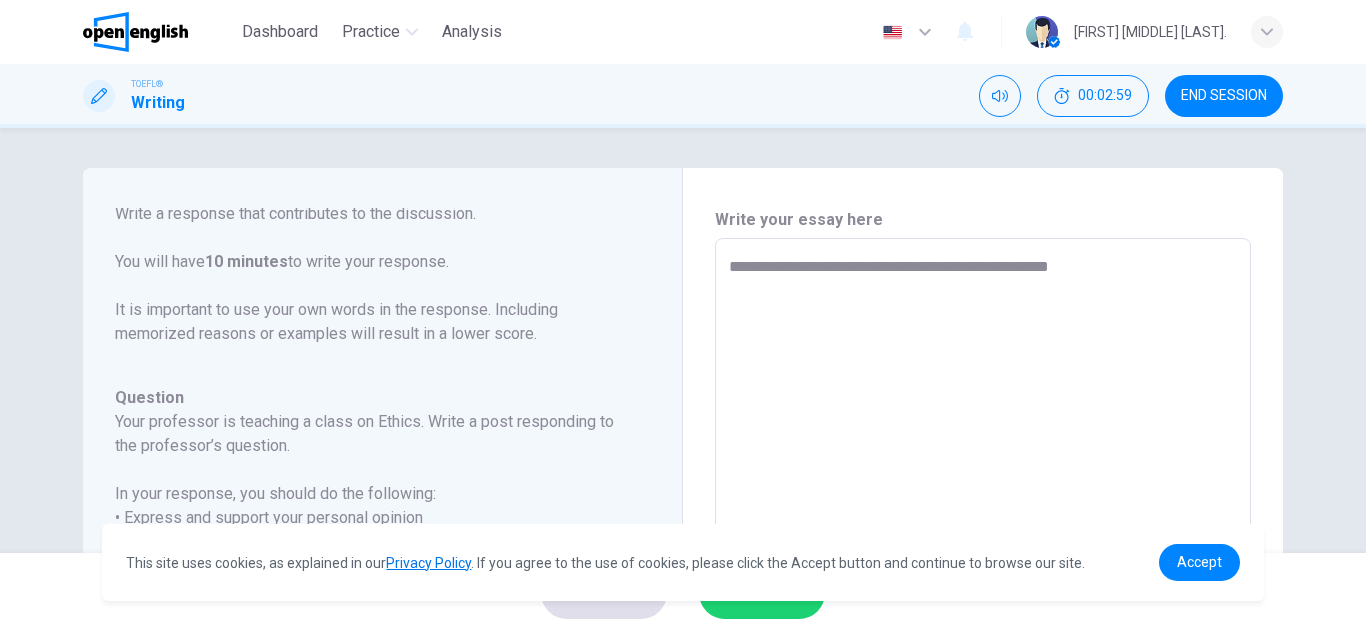 type on "*" 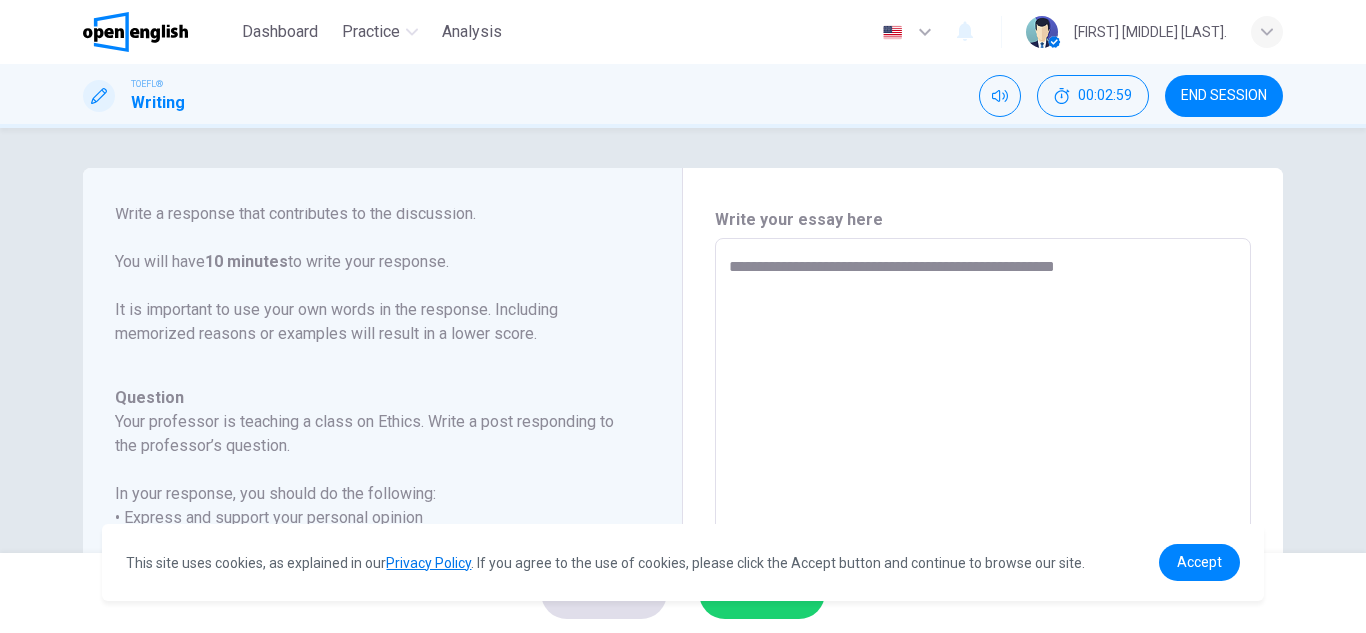 type on "*" 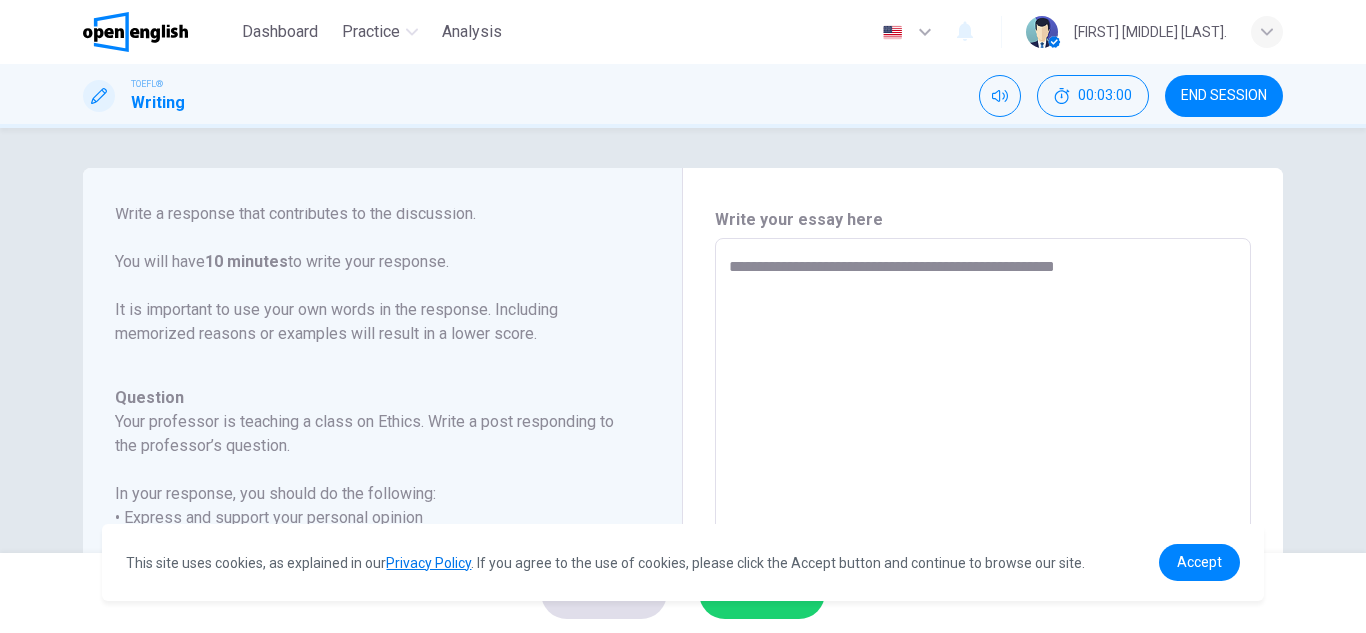 type on "**********" 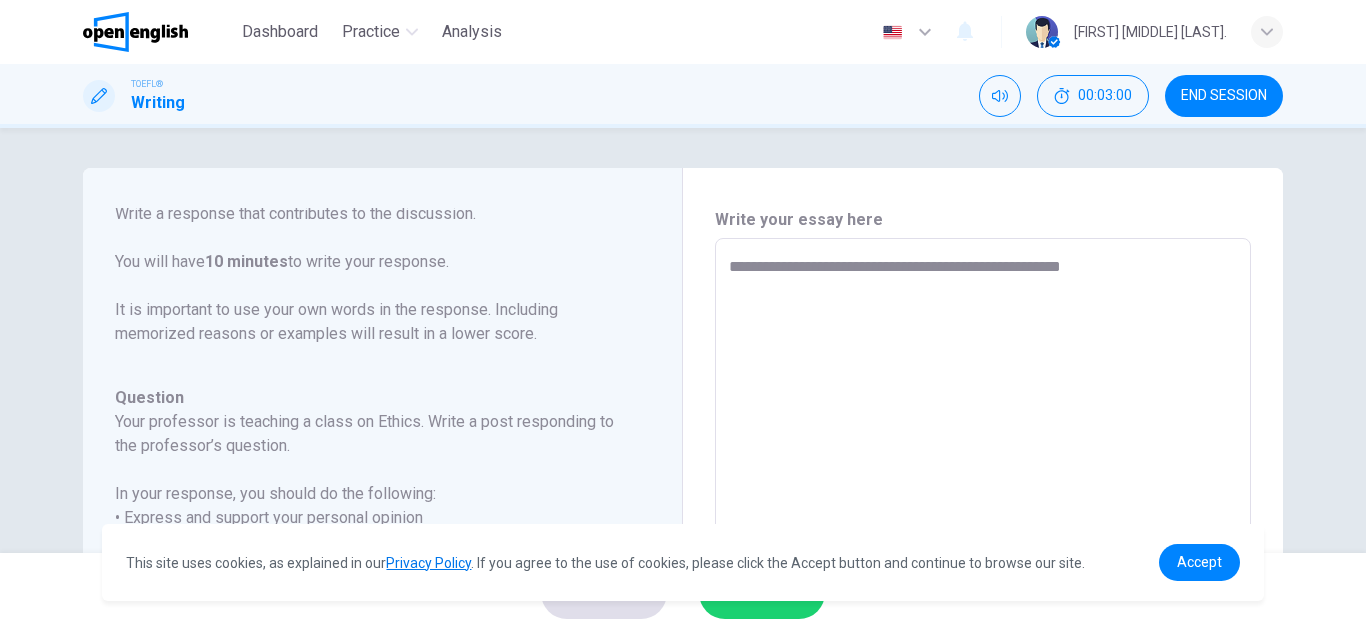 type on "*" 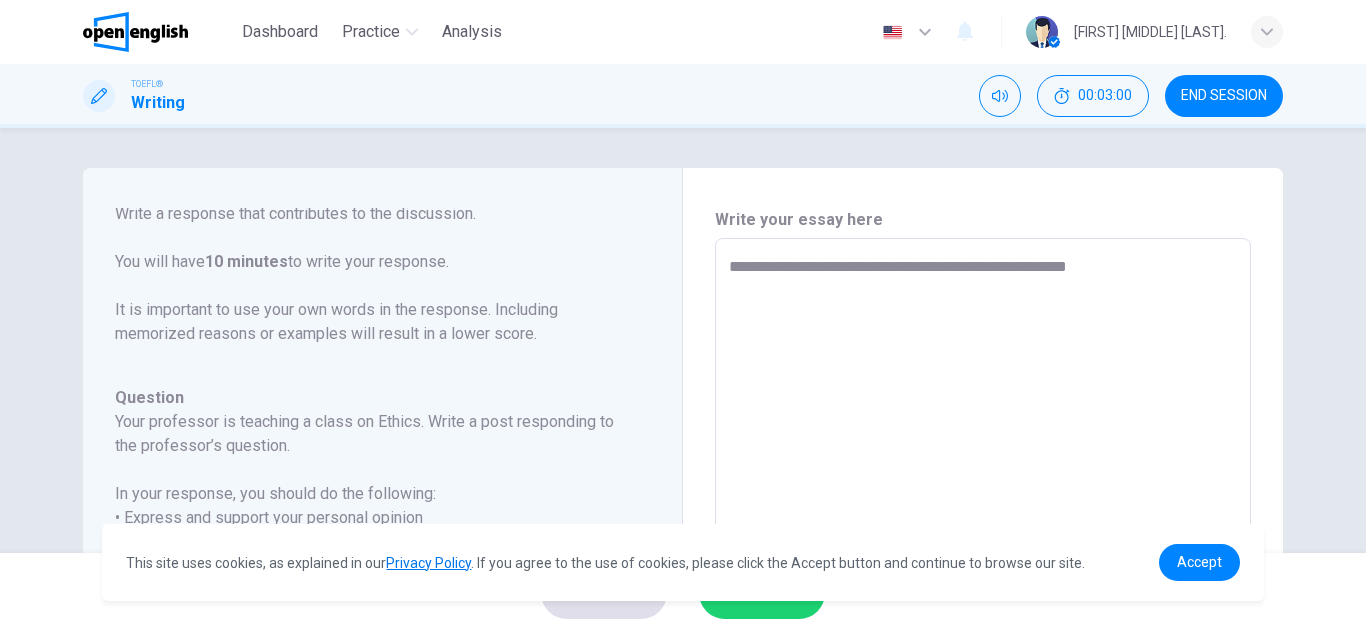 type on "*" 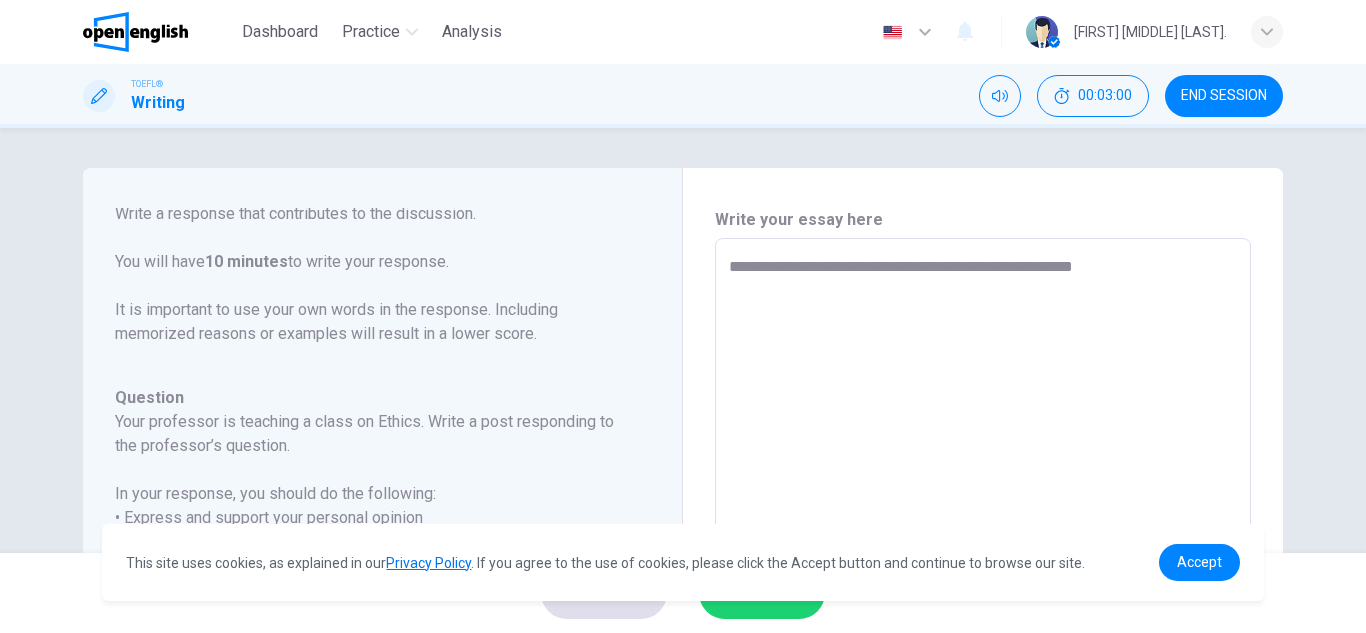 type on "*" 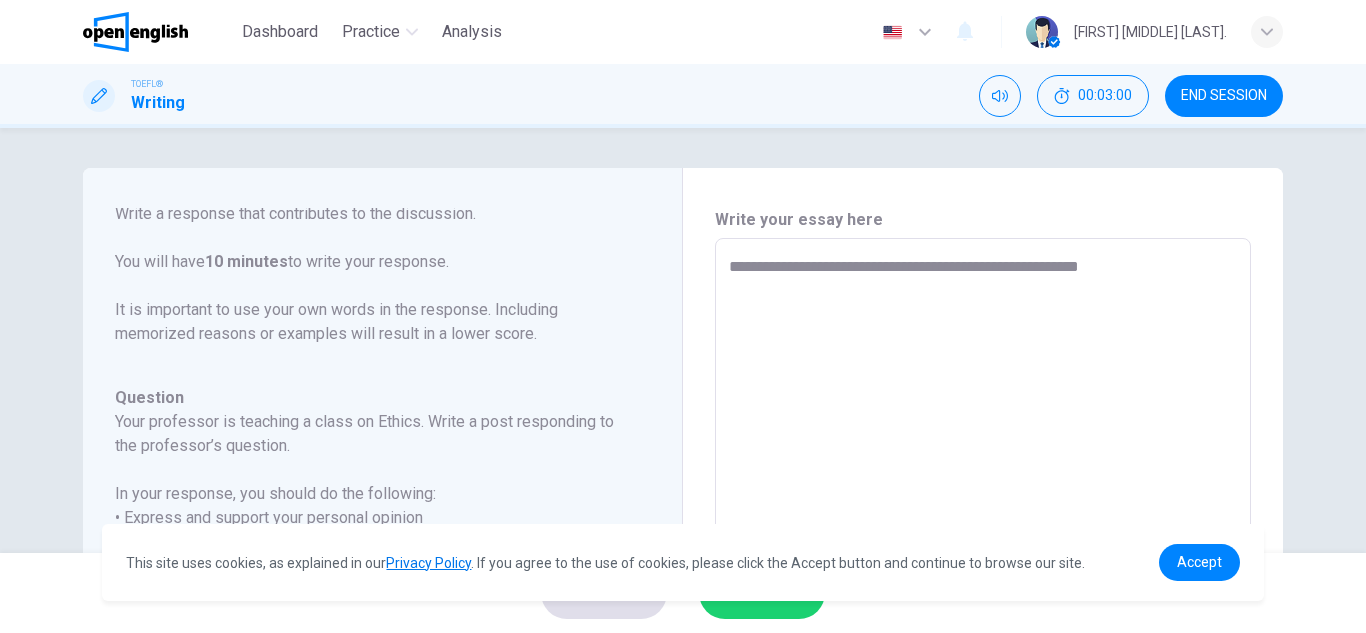type on "*" 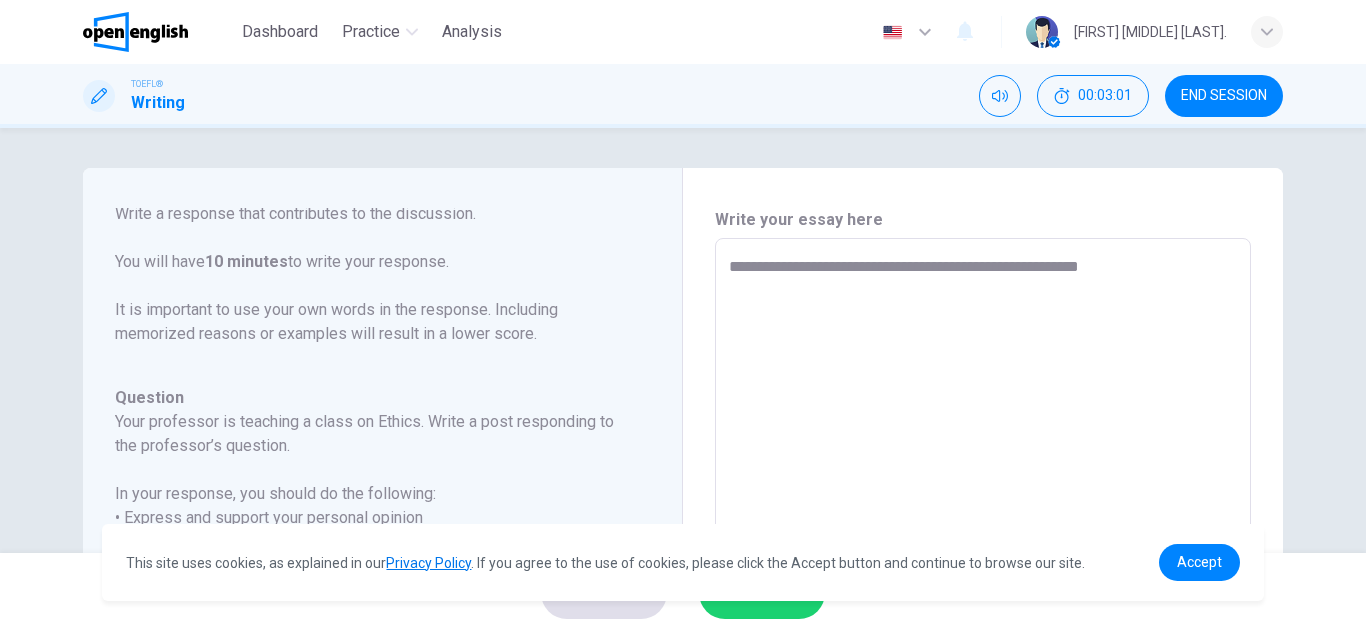 type on "**********" 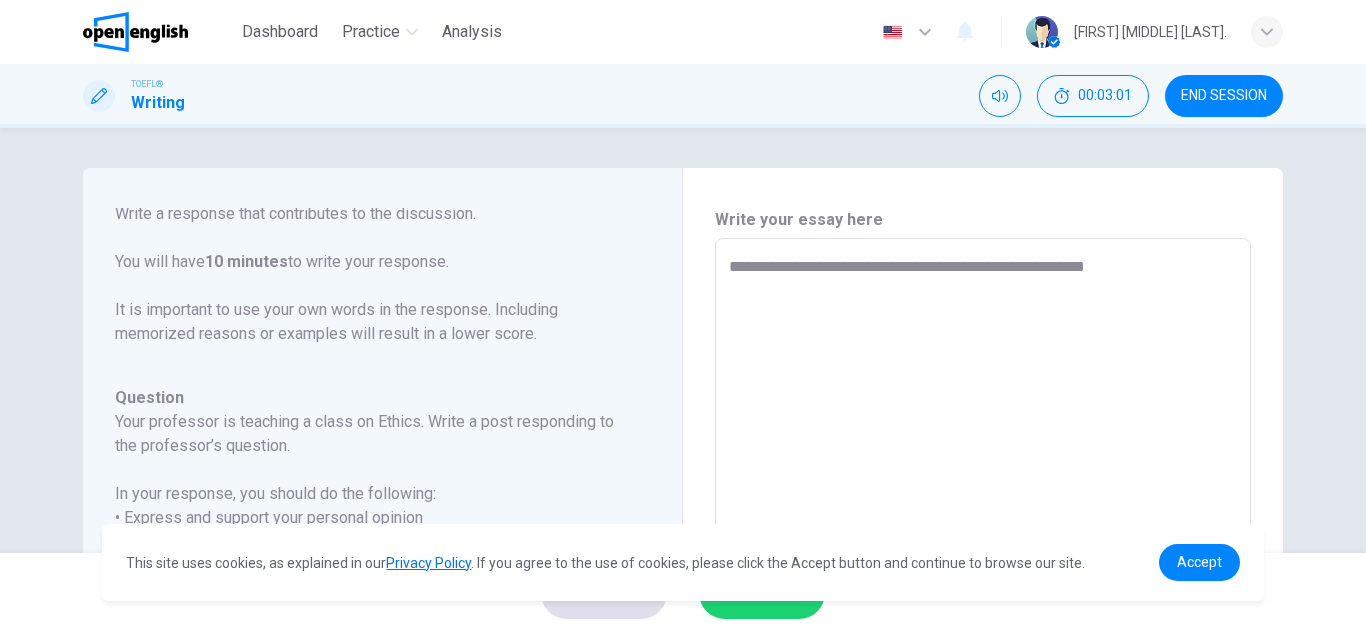 type on "*" 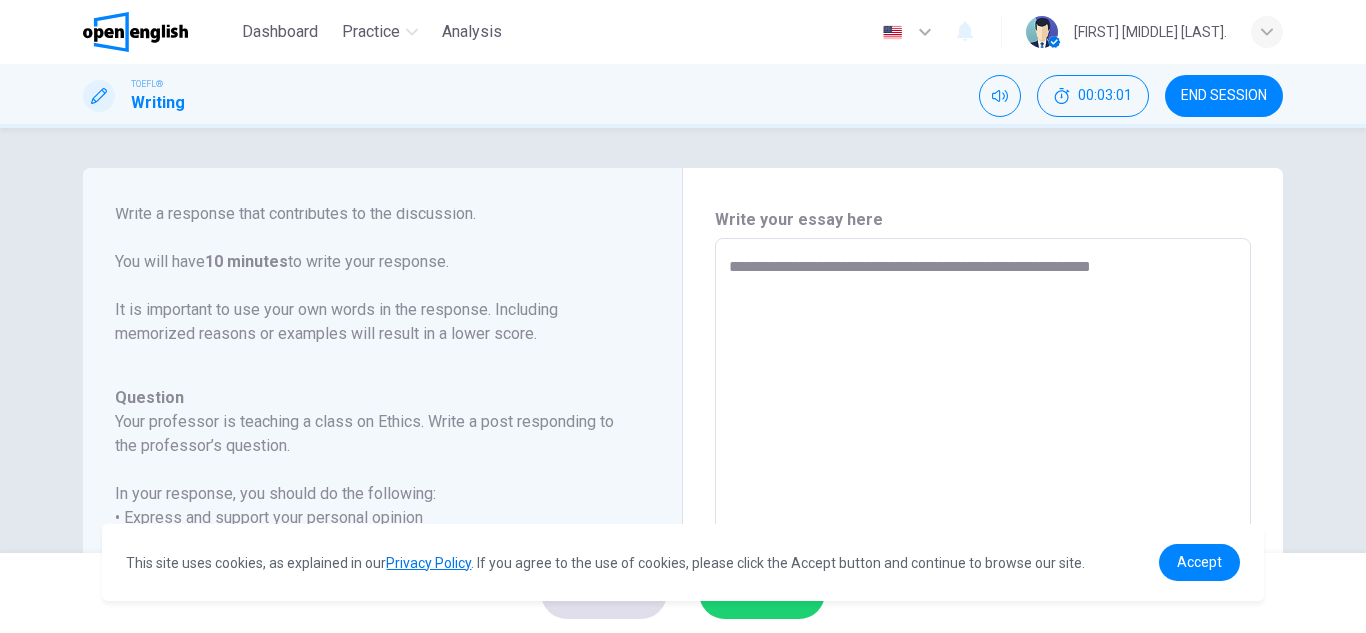 type on "*" 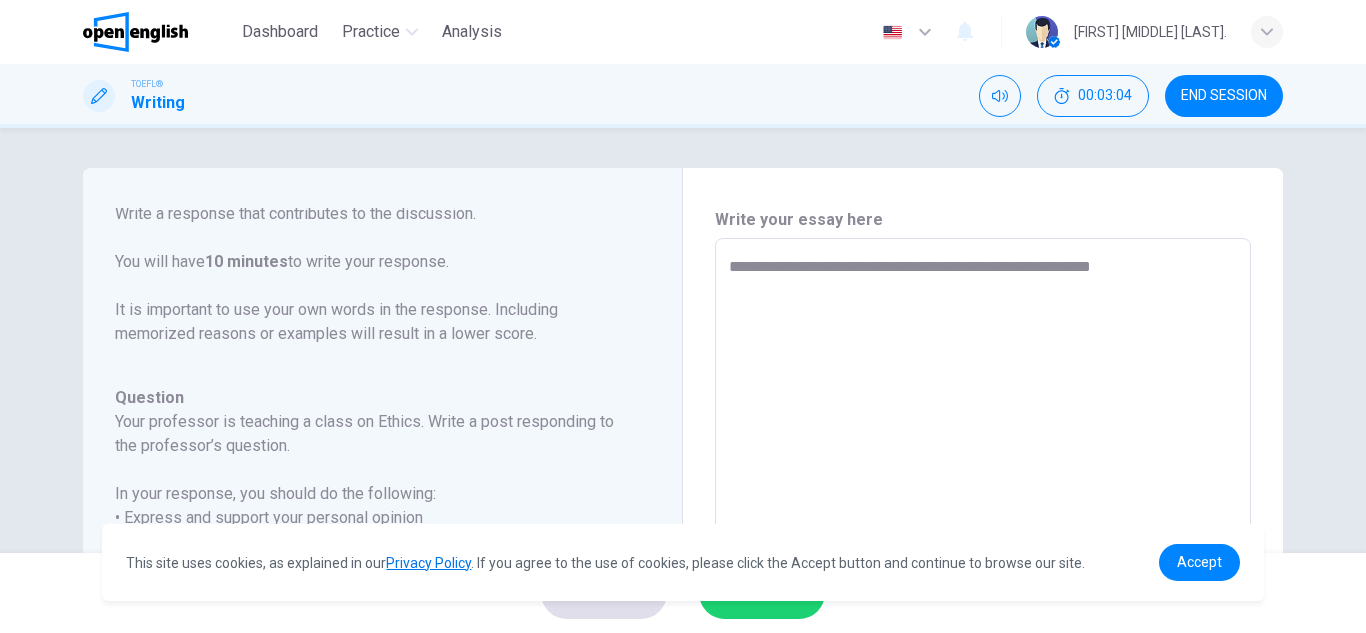 type on "**********" 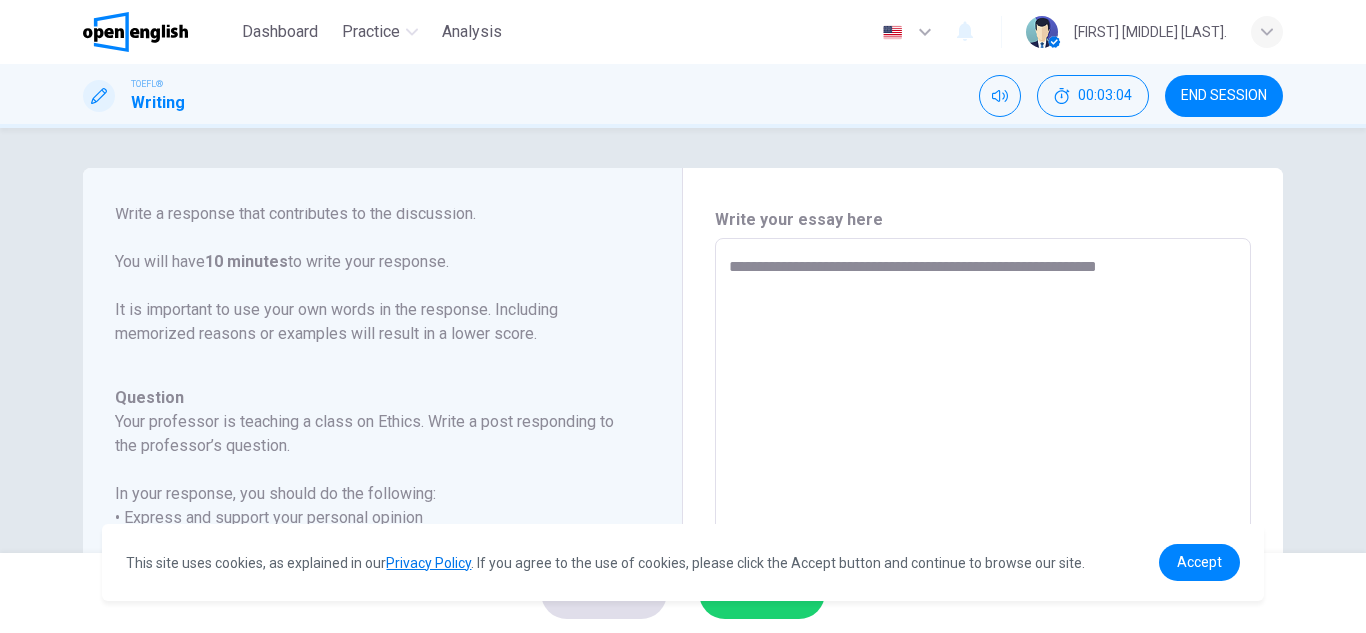 type on "*" 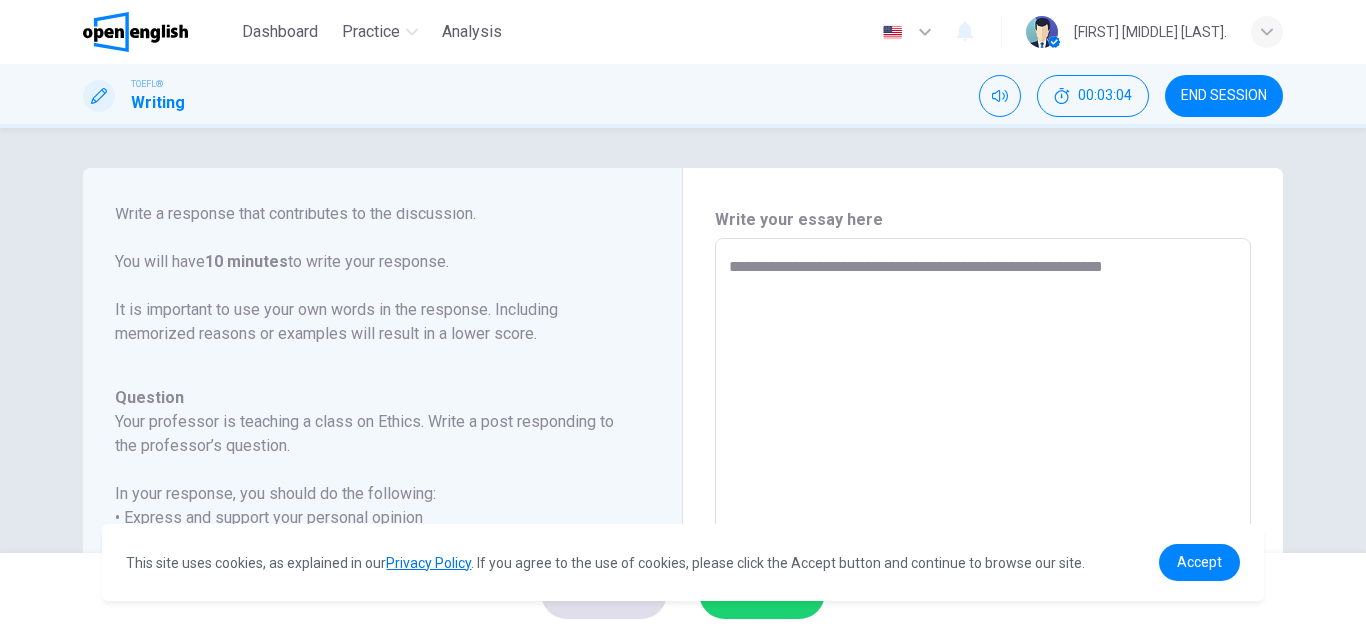 type on "*" 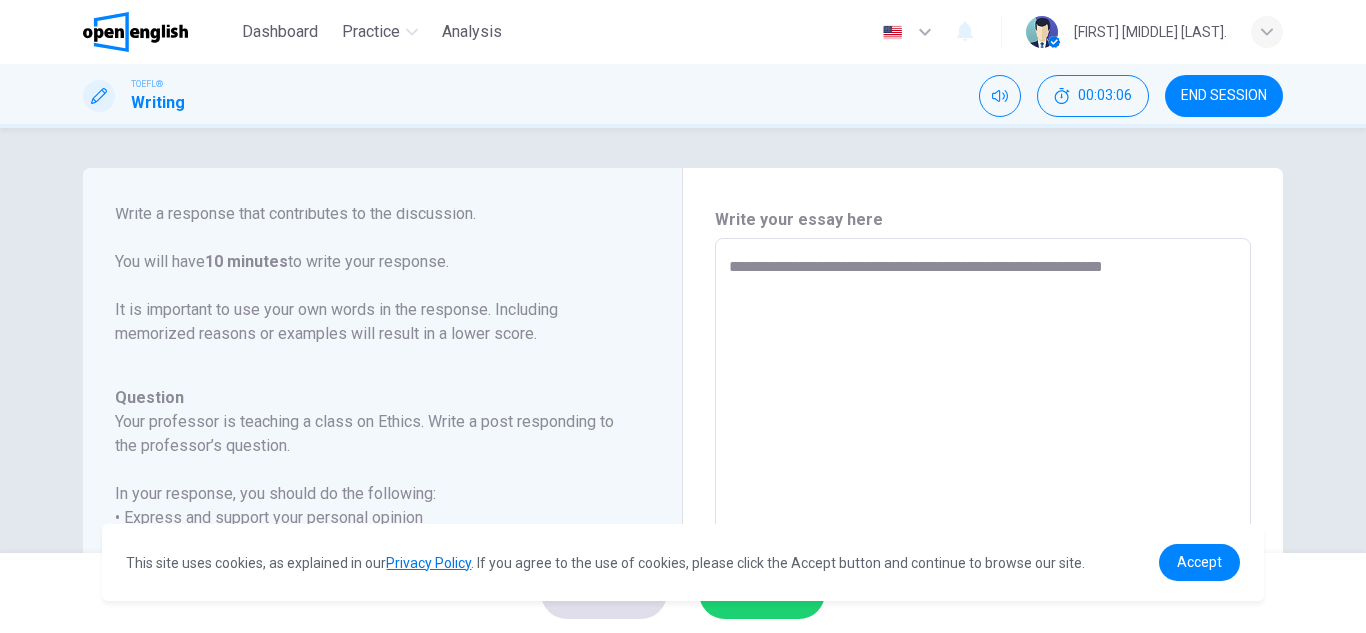 type on "**********" 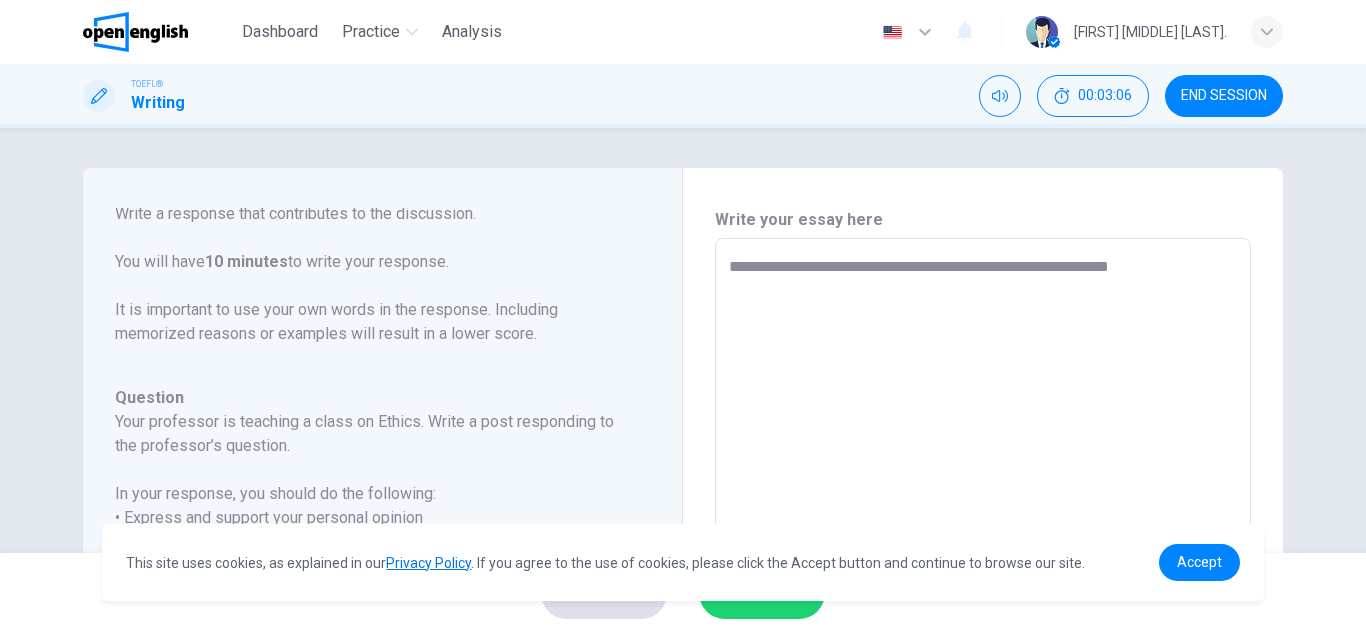 type on "*" 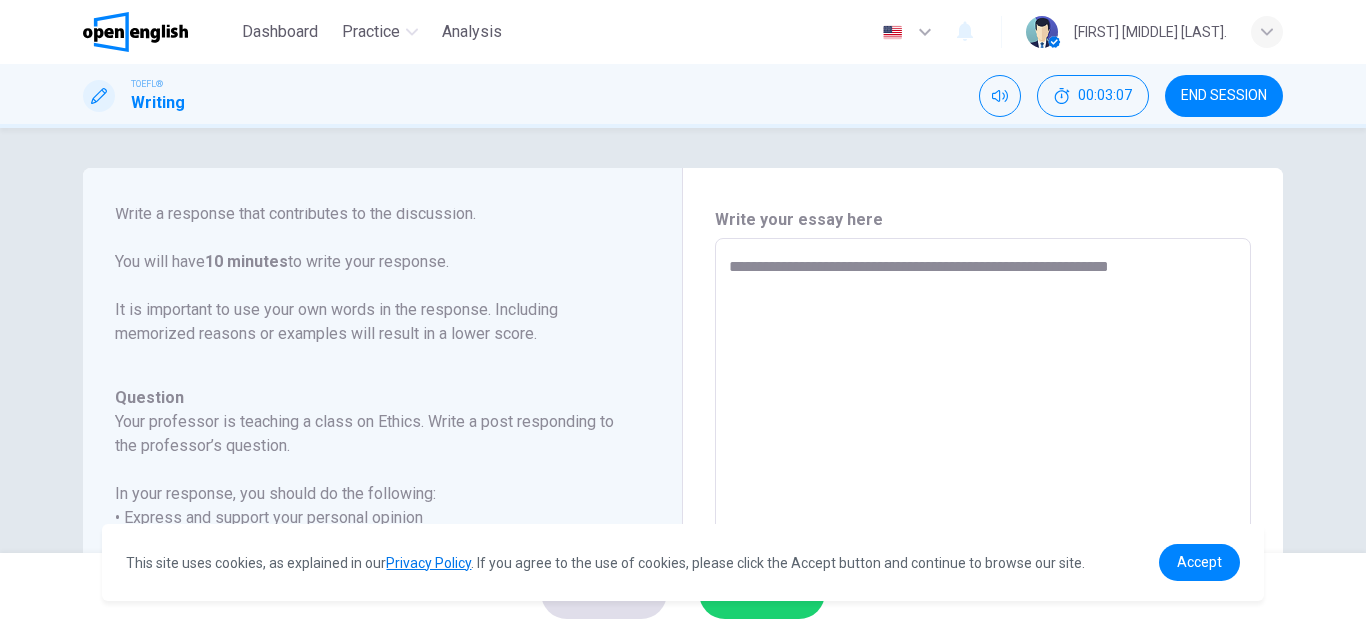 type on "**********" 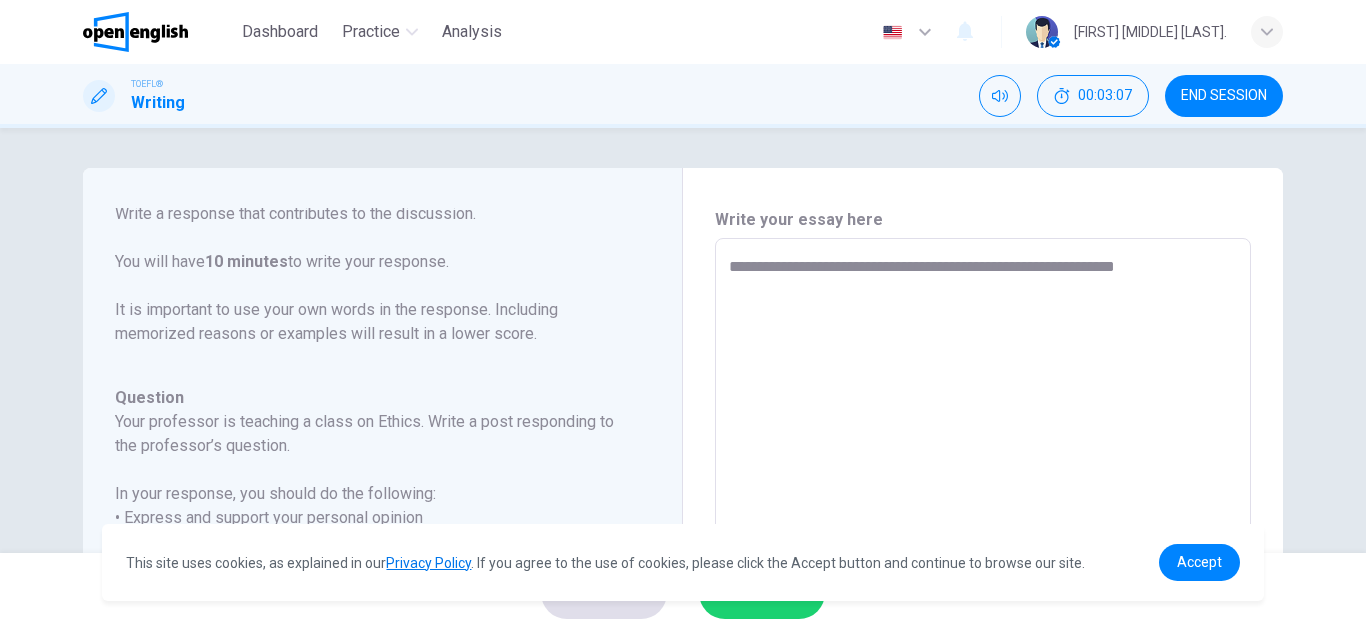 type on "**********" 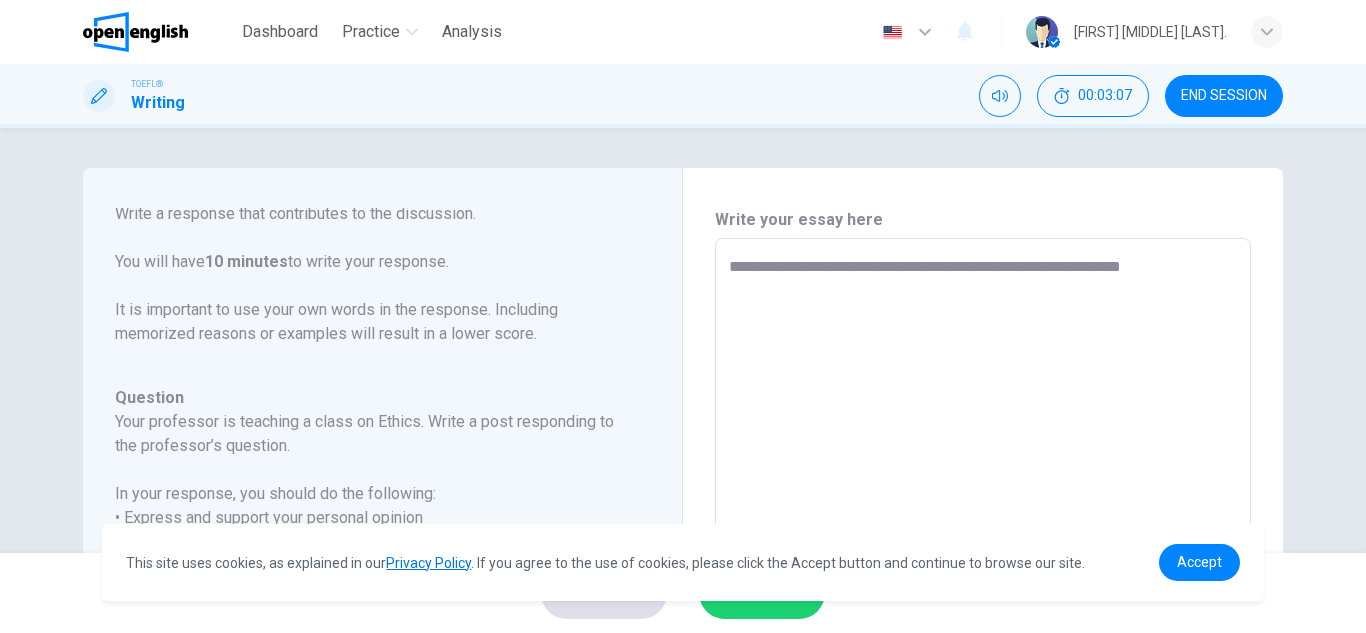 type on "*" 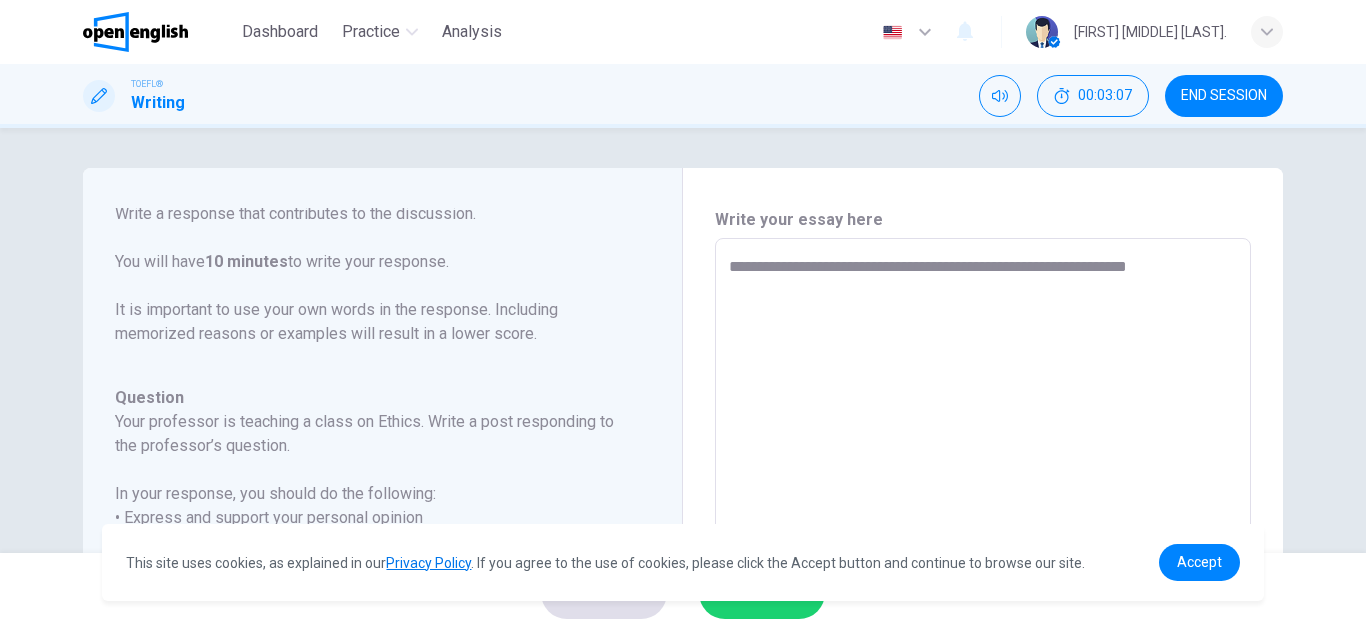 type on "*" 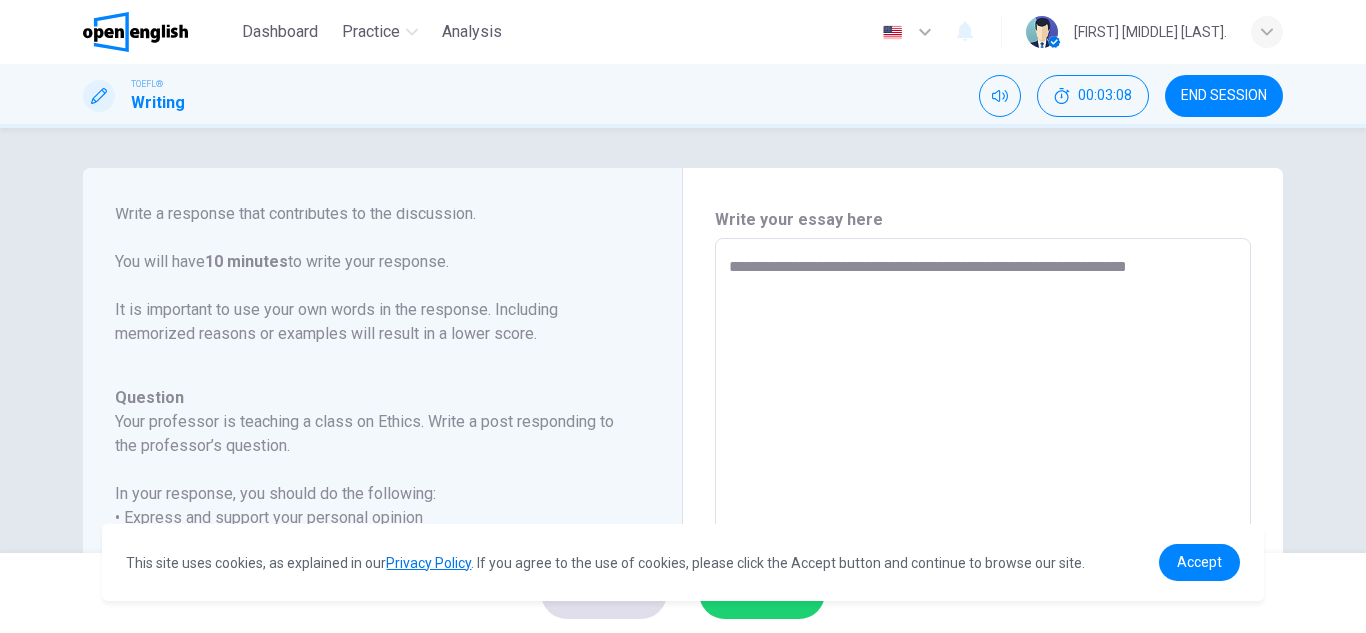 type on "**********" 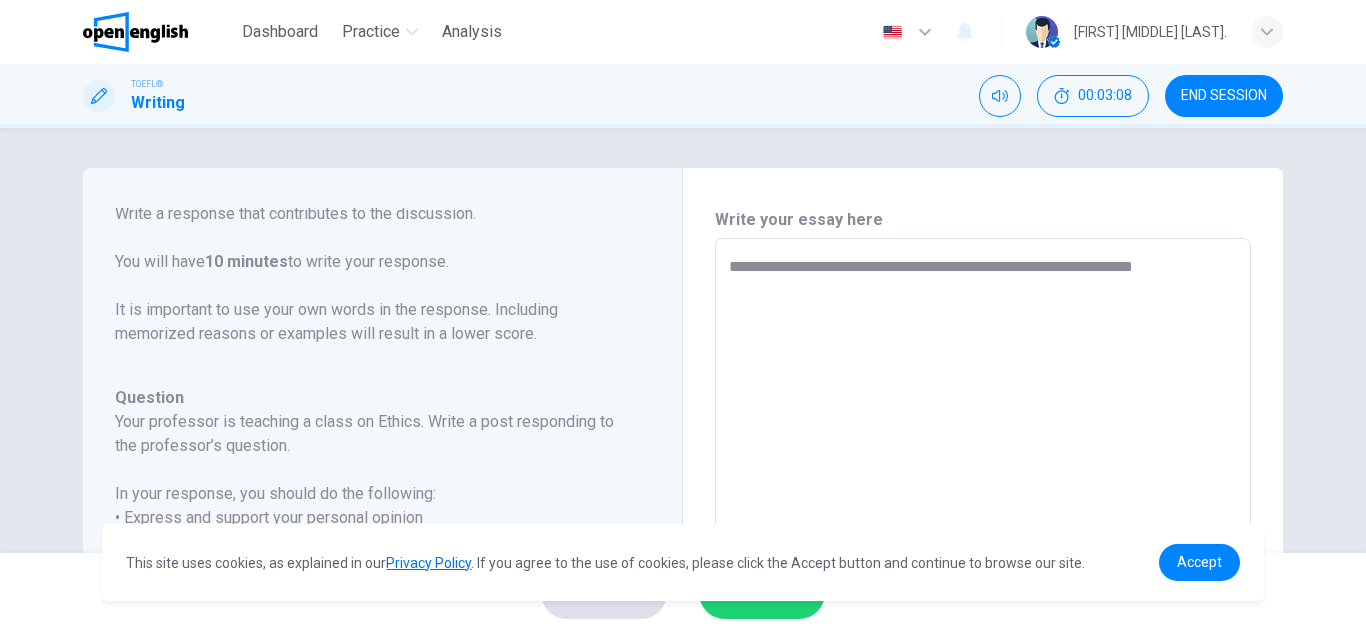 type on "*" 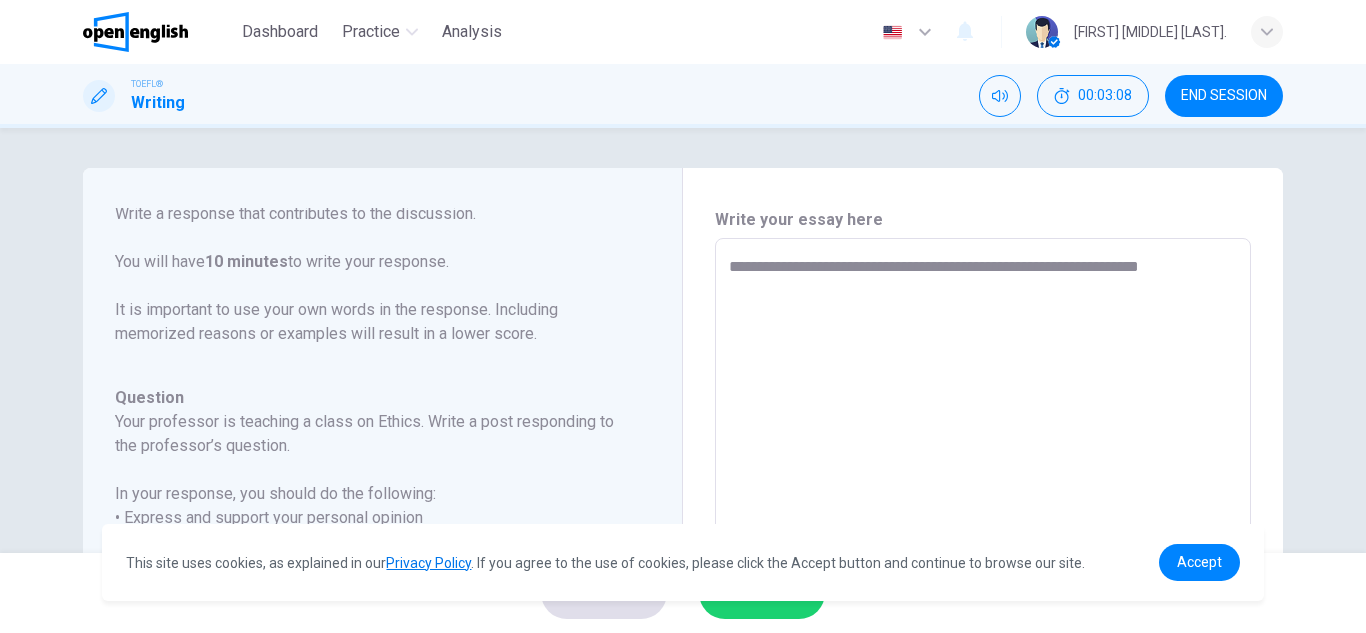 type on "*" 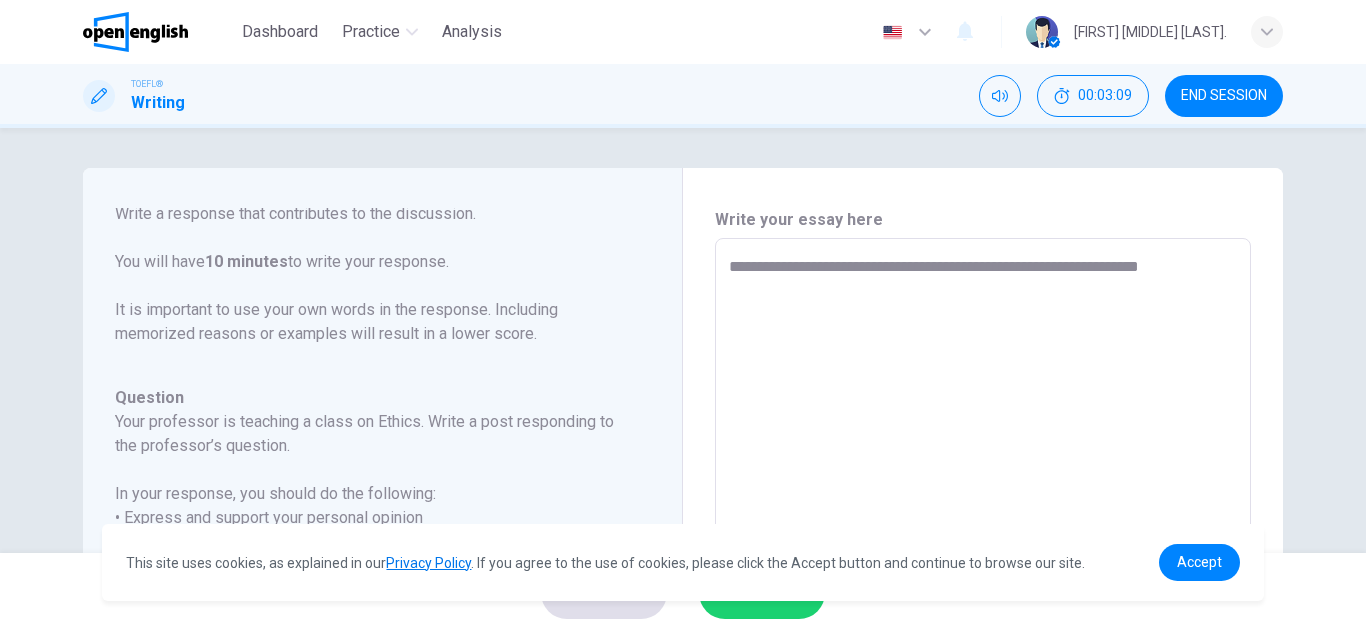 type on "**********" 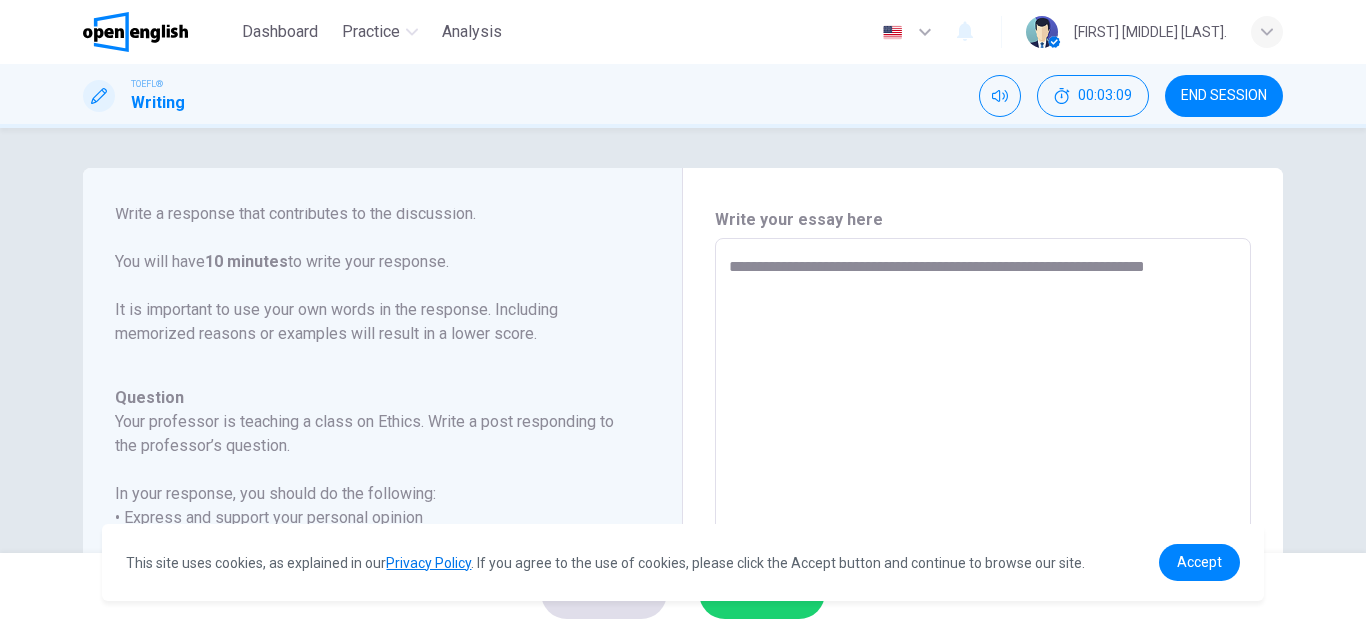 type on "*" 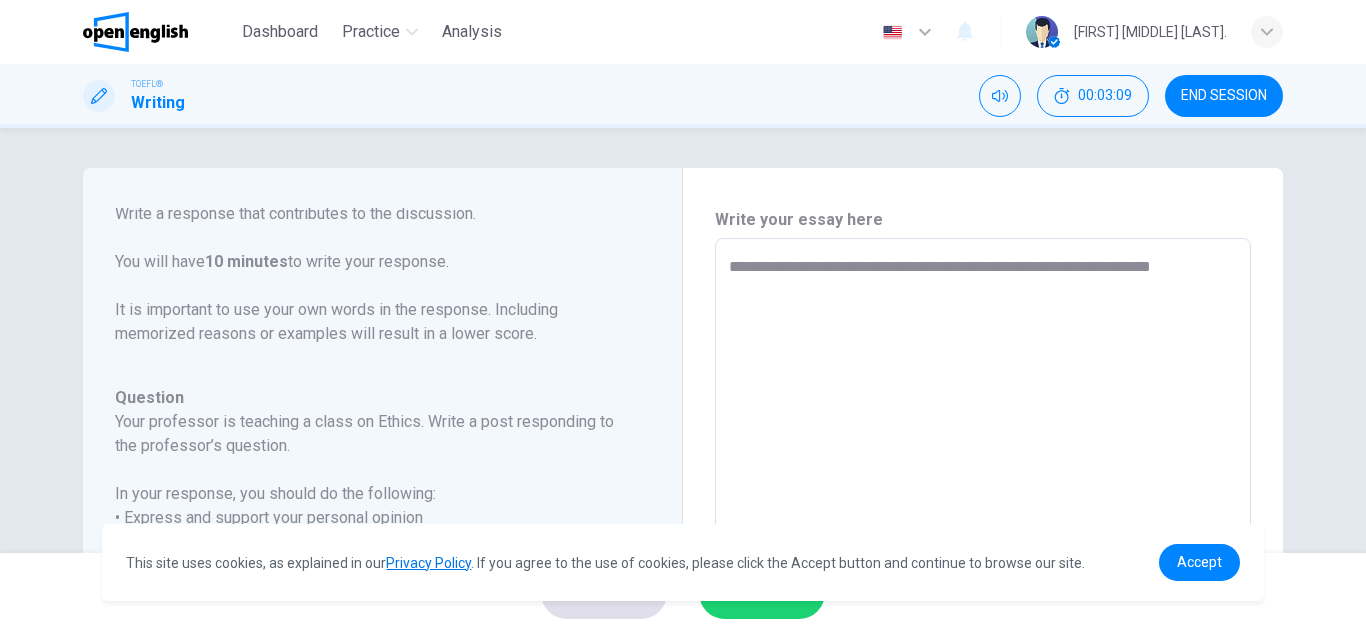type on "*" 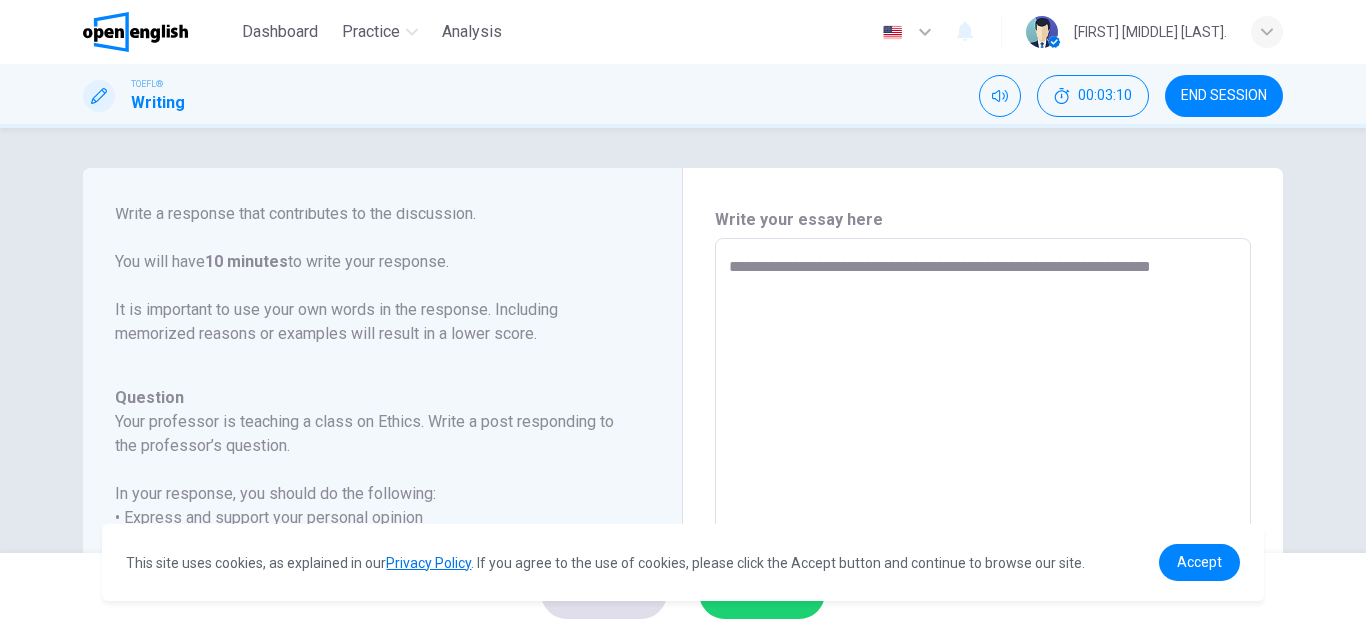 type on "**********" 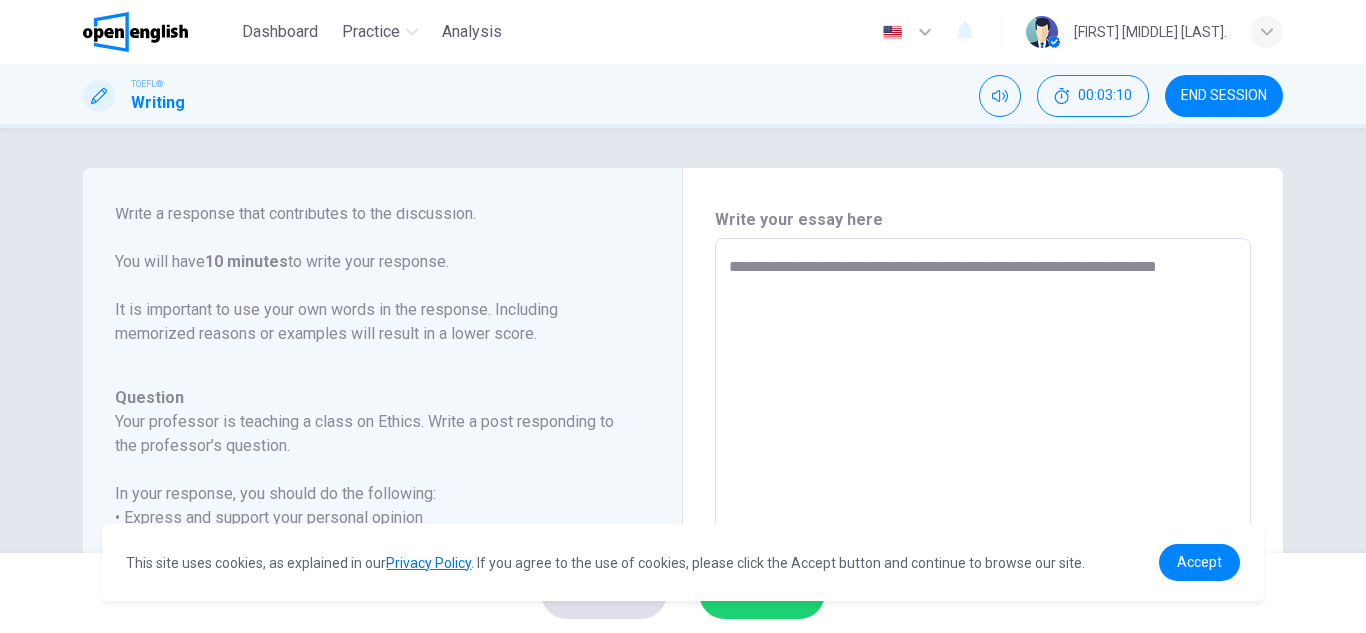 type on "*" 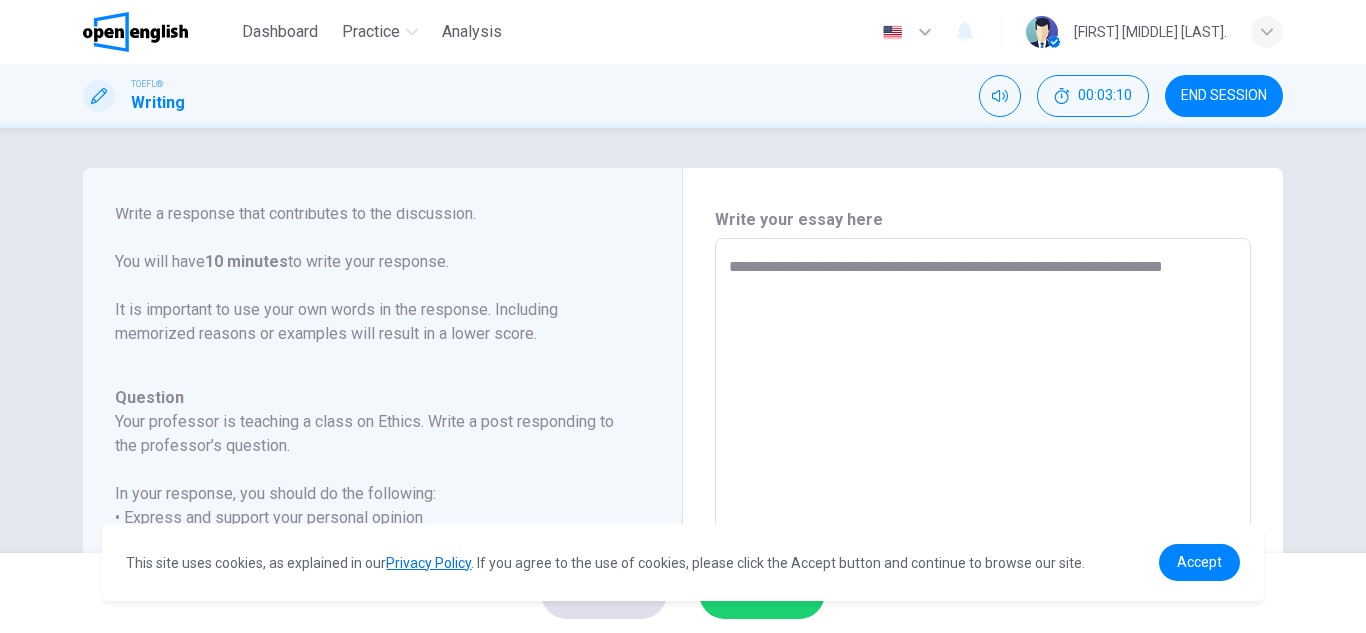 type on "*" 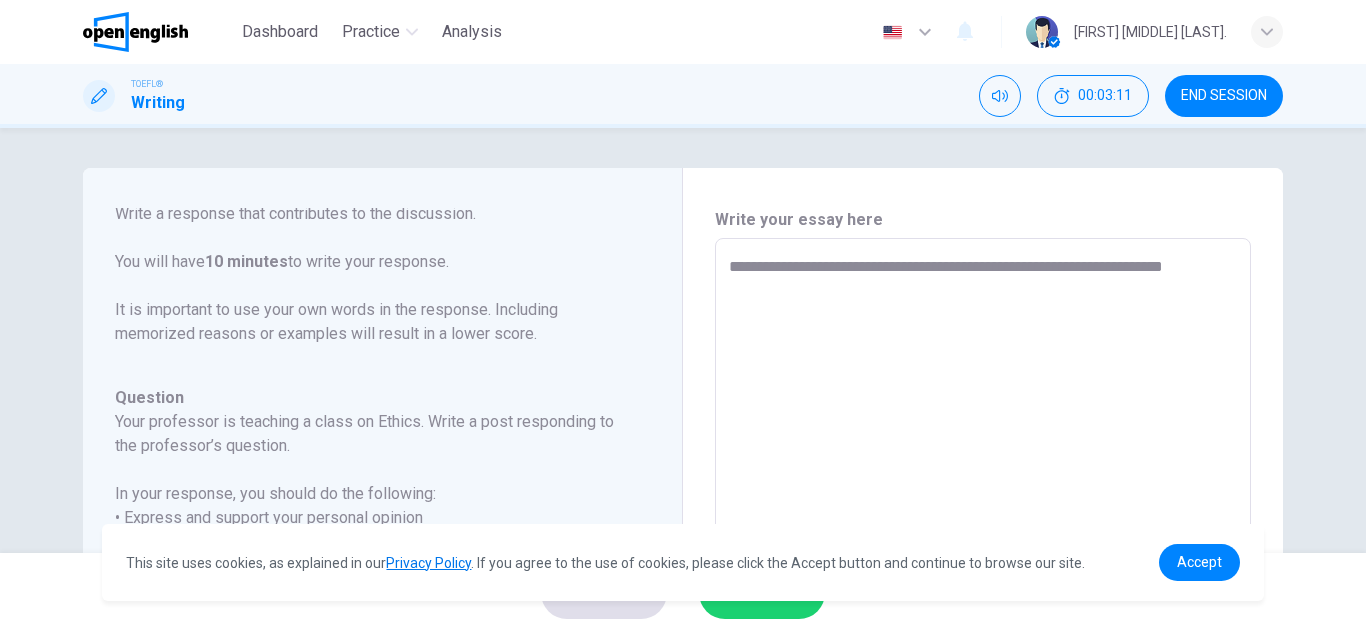 type on "**********" 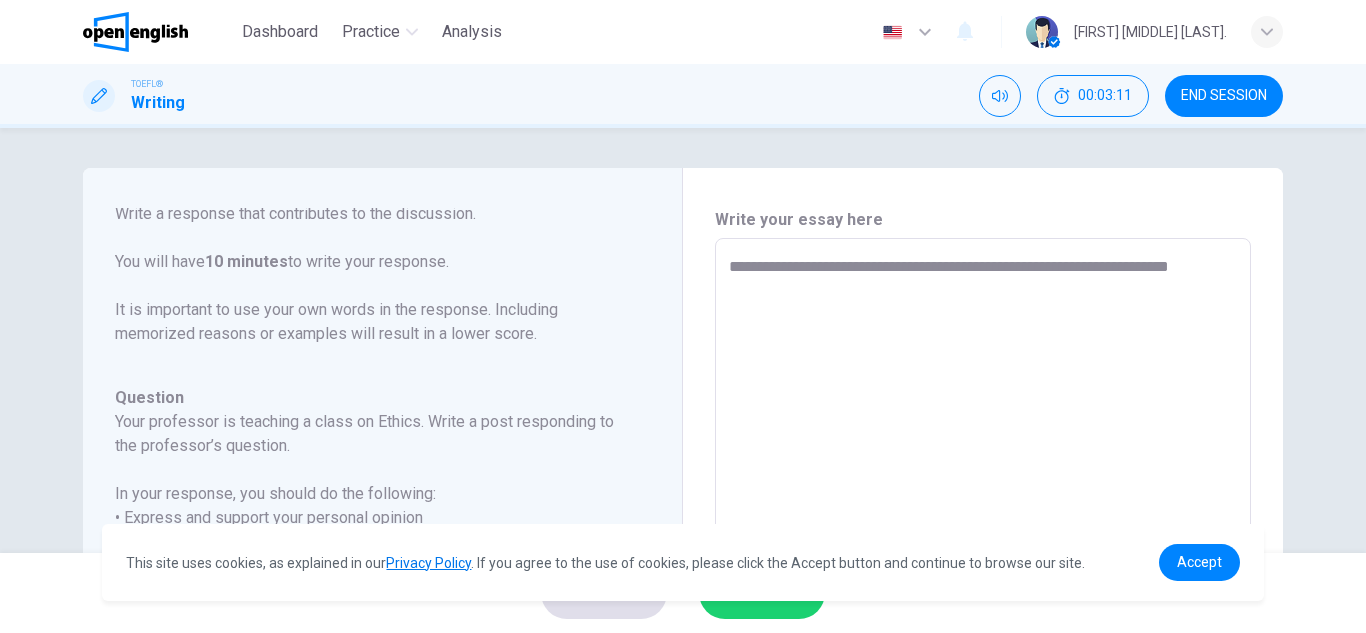 type on "**********" 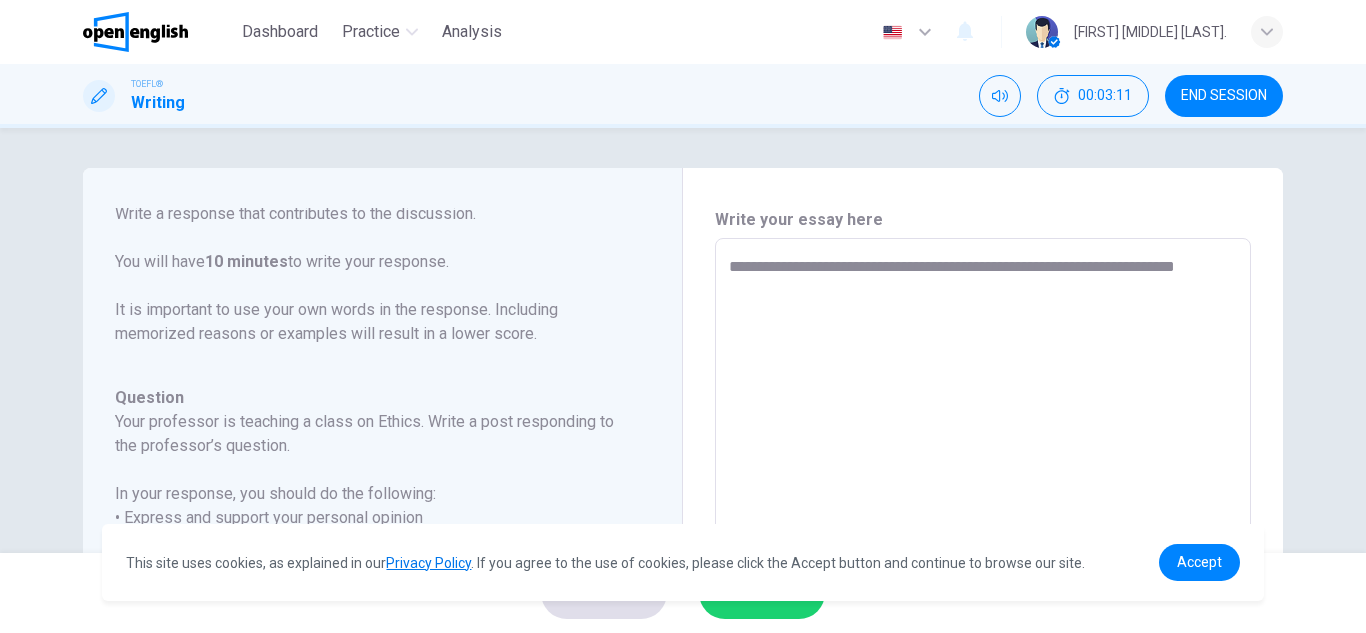 type on "*" 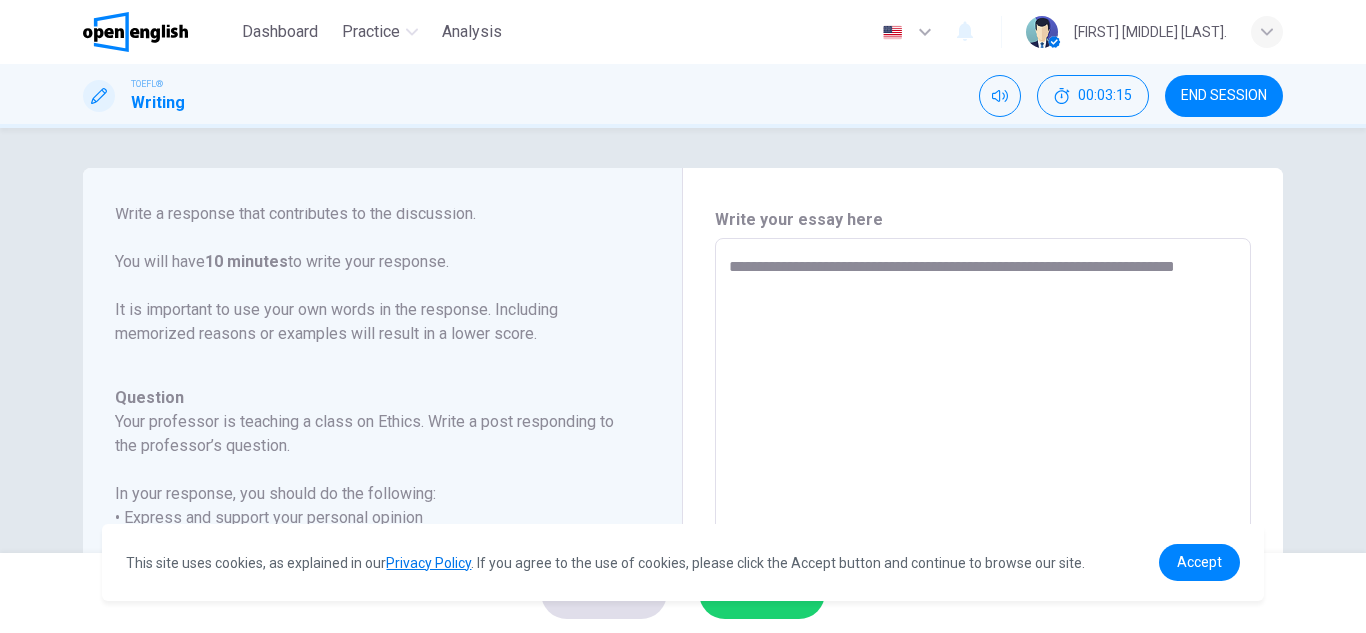 type 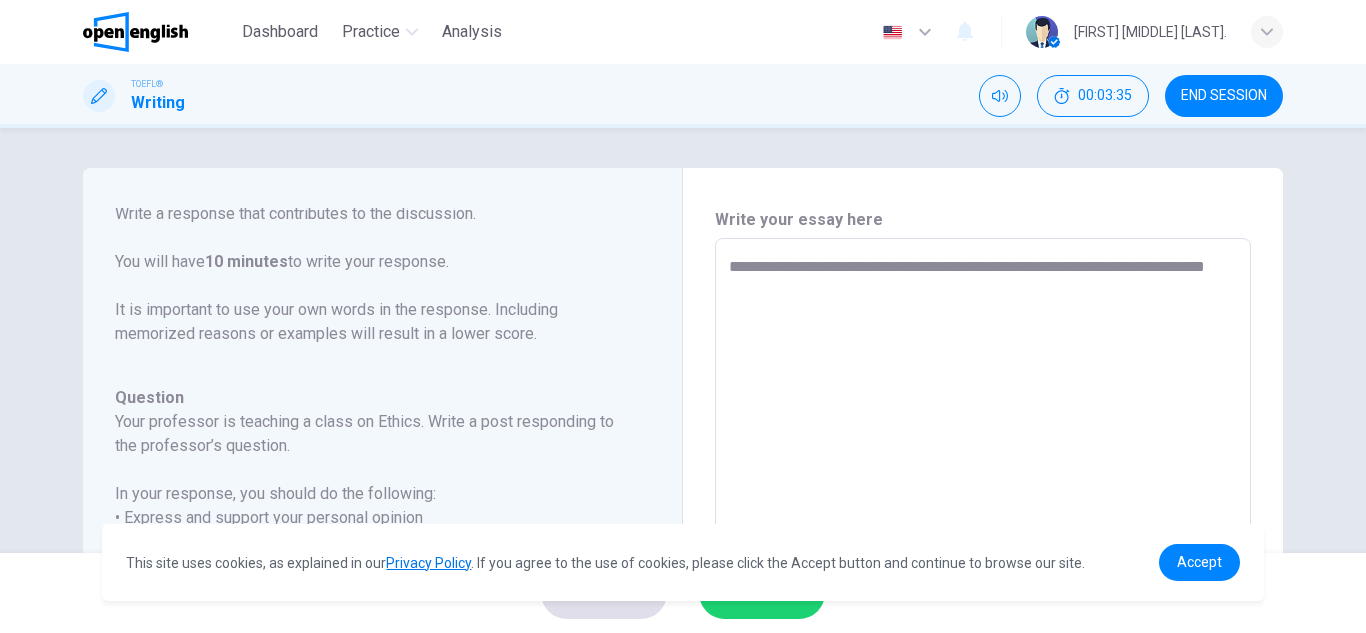 drag, startPoint x: 647, startPoint y: 412, endPoint x: 649, endPoint y: 444, distance: 32.06244 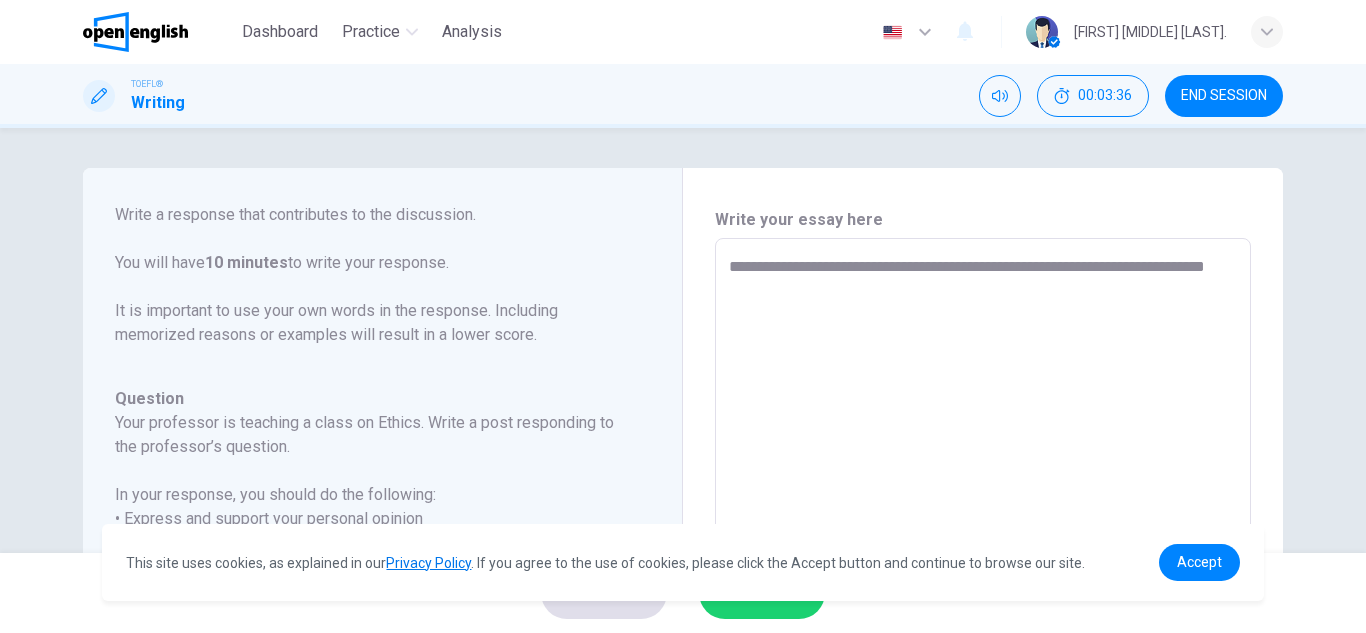 scroll, scrollTop: 246, scrollLeft: 0, axis: vertical 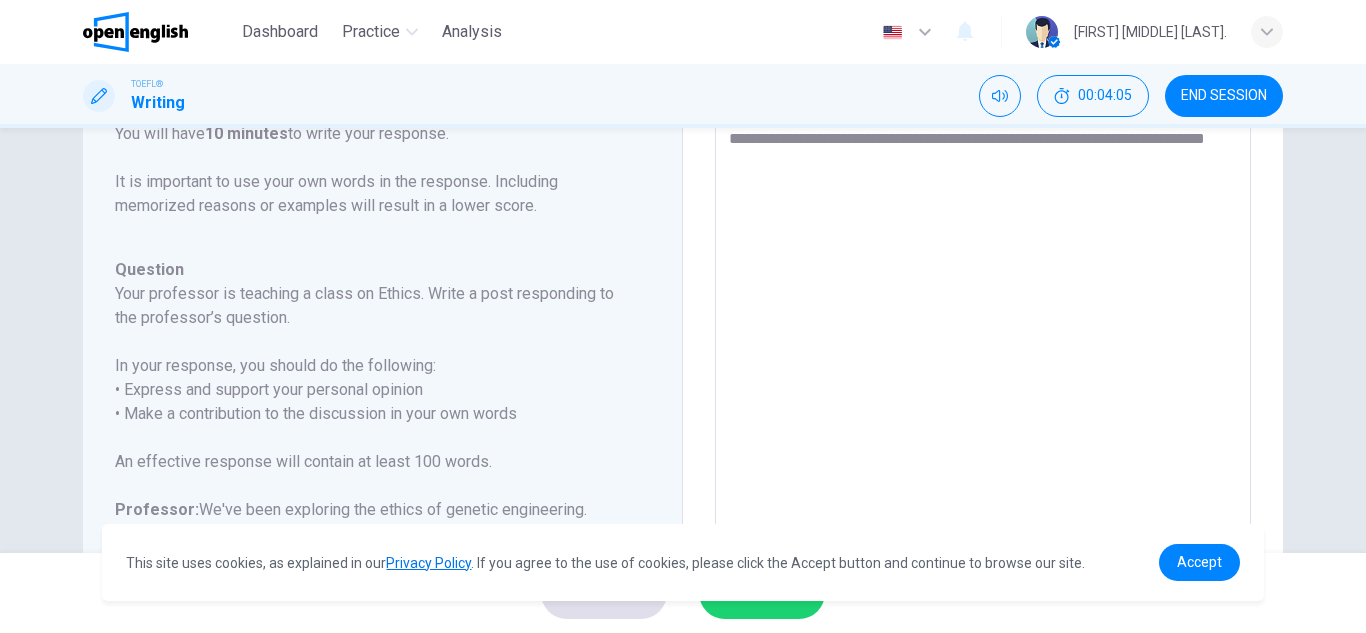 click on "**********" at bounding box center (983, 444) 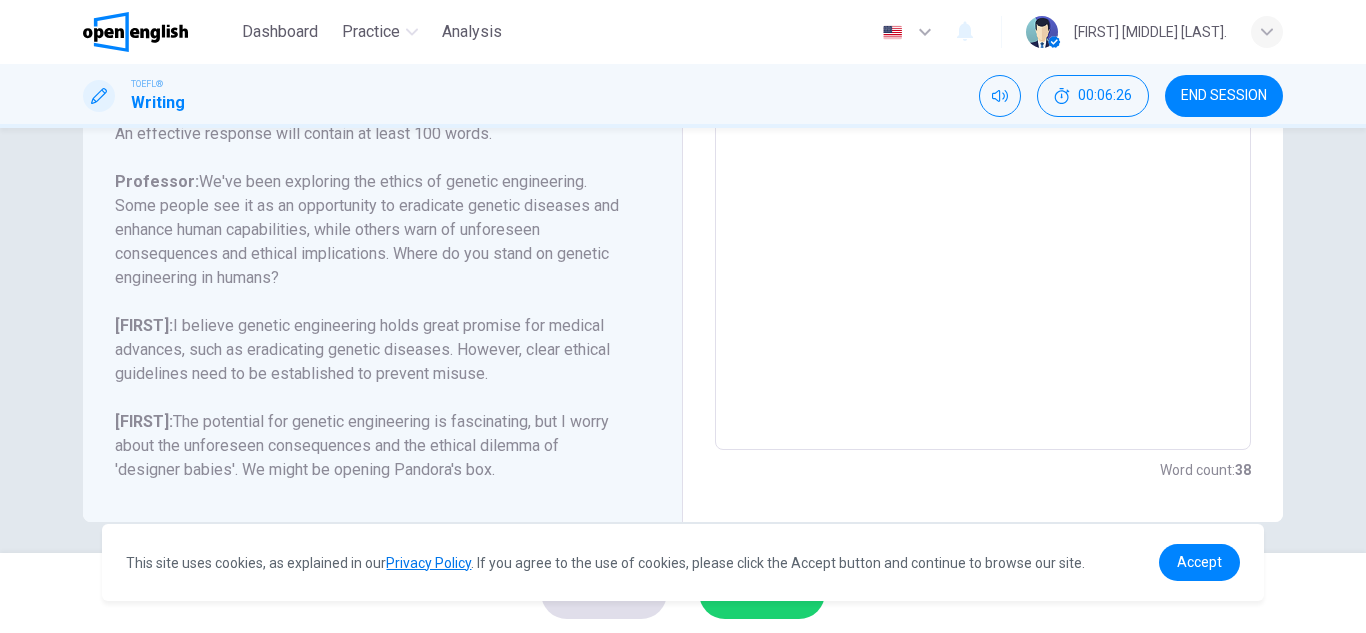 scroll, scrollTop: 465, scrollLeft: 0, axis: vertical 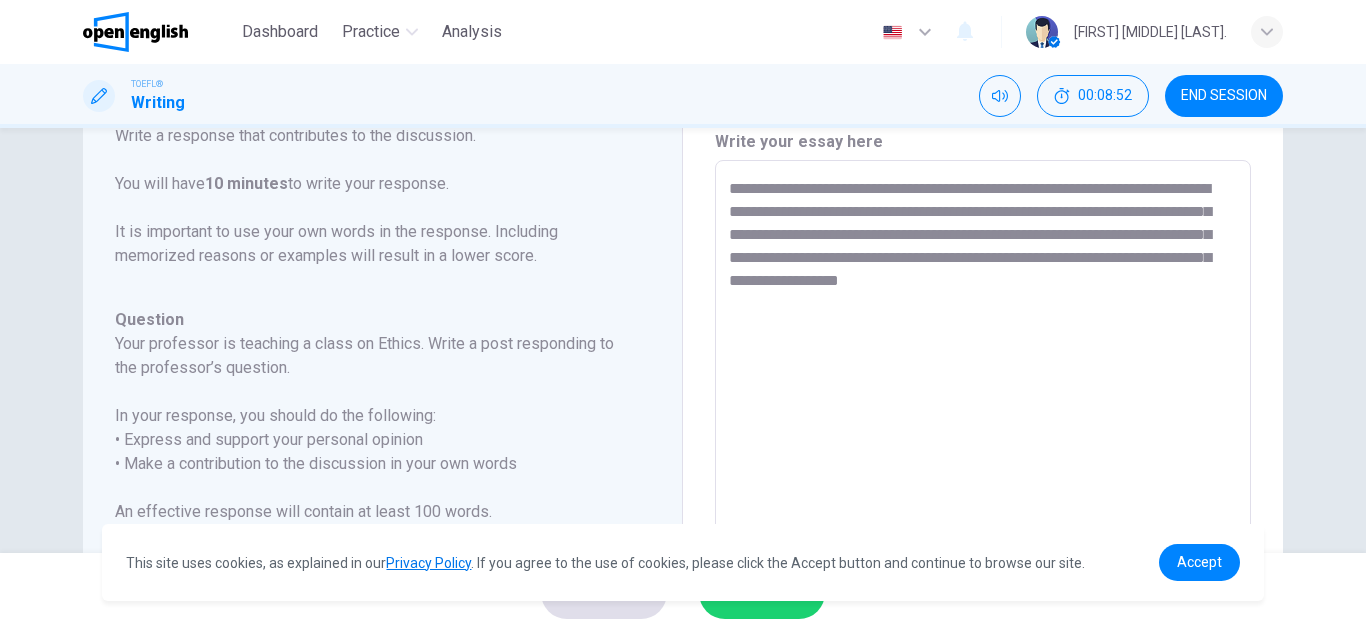 click on "**********" at bounding box center [983, 494] 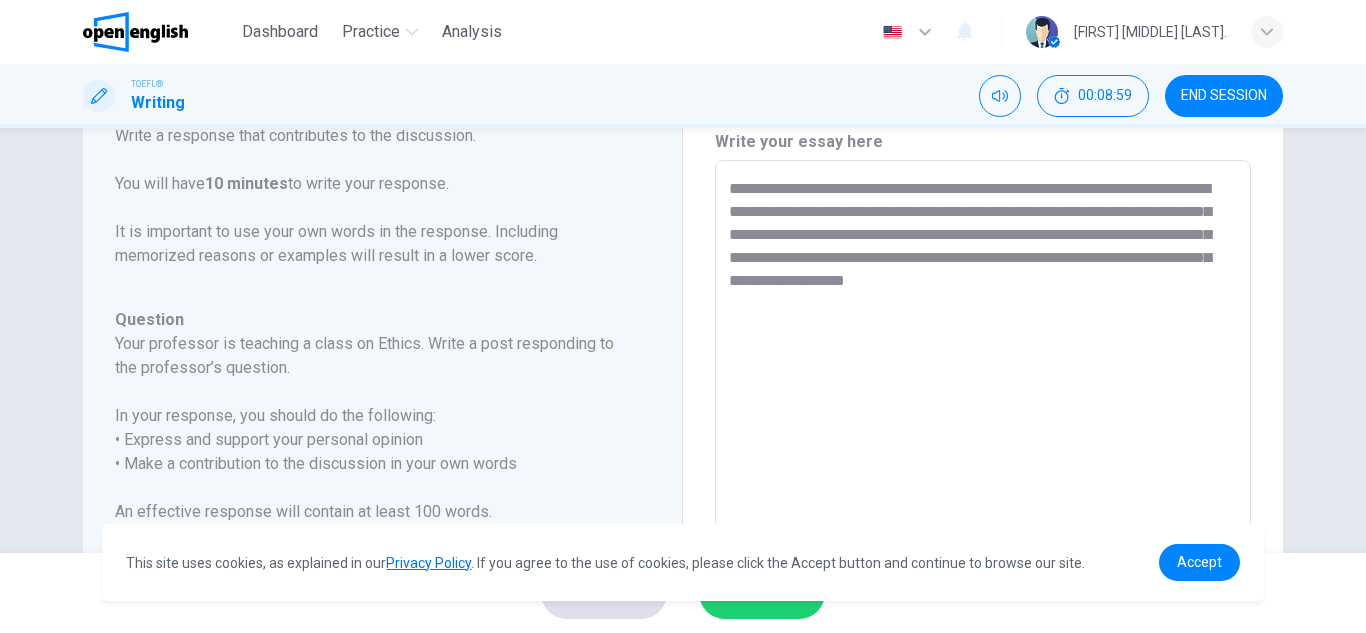 click on "**********" at bounding box center [983, 494] 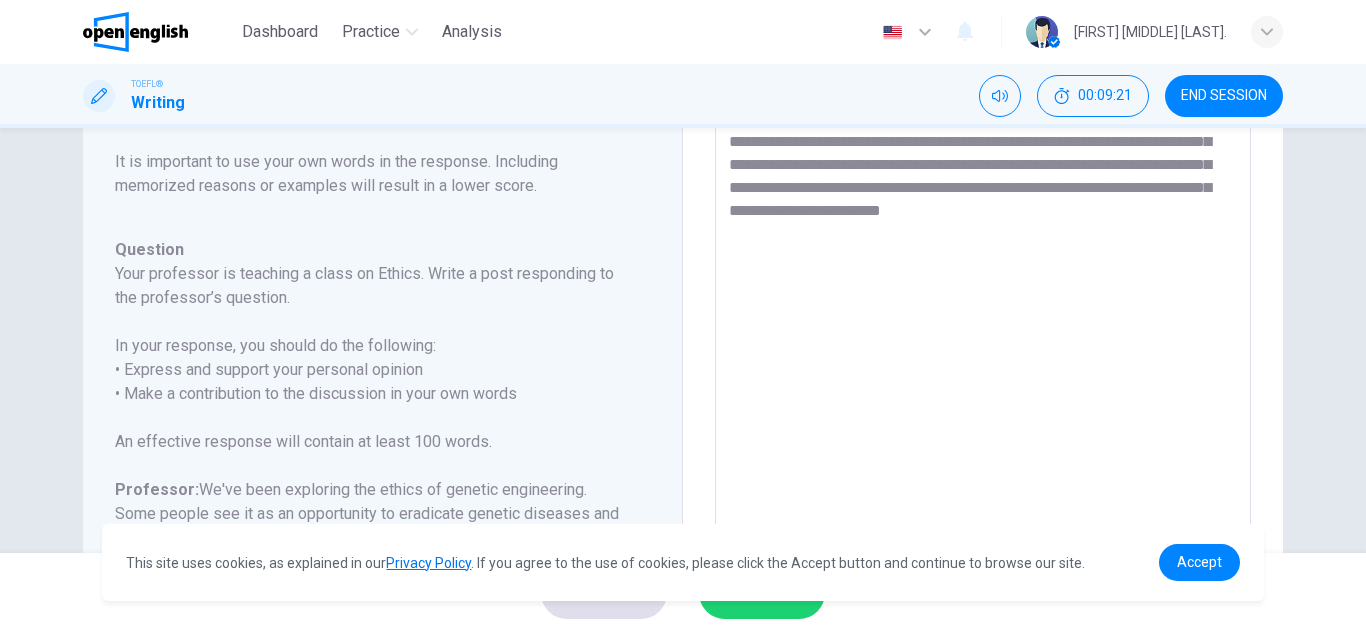 scroll, scrollTop: 144, scrollLeft: 0, axis: vertical 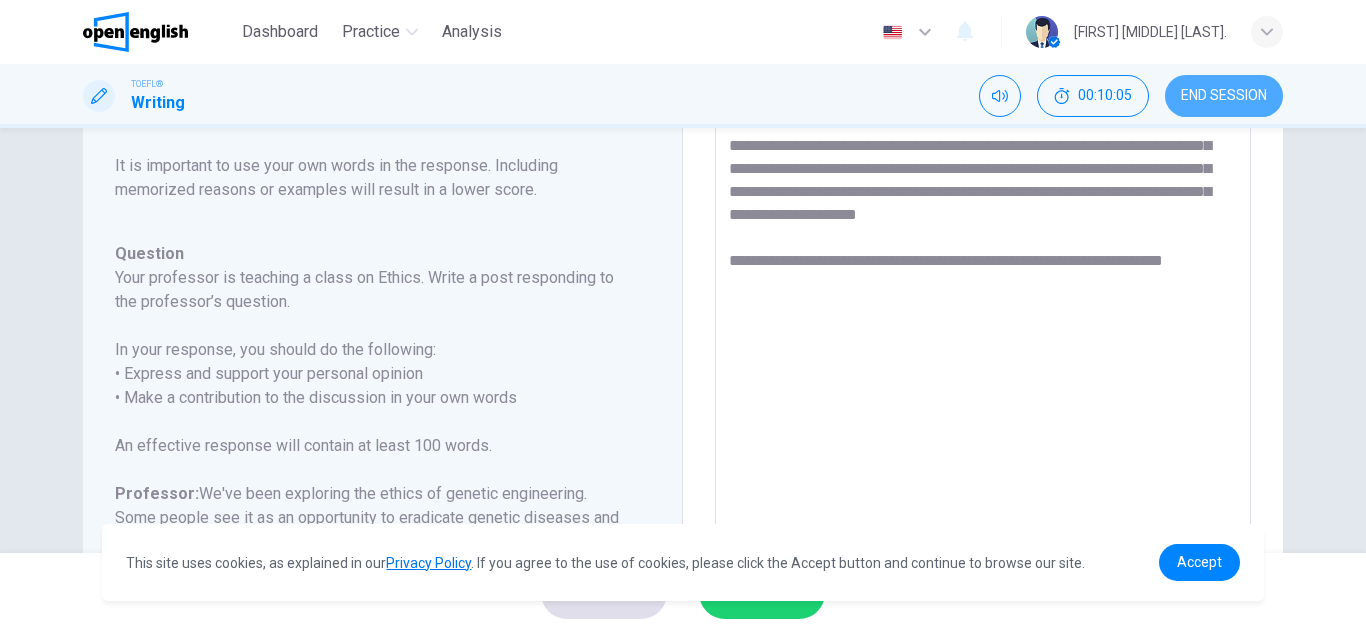 click on "END SESSION" at bounding box center (1224, 96) 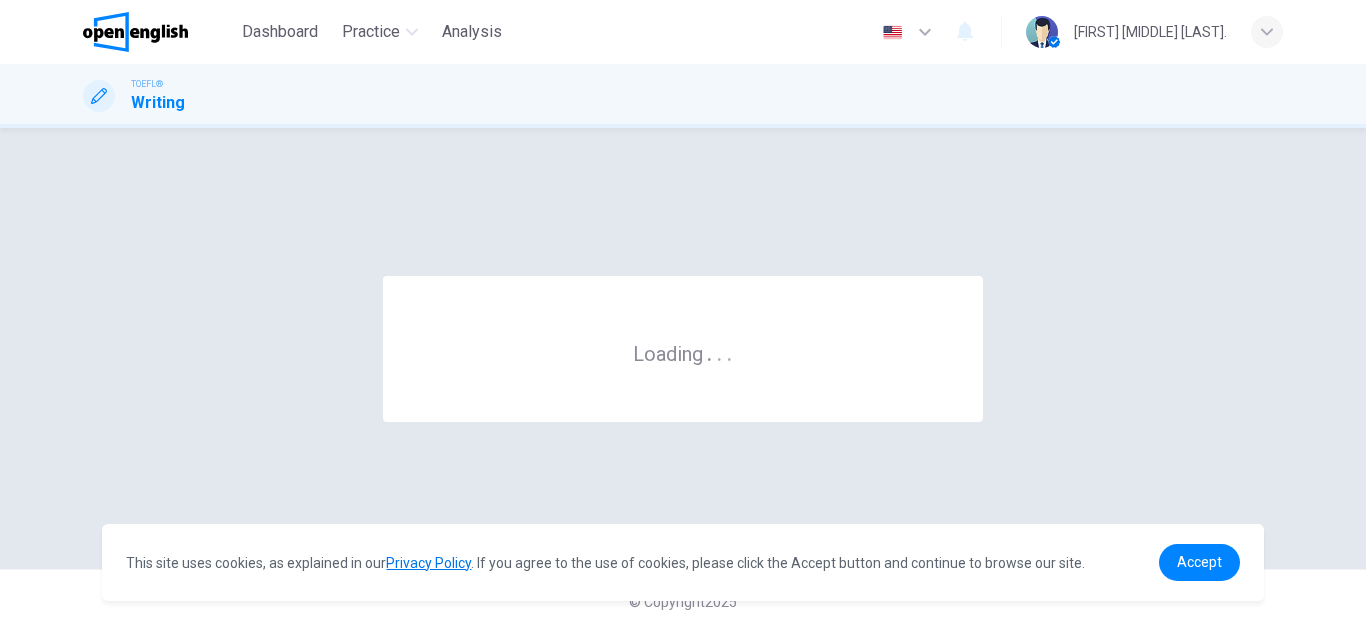 scroll, scrollTop: 0, scrollLeft: 0, axis: both 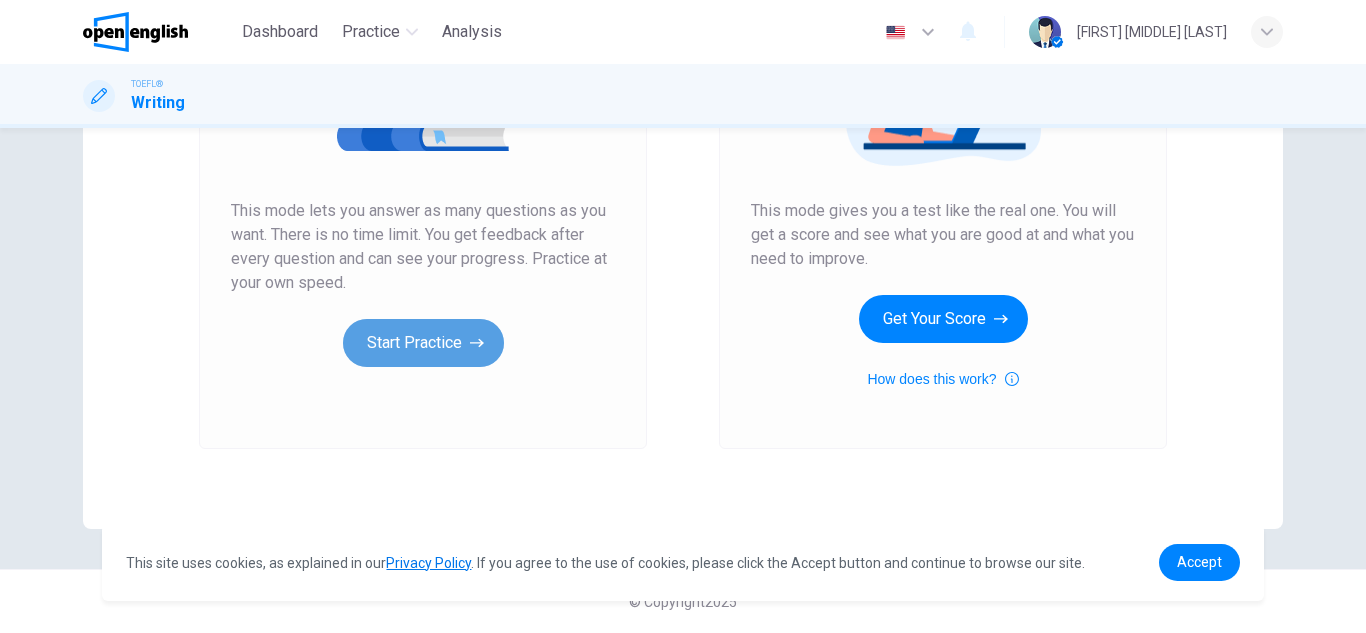 click on "Start Practice" at bounding box center [423, 343] 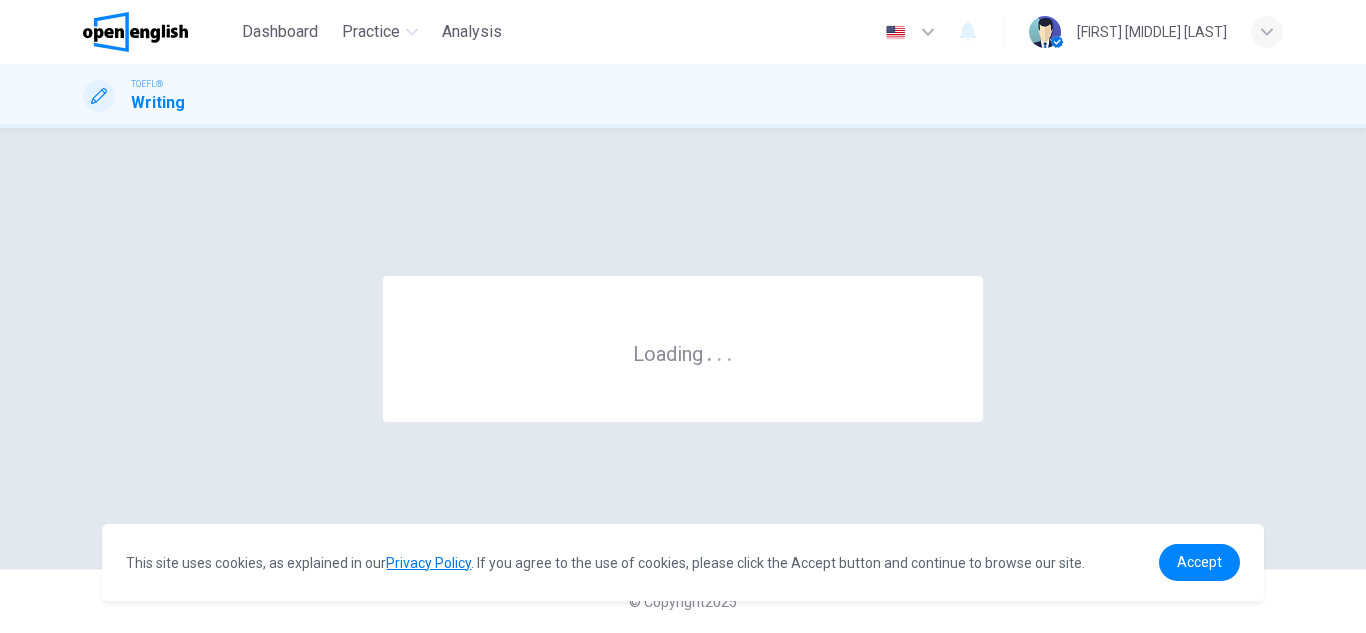 scroll, scrollTop: 0, scrollLeft: 0, axis: both 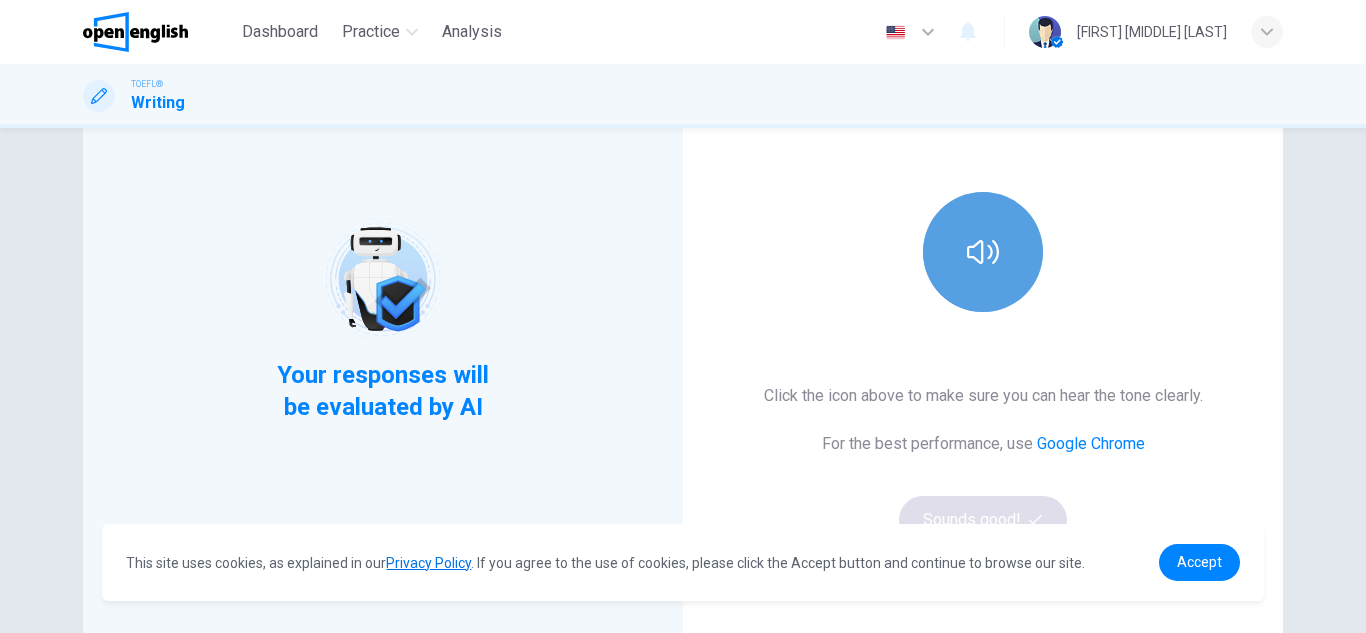 click 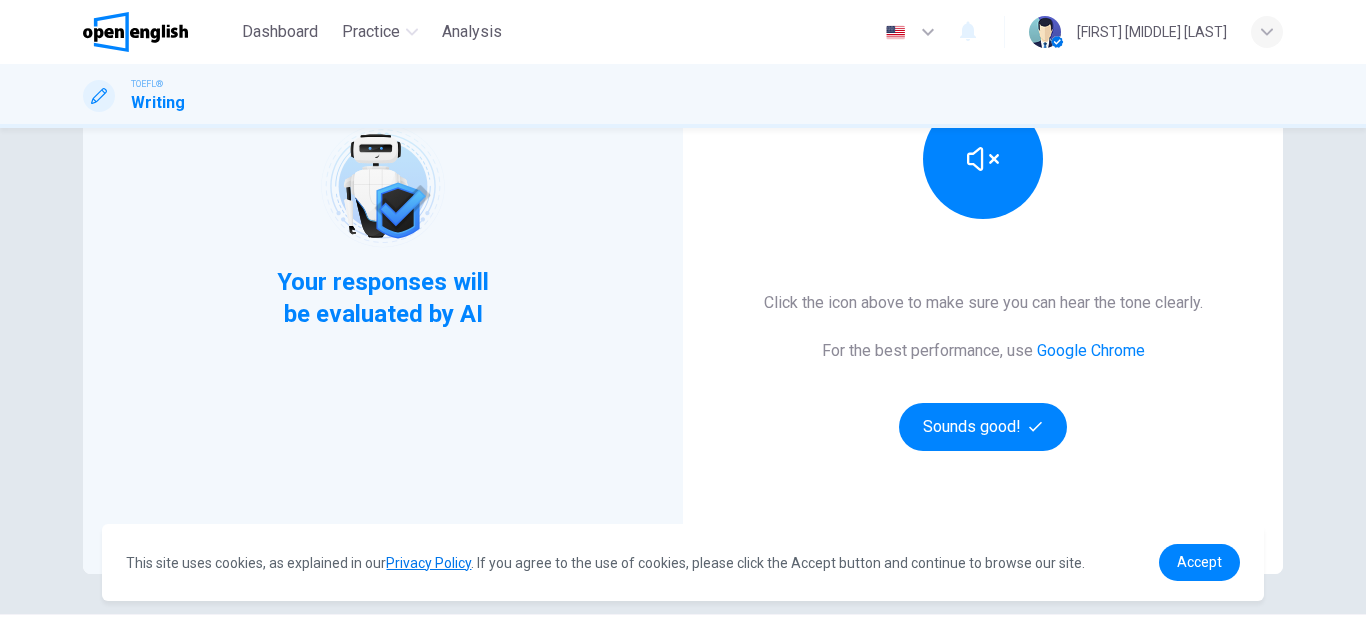 scroll, scrollTop: 334, scrollLeft: 0, axis: vertical 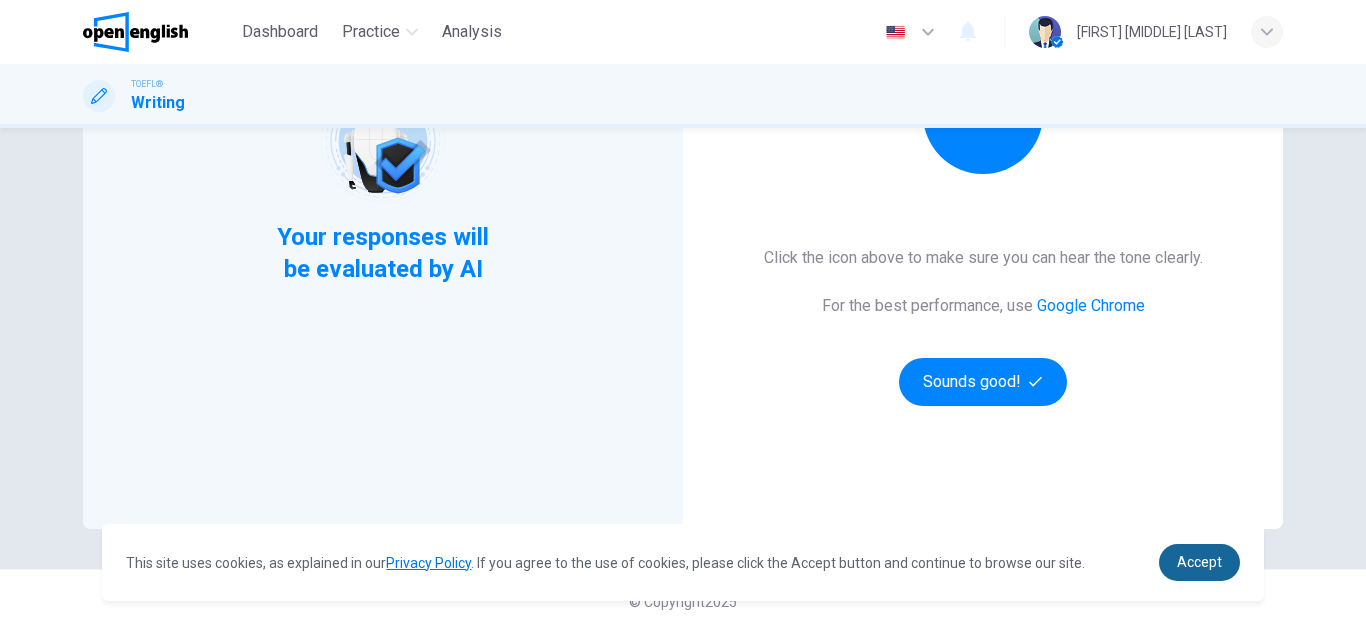 click on "Accept" at bounding box center (1199, 562) 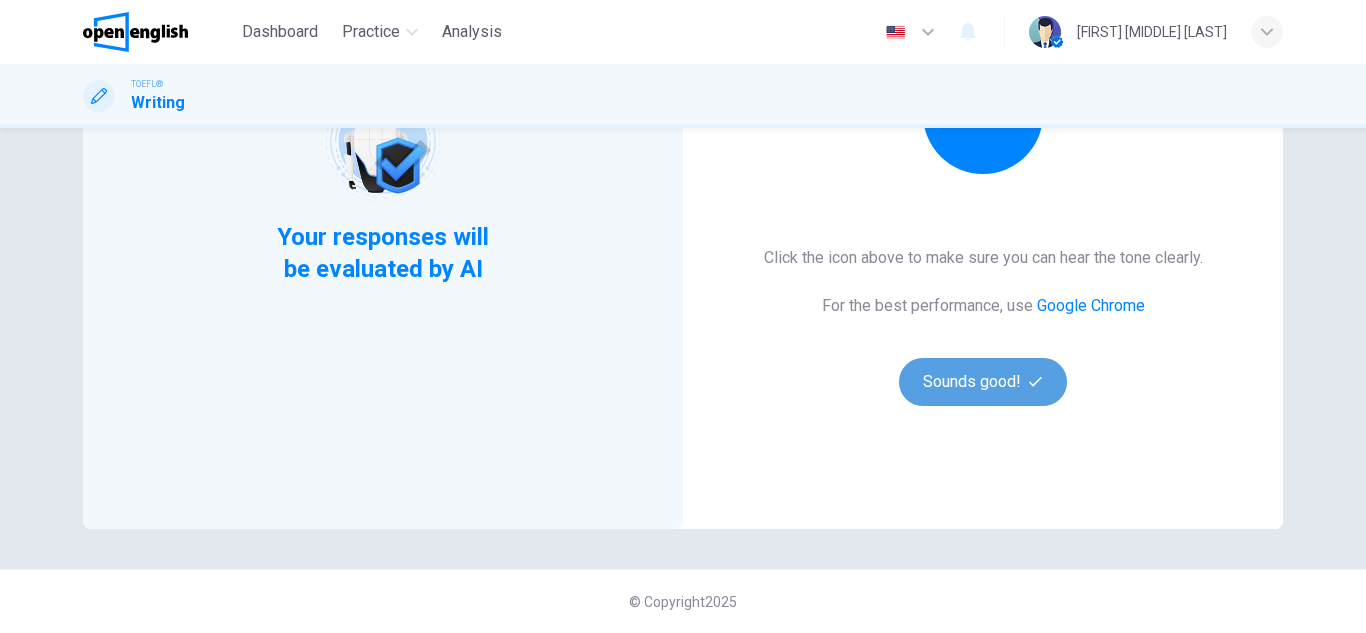 click on "Sounds good!" at bounding box center [983, 382] 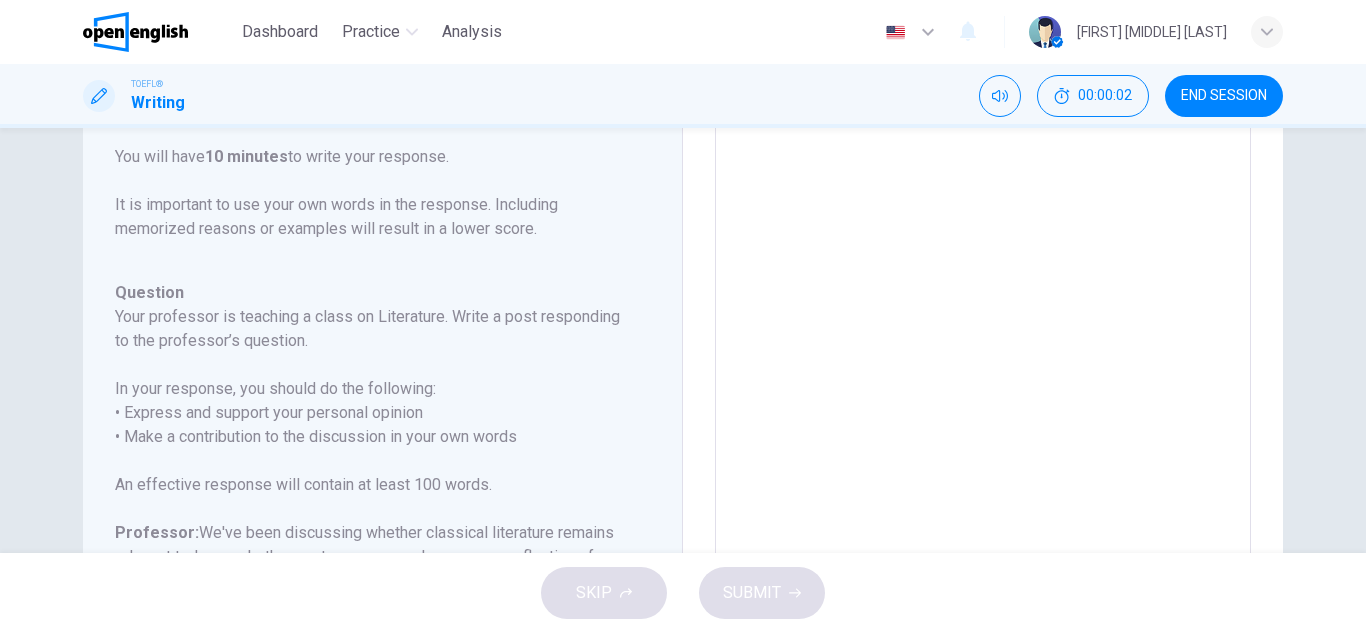 scroll, scrollTop: 174, scrollLeft: 0, axis: vertical 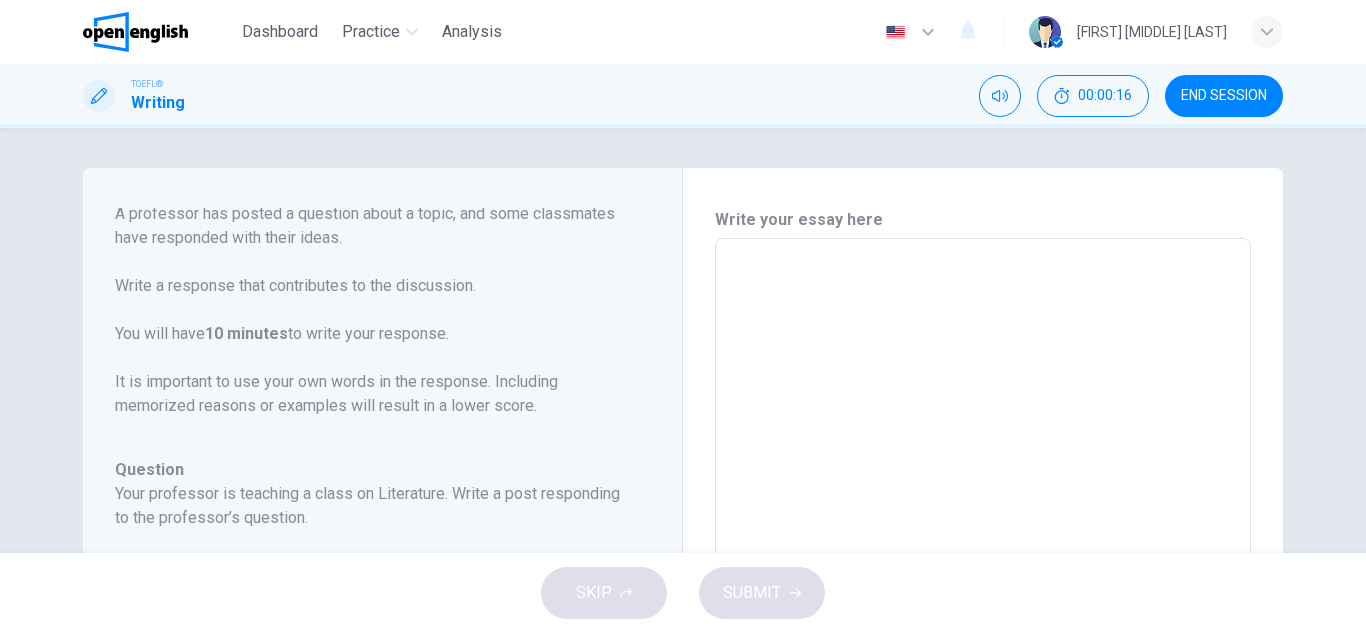 click 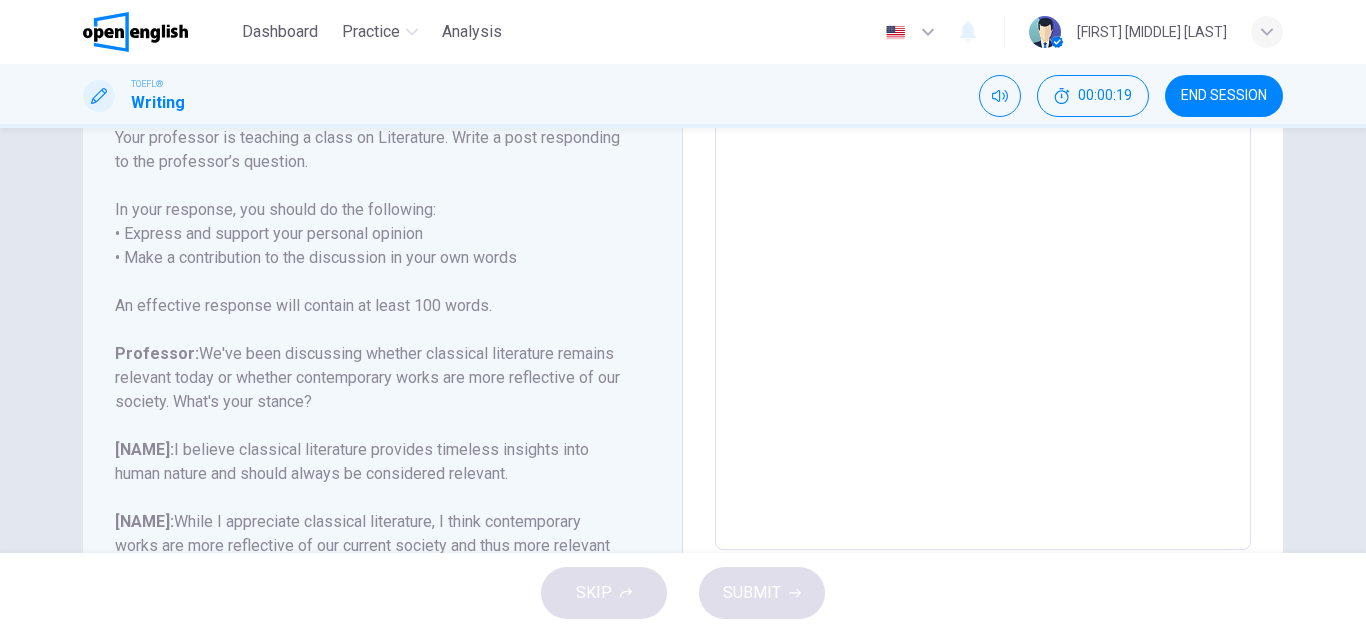 scroll, scrollTop: 0, scrollLeft: 0, axis: both 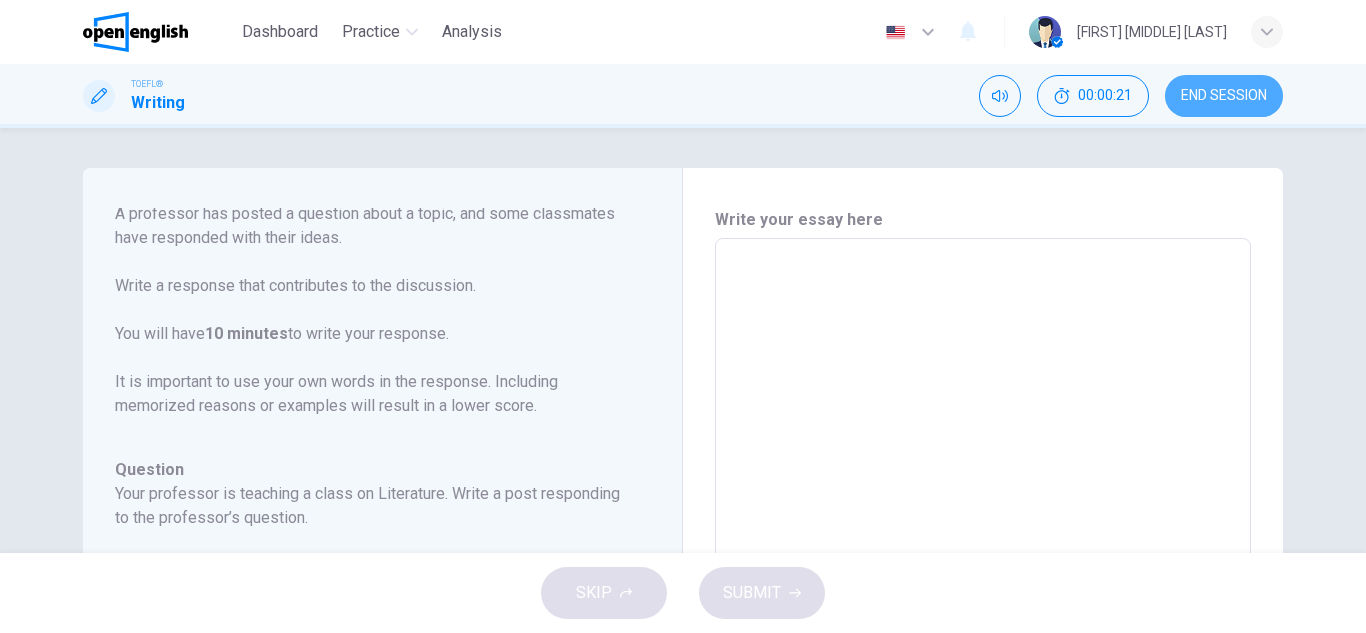 click on "END SESSION" at bounding box center (1224, 96) 